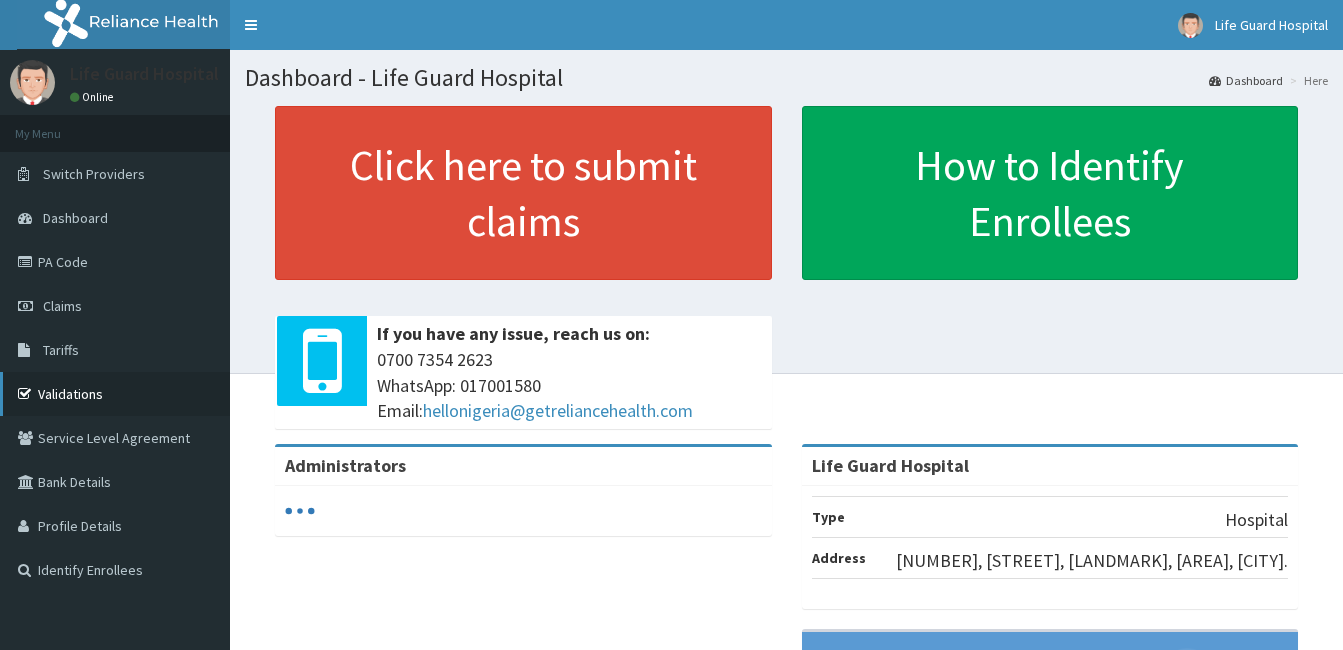 scroll, scrollTop: 0, scrollLeft: 0, axis: both 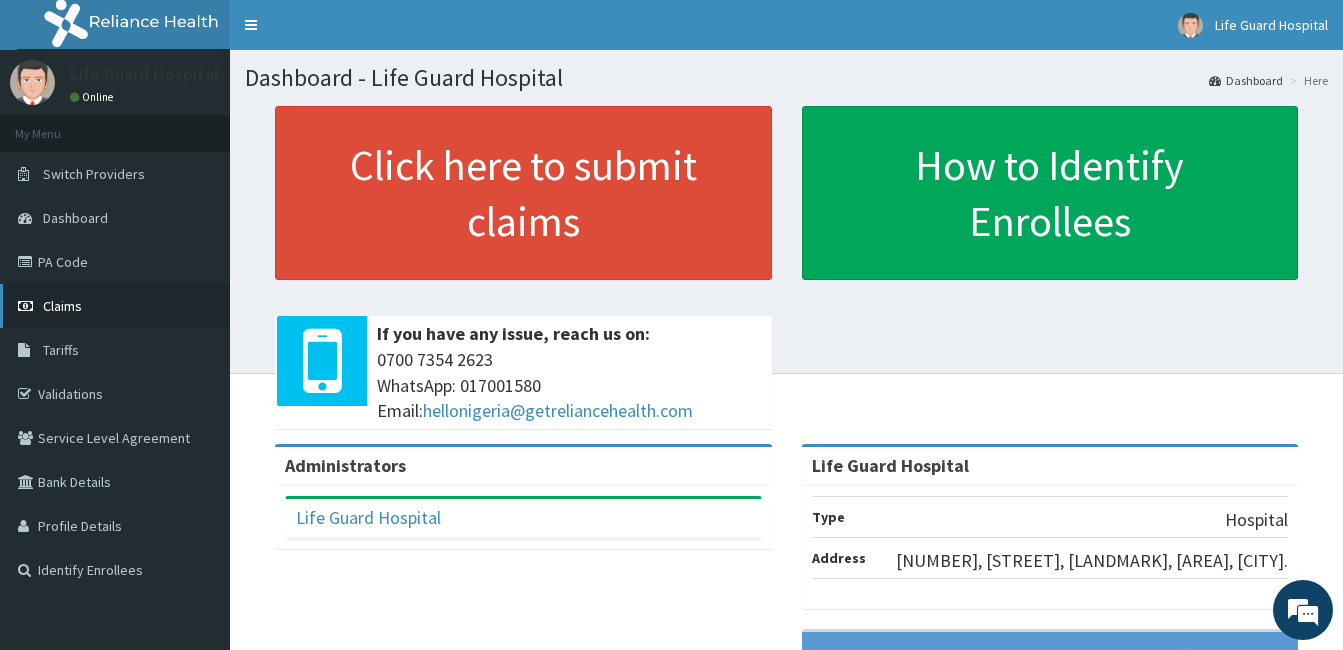 click on "Claims" at bounding box center (115, 306) 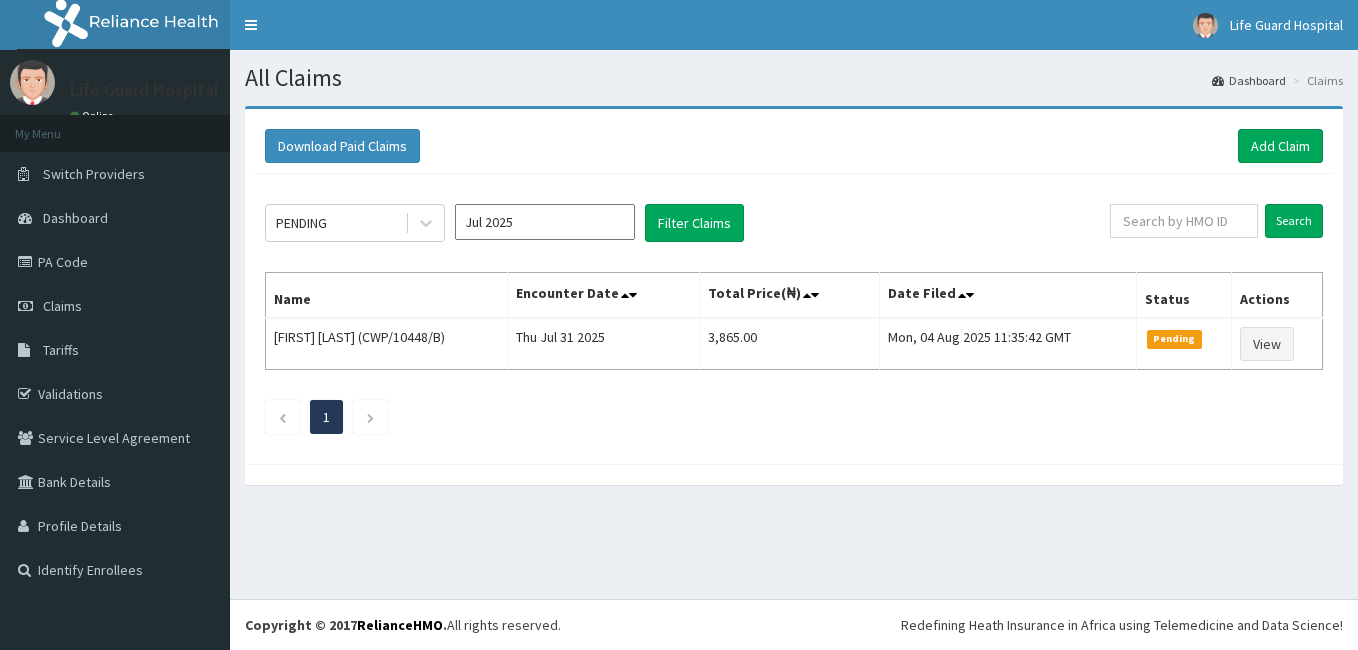 scroll, scrollTop: 0, scrollLeft: 0, axis: both 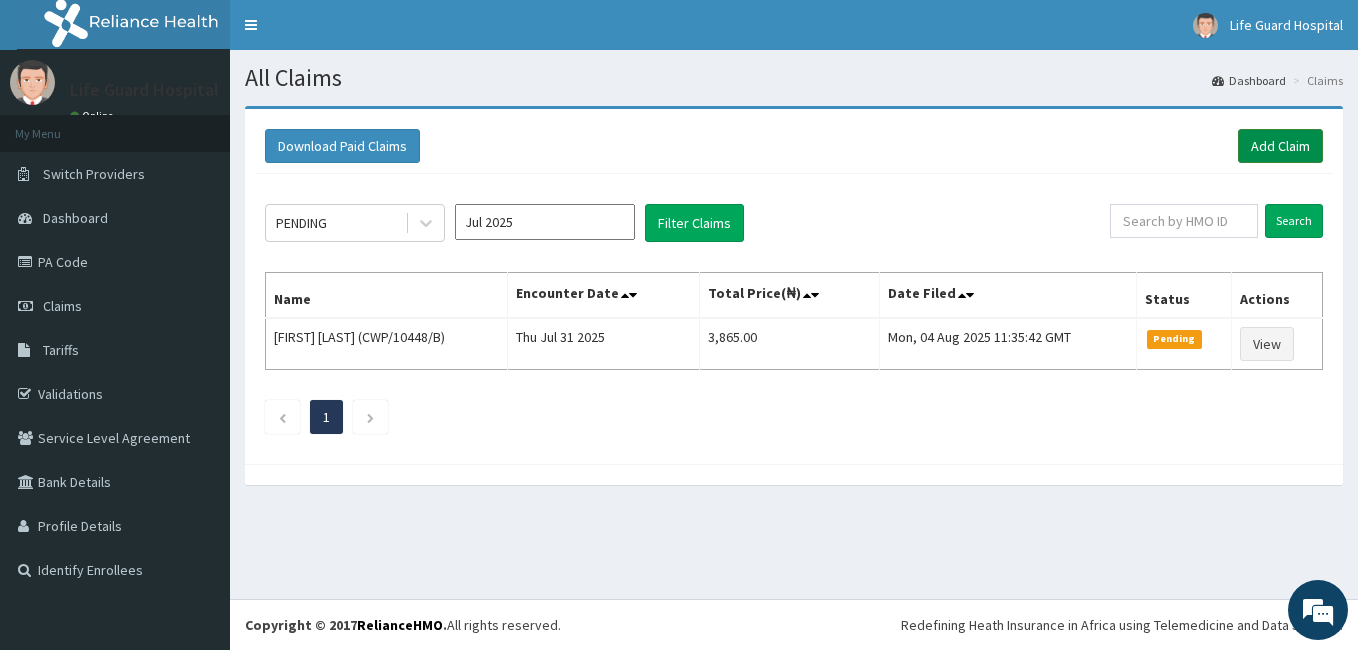 click on "Add Claim" at bounding box center [1280, 146] 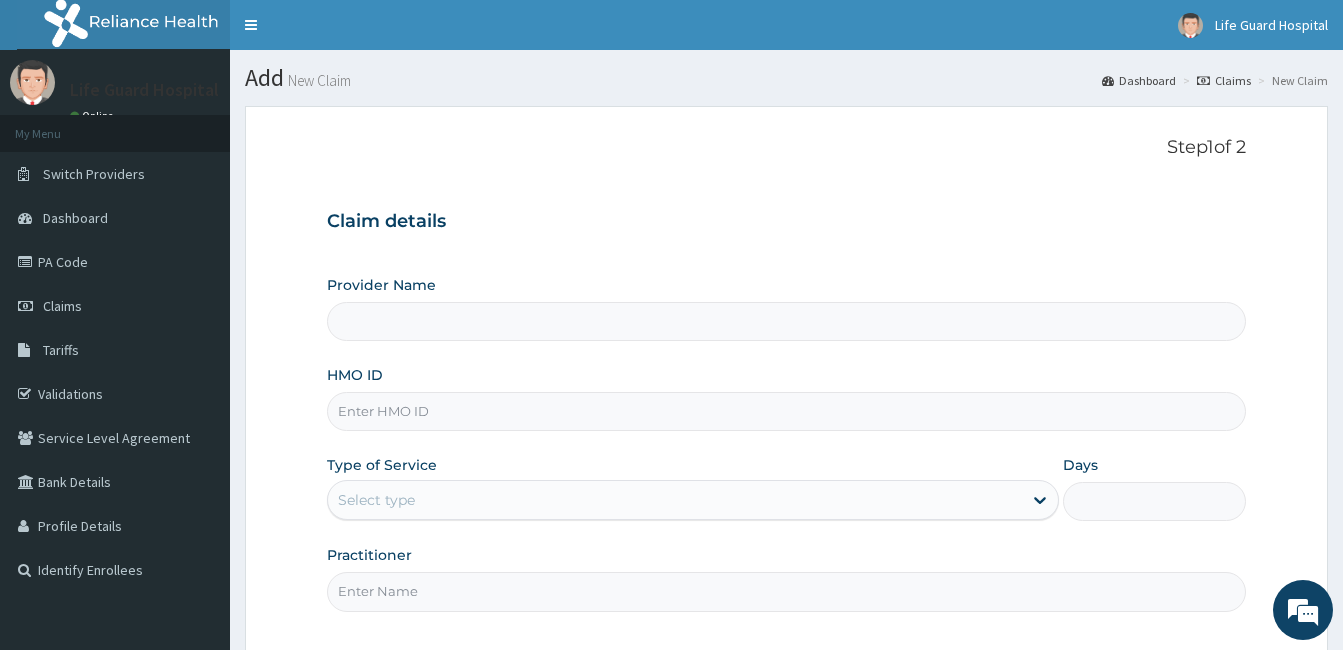 scroll, scrollTop: 0, scrollLeft: 0, axis: both 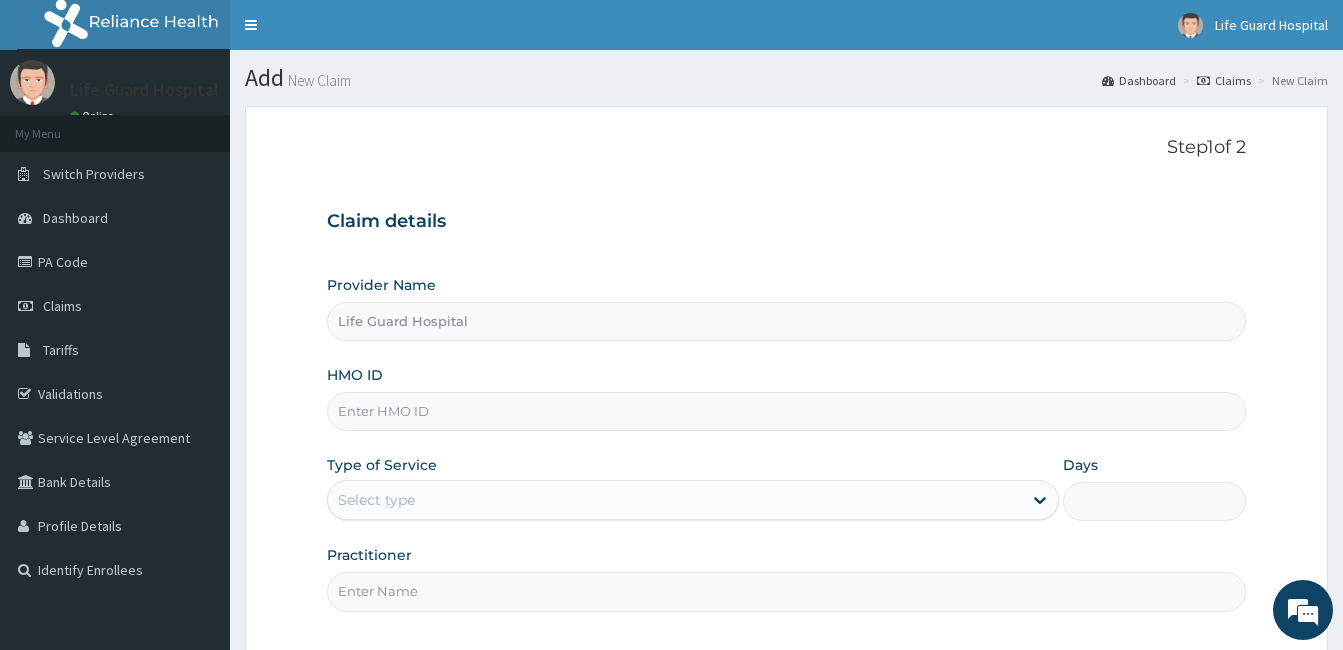 drag, startPoint x: 0, startPoint y: 0, endPoint x: 439, endPoint y: 407, distance: 598.64014 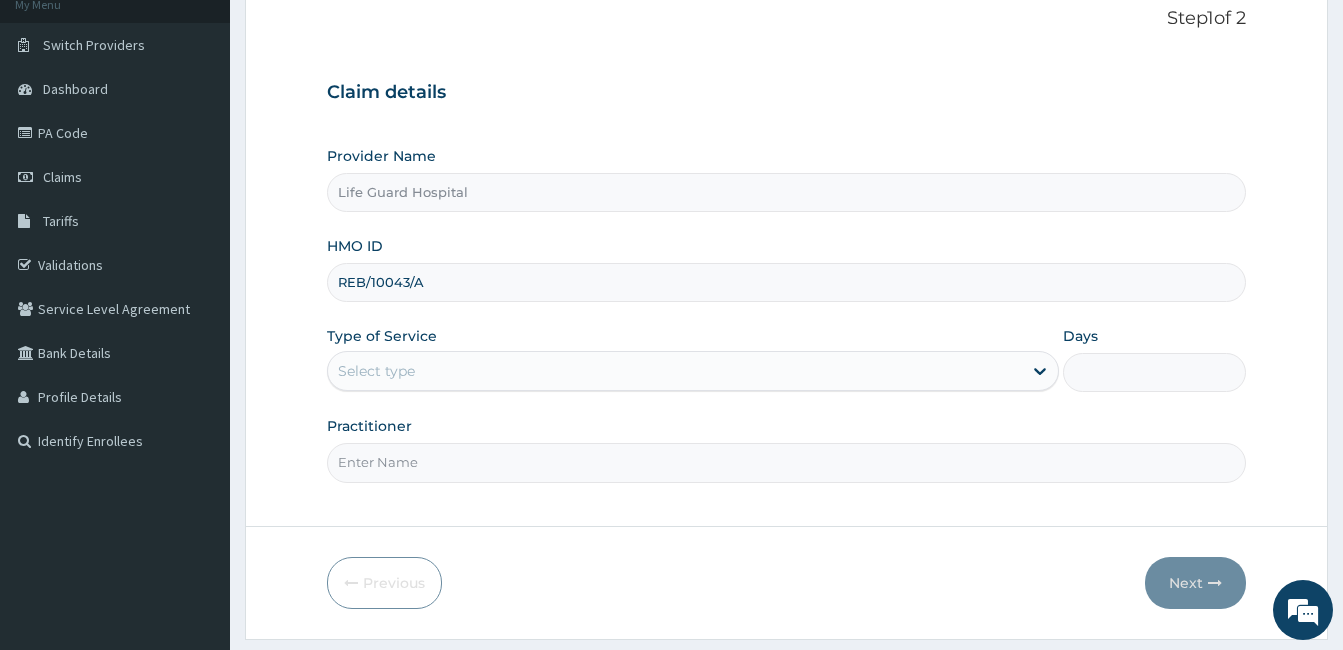 scroll, scrollTop: 185, scrollLeft: 0, axis: vertical 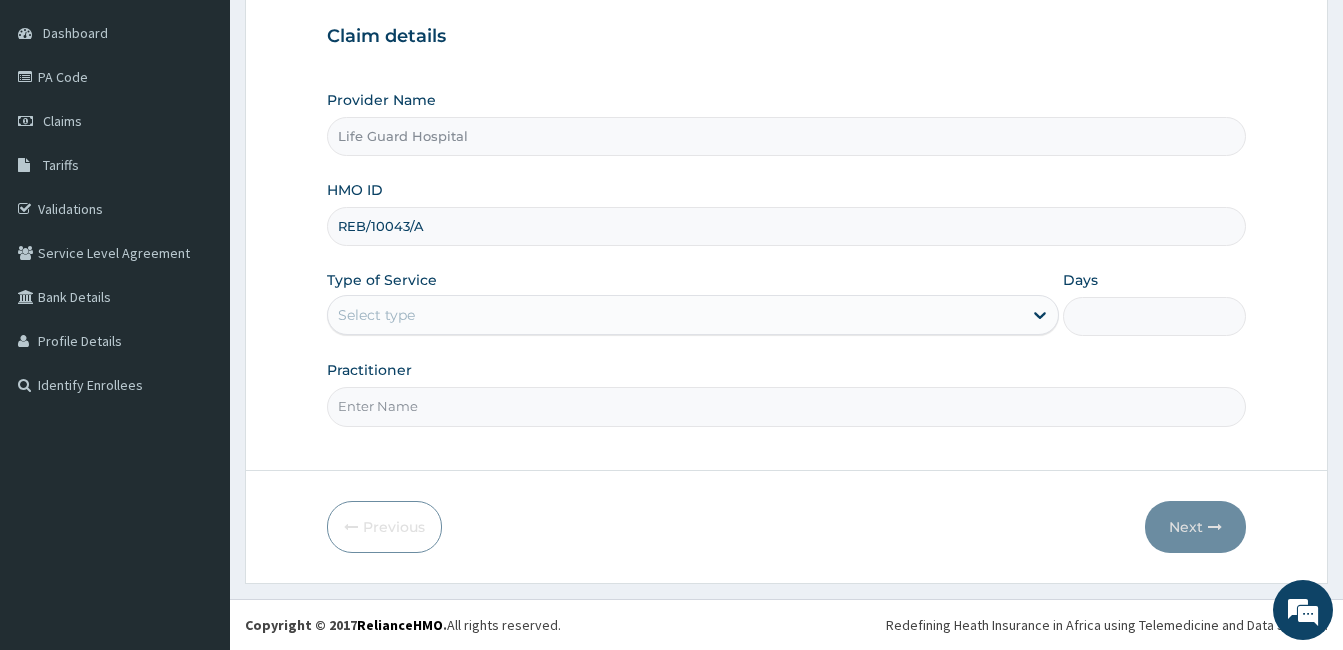 type on "REB/10043/A" 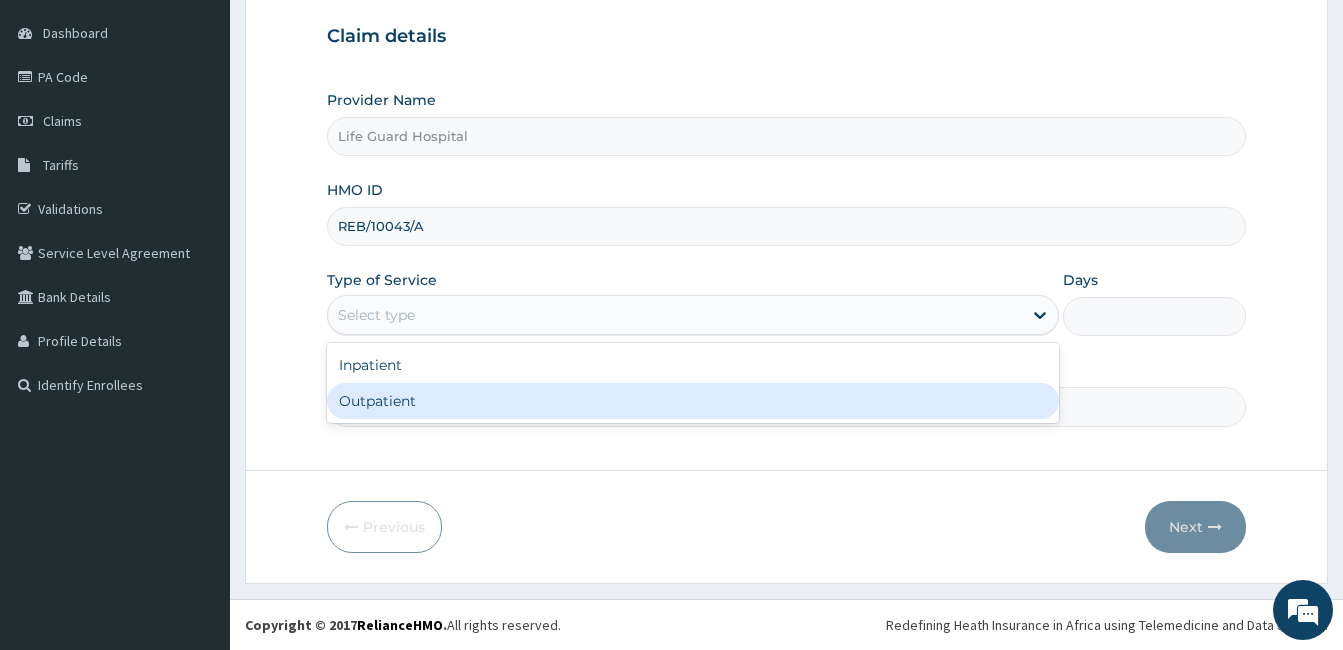 click on "Outpatient" at bounding box center [693, 401] 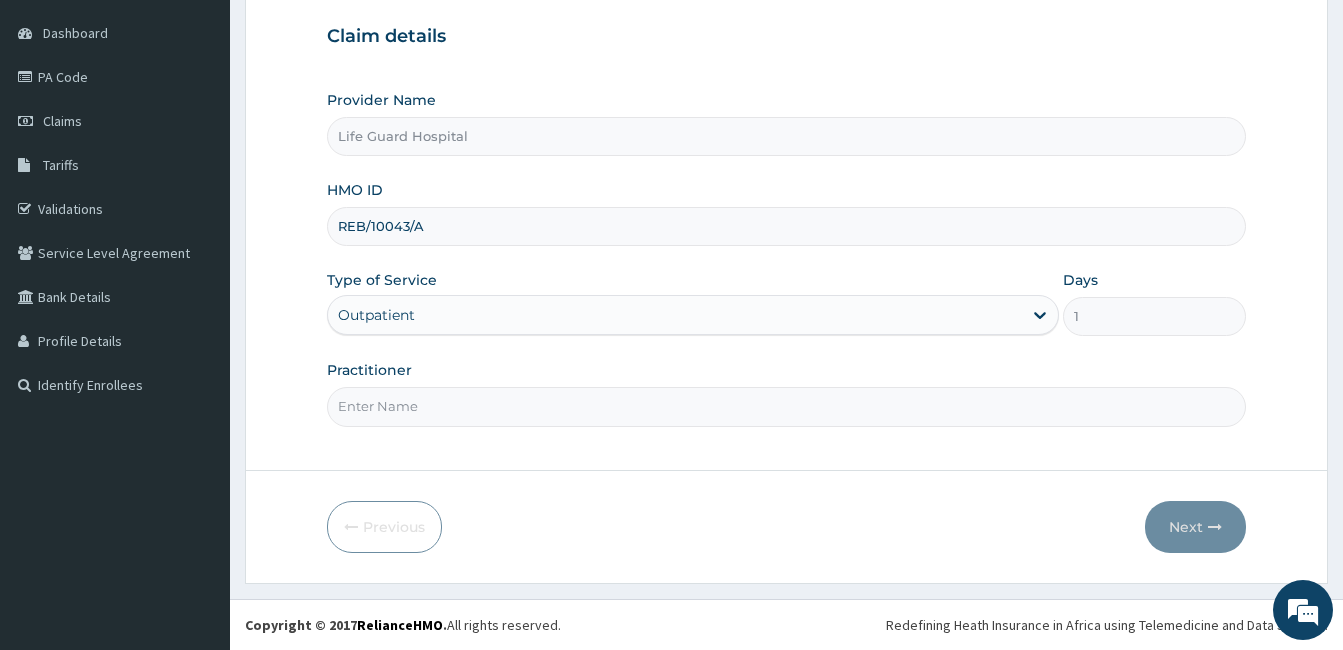 click on "Practitioner" at bounding box center (786, 406) 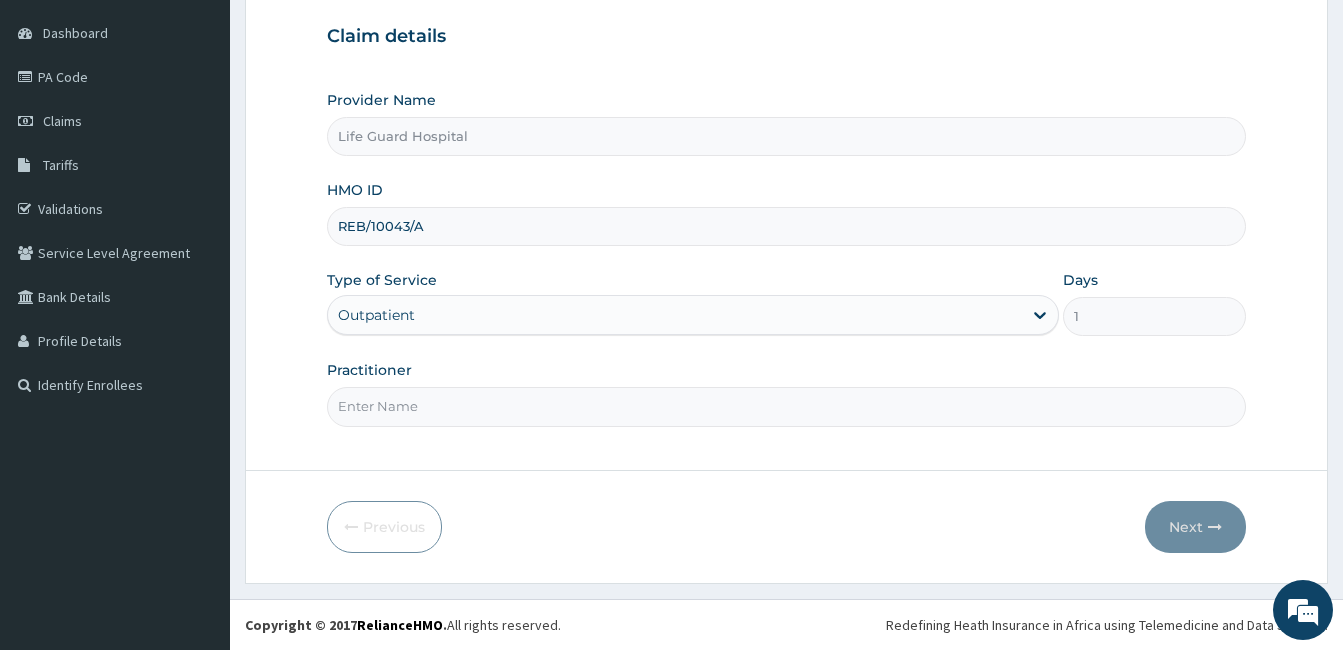 type on "DOCTOR ODULEYE" 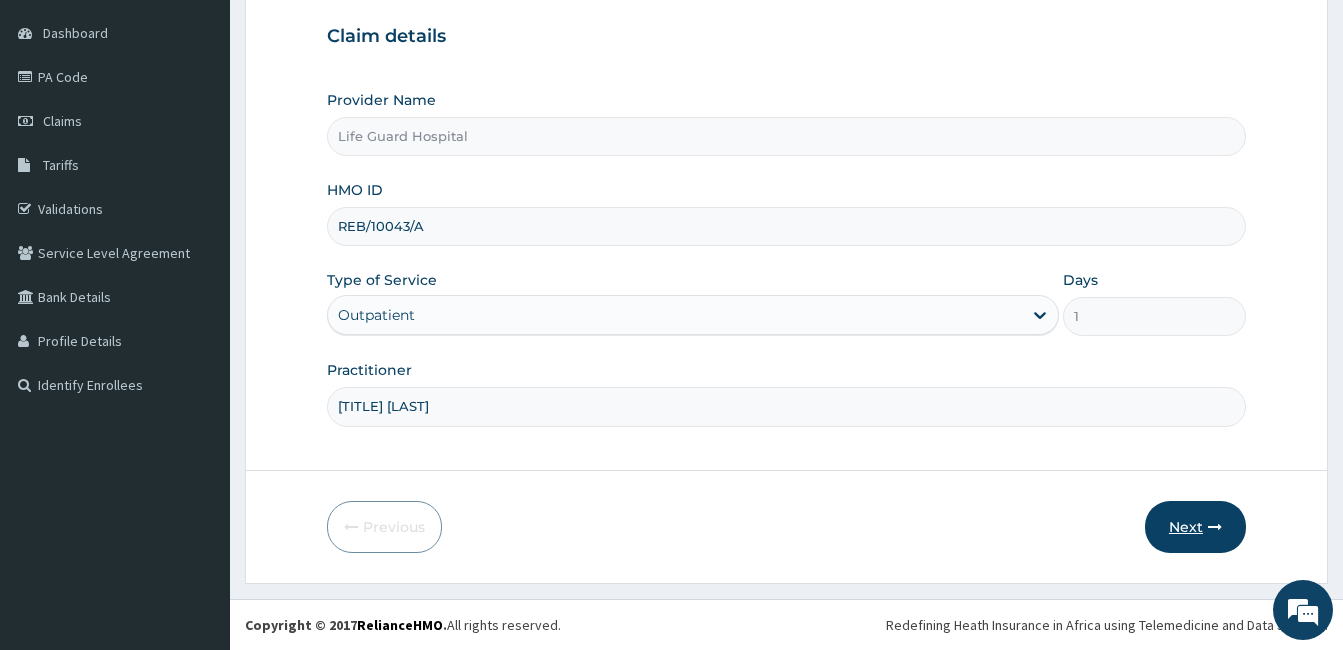 click on "Next" at bounding box center [1195, 527] 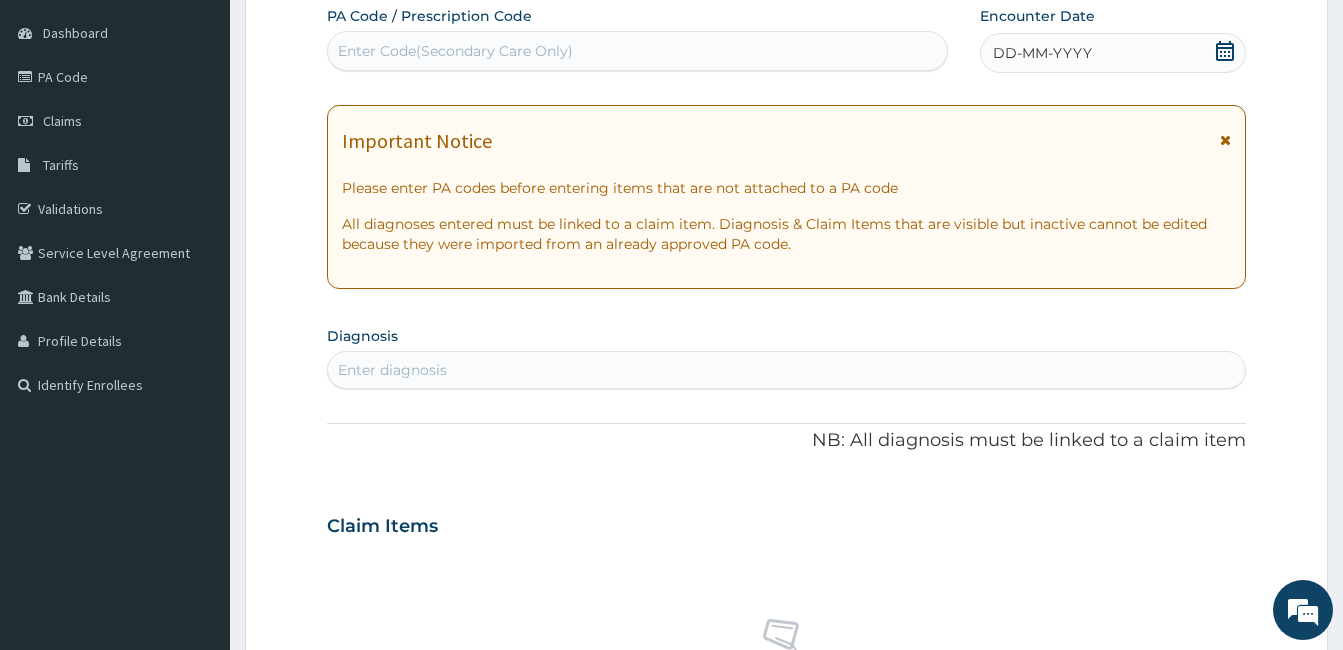 click 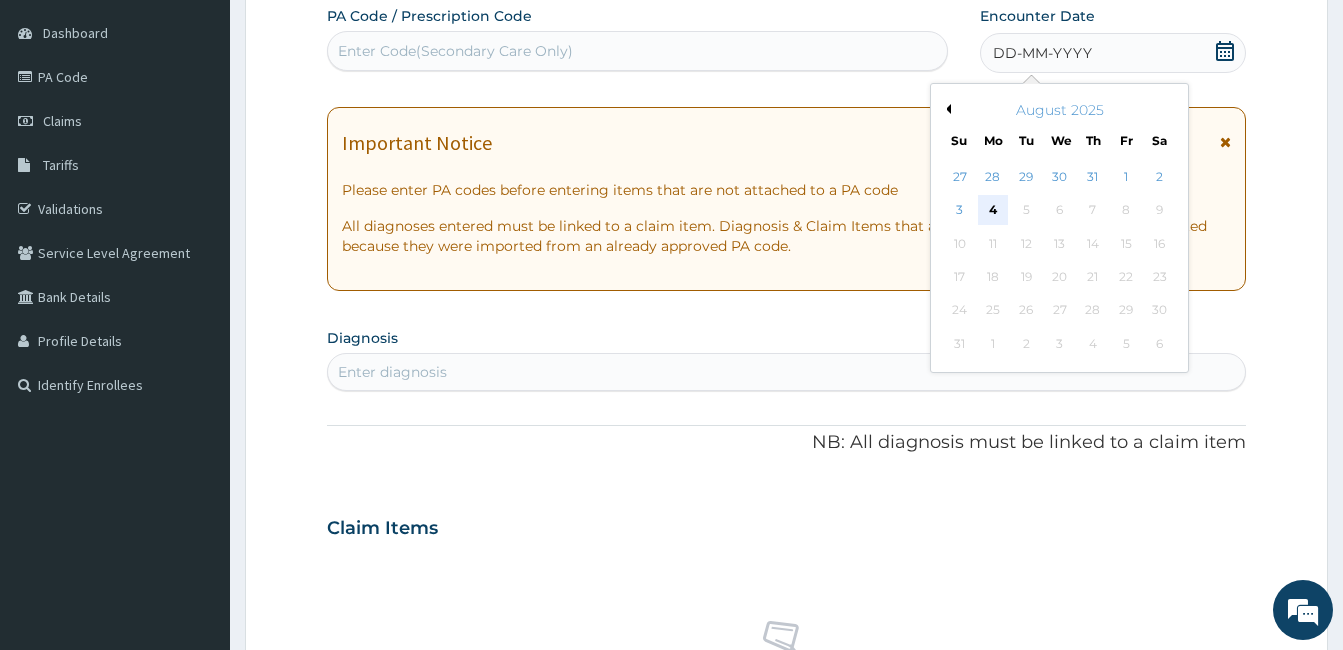 click on "4" at bounding box center (993, 211) 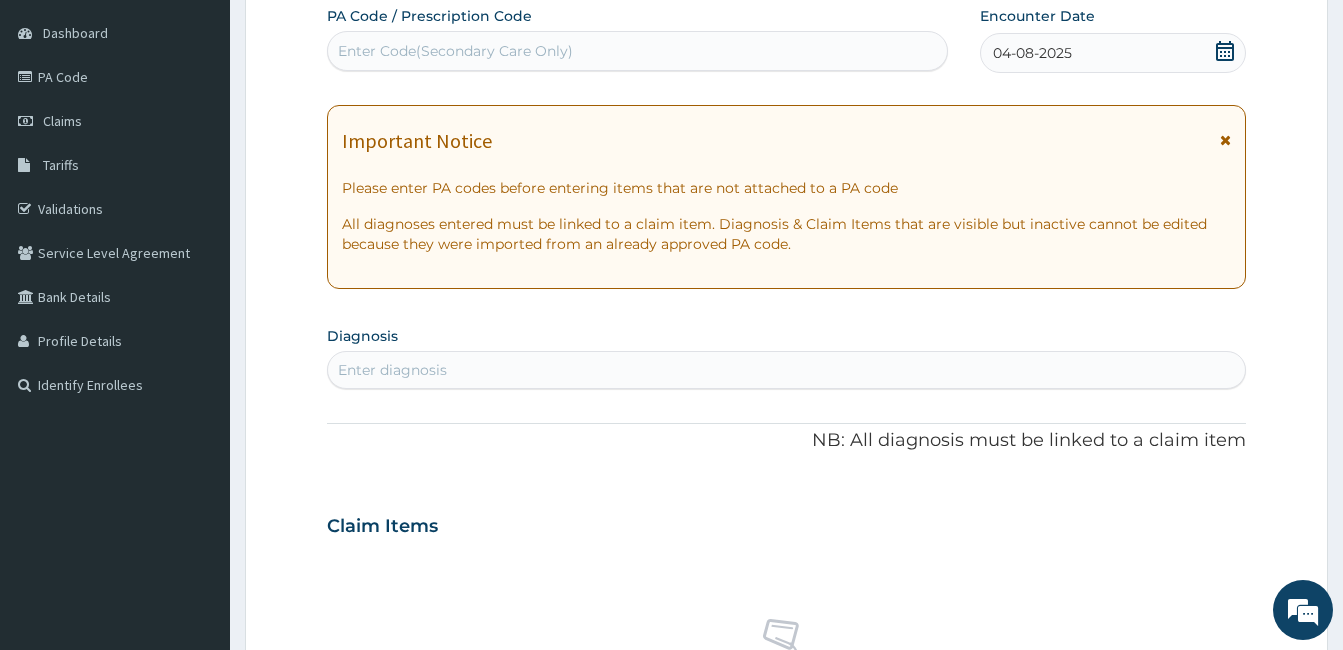 click on "Enter diagnosis" at bounding box center [786, 370] 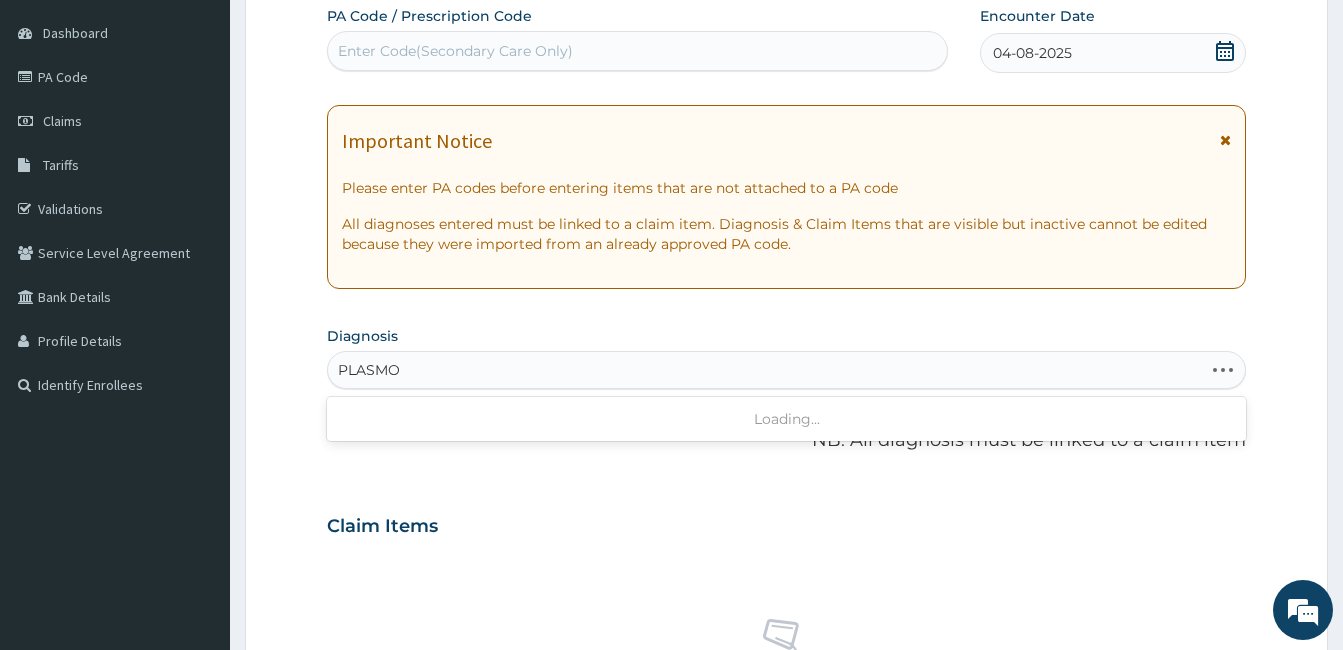 type on "PLASMOD" 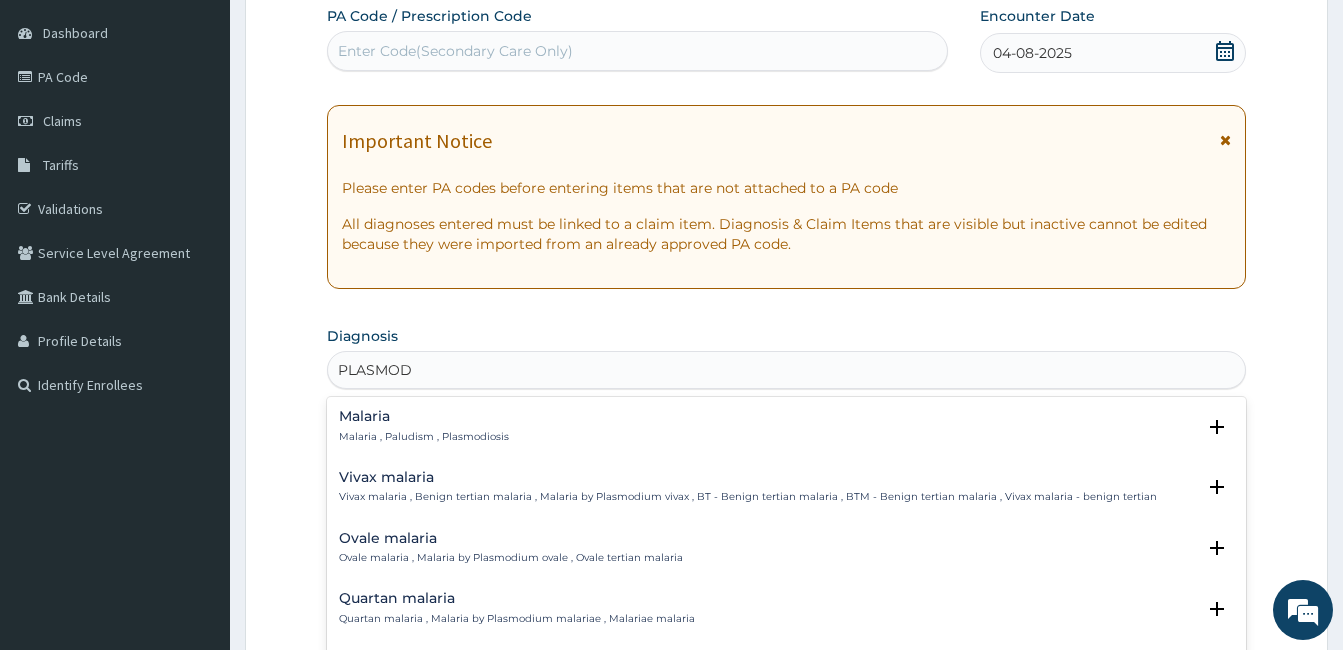 click on "Malaria Malaria , Paludism , Plasmodiosis" at bounding box center (786, 426) 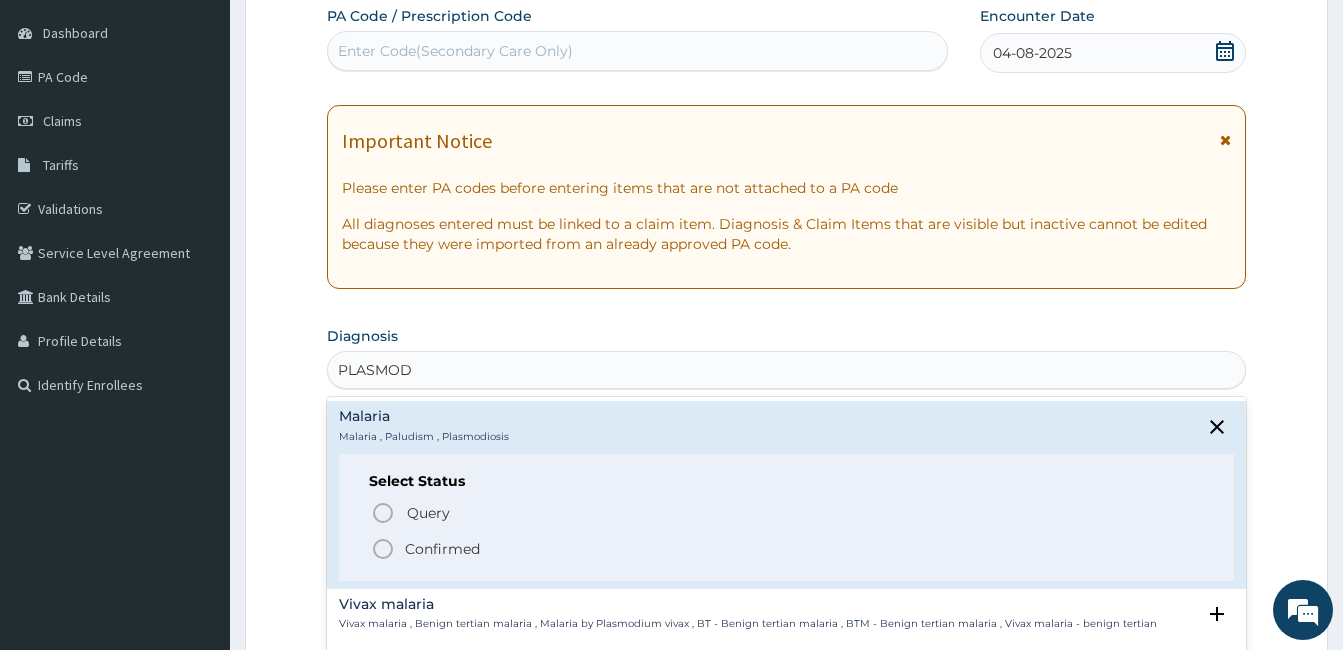 click on "Confirmed" at bounding box center (442, 549) 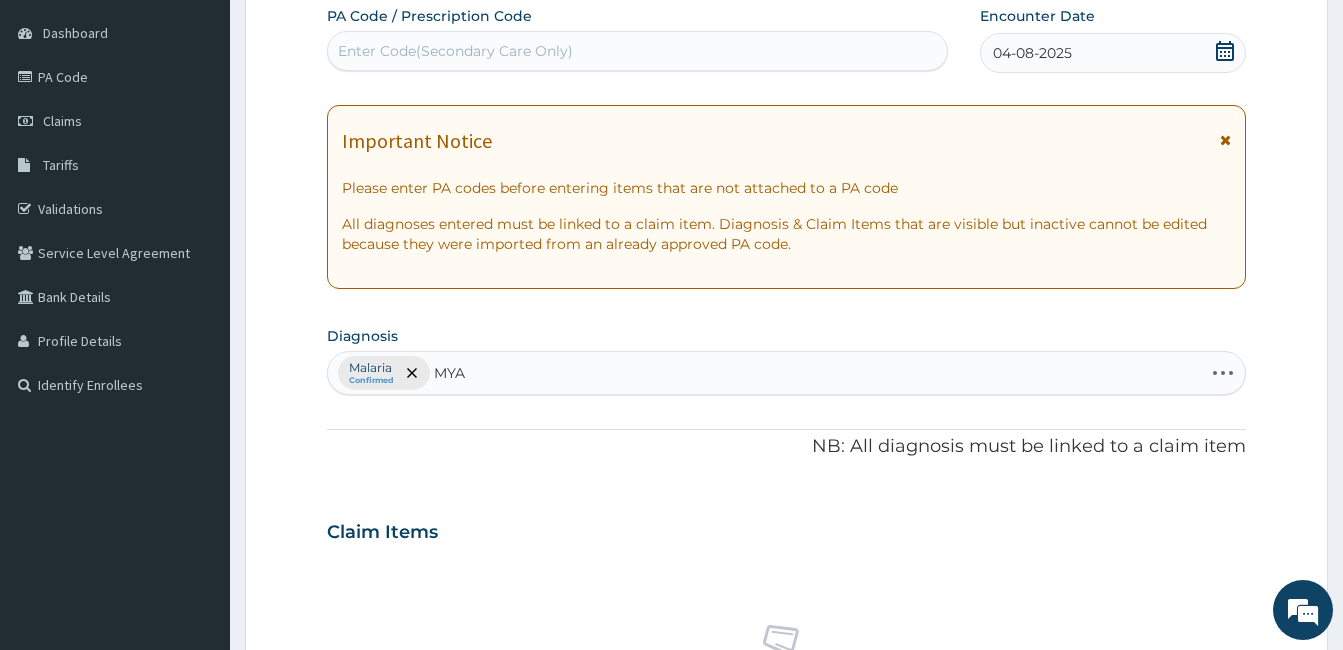 type on "MYAL" 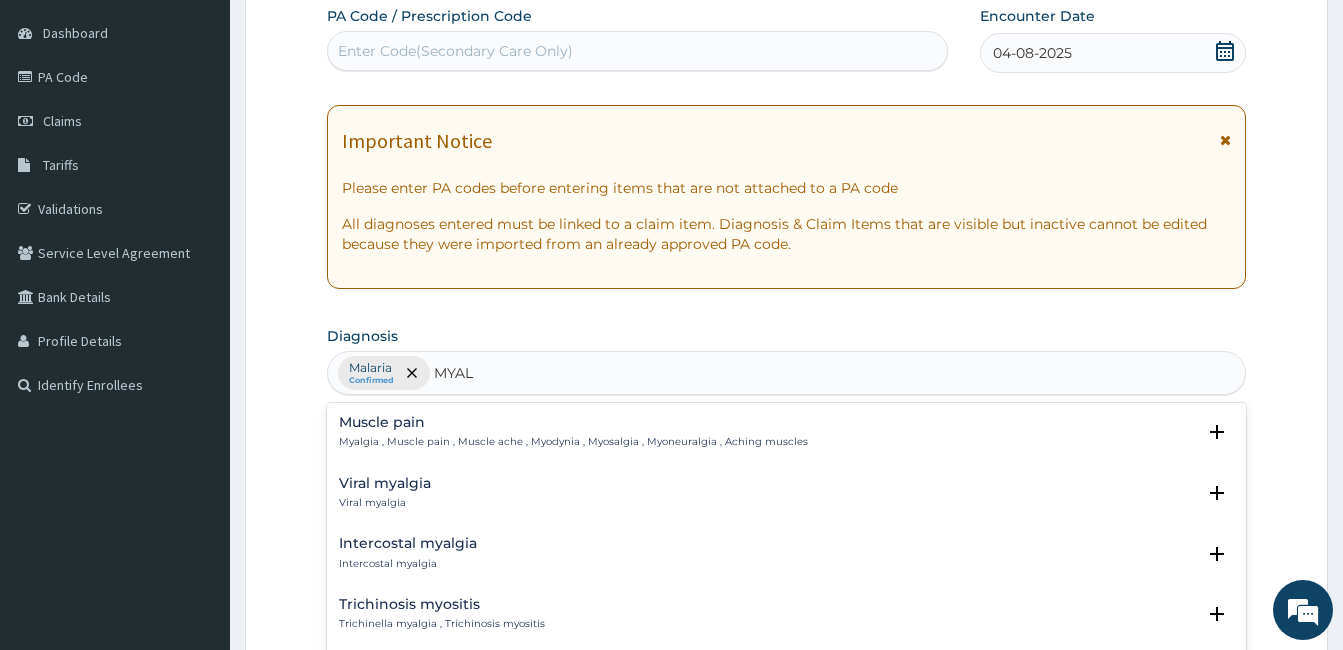 click on "Myalgia , Muscle pain , Muscle ache , Myodynia , Myosalgia , Myoneuralgia , Aching muscles" at bounding box center (573, 442) 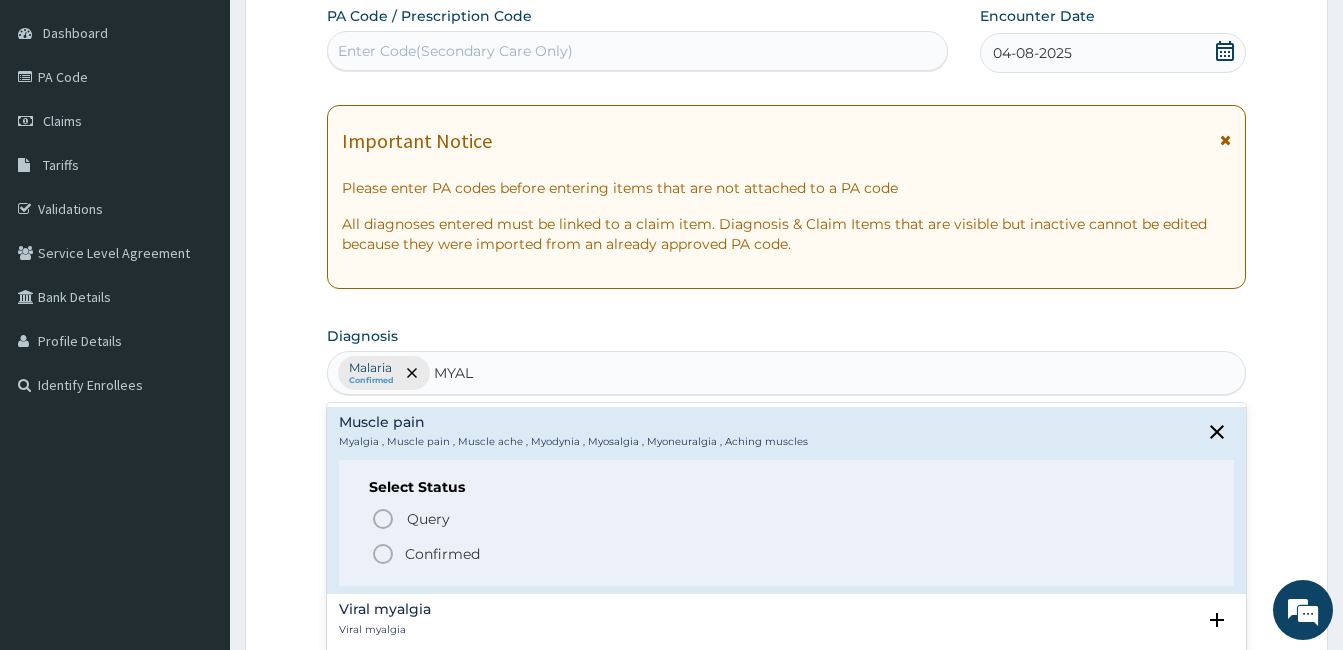 click on "Confirmed" at bounding box center [442, 554] 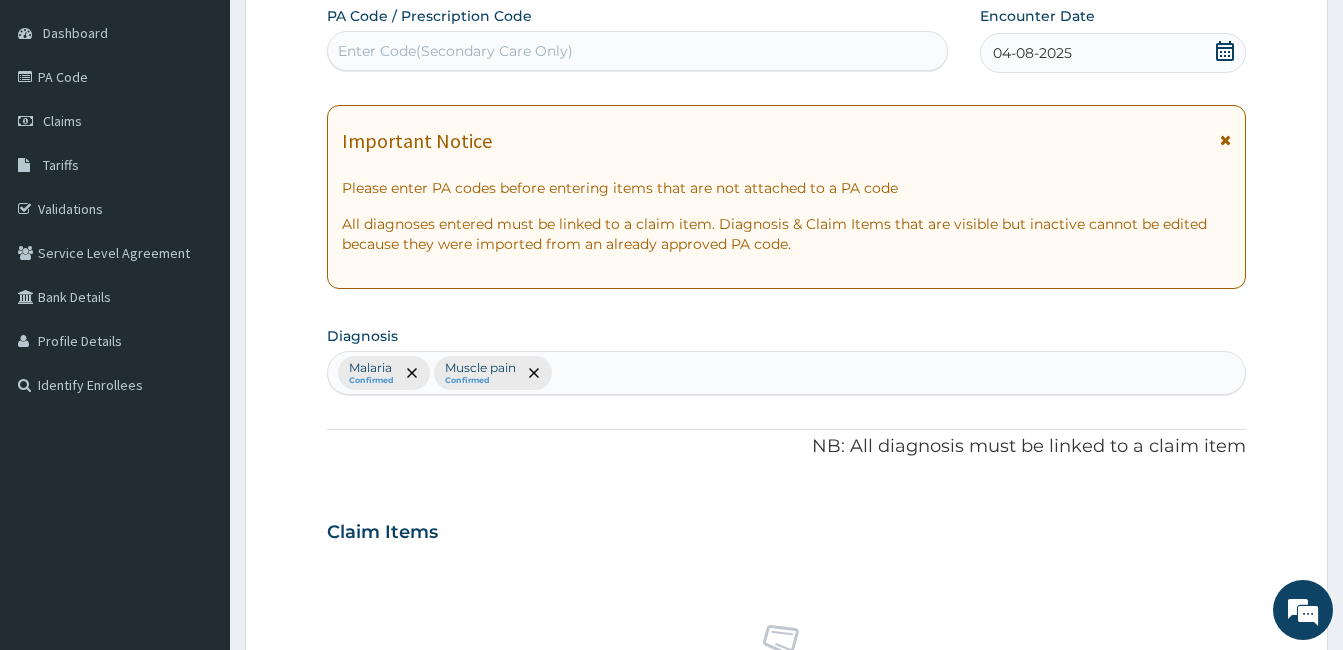 scroll, scrollTop: 792, scrollLeft: 0, axis: vertical 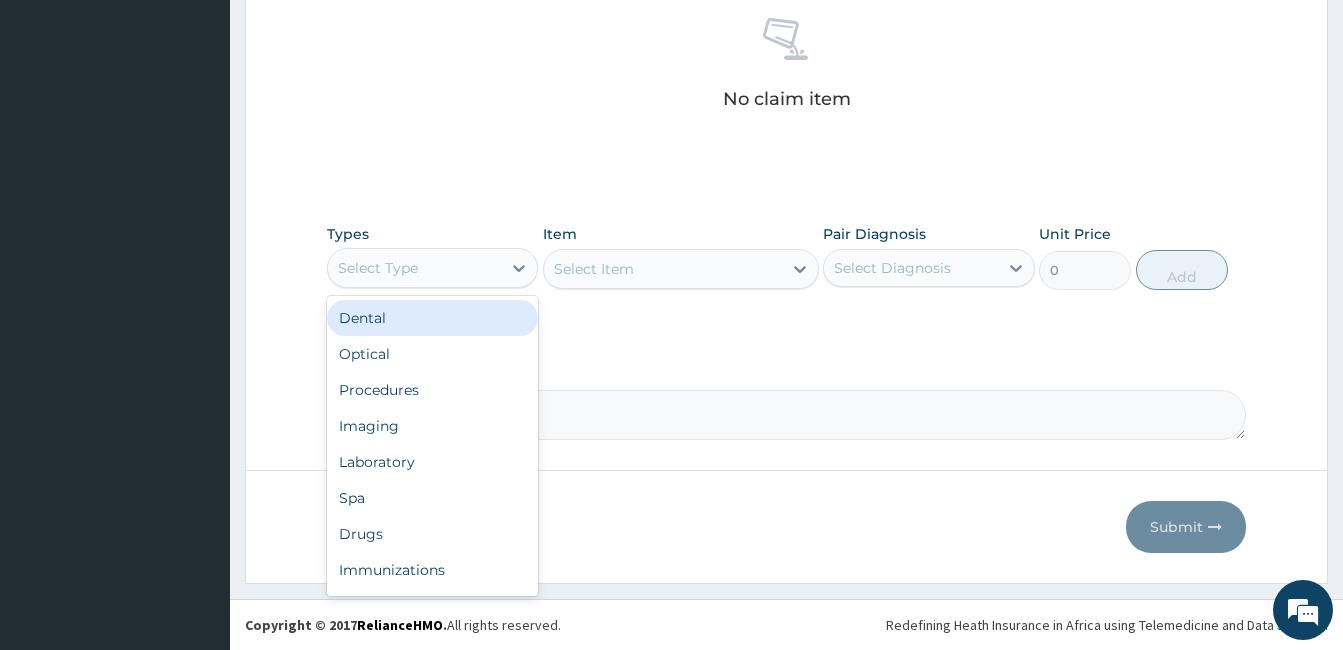 click on "Select Type" at bounding box center [414, 268] 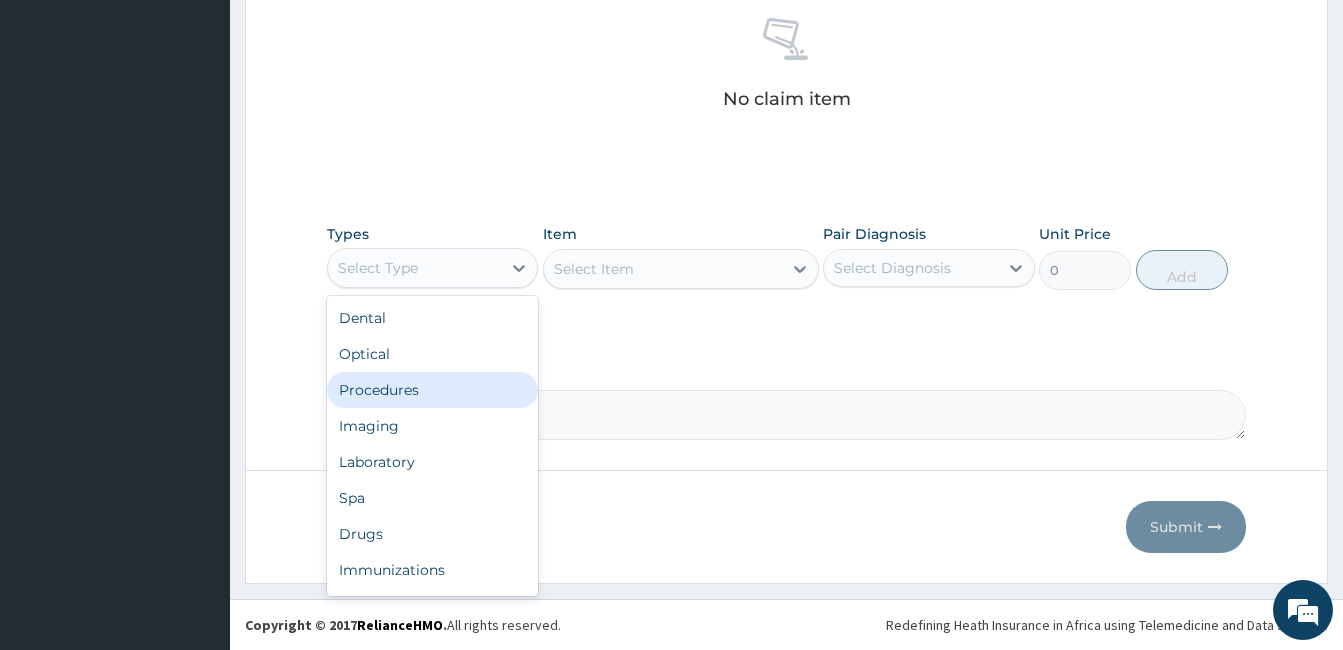 click on "Procedures" at bounding box center (432, 390) 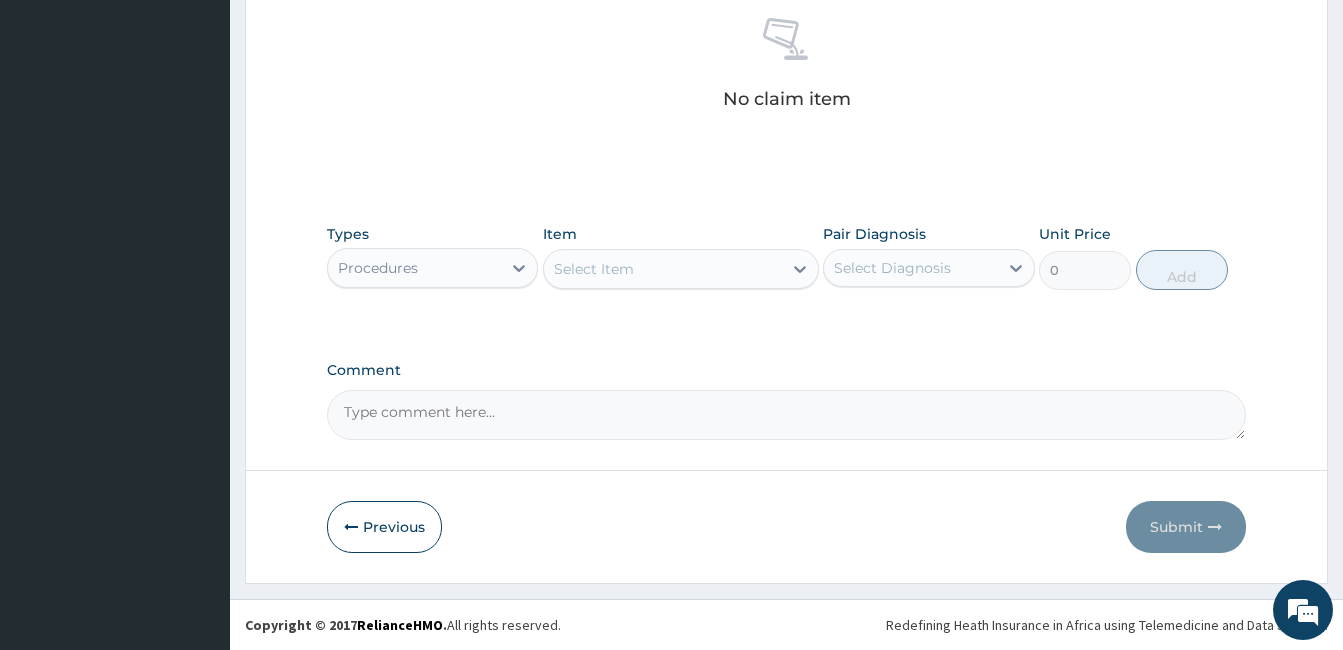 click on "Select Item" at bounding box center (663, 269) 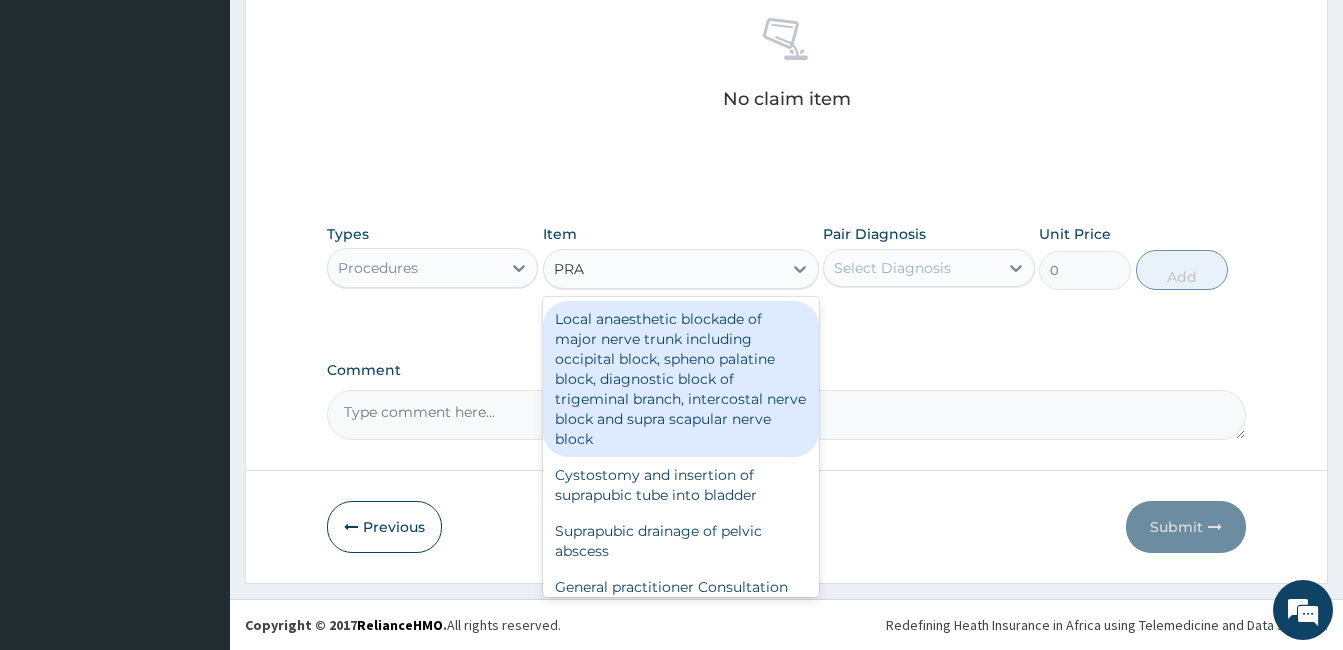 type on "PRAC" 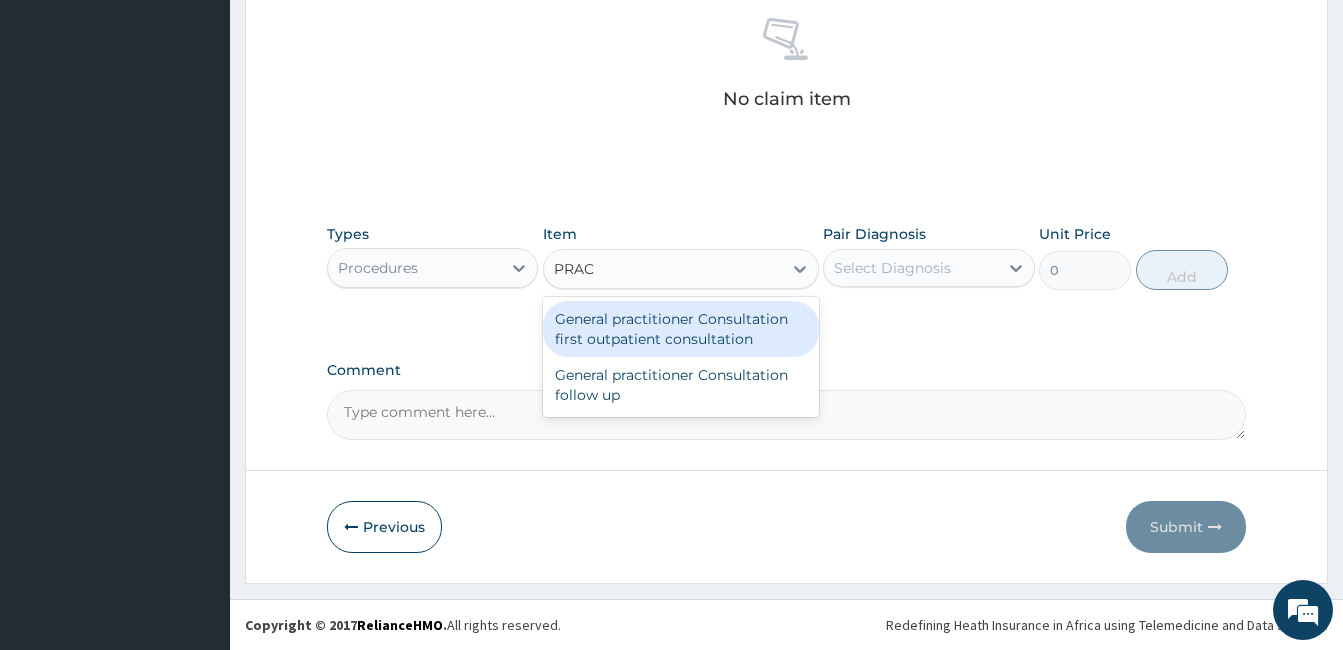 click on "General practitioner Consultation first outpatient consultation" at bounding box center (681, 329) 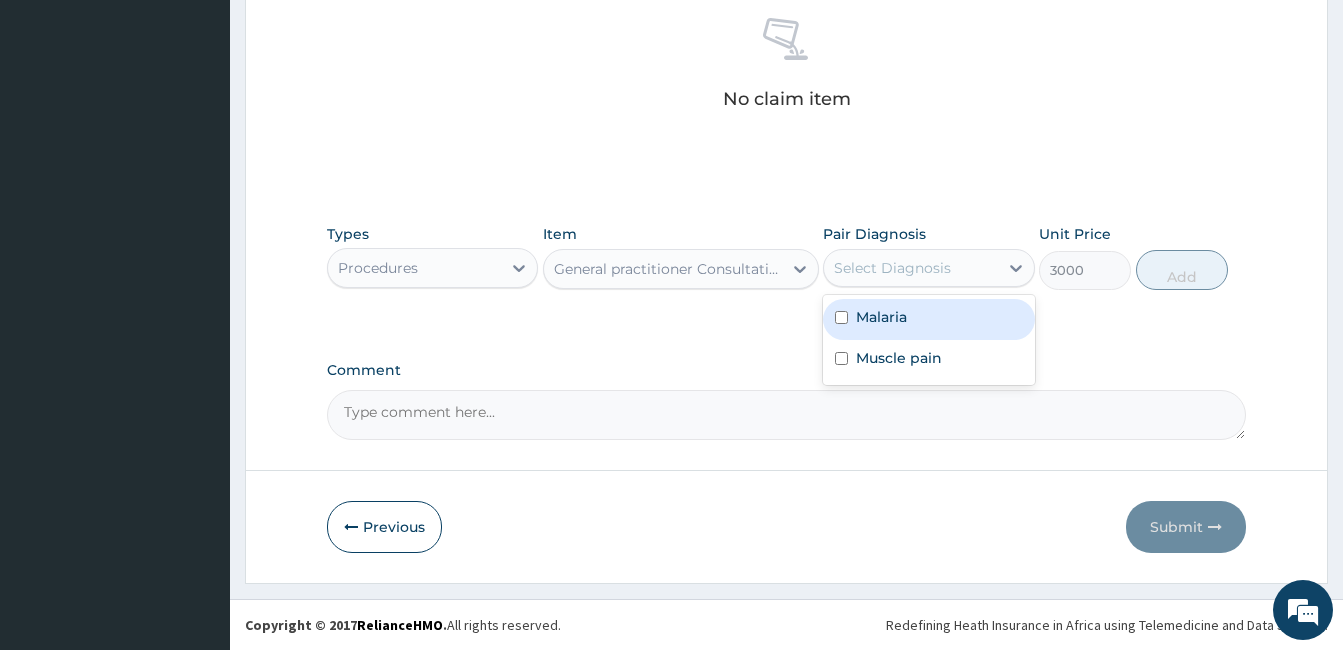 click on "Select Diagnosis" at bounding box center (910, 268) 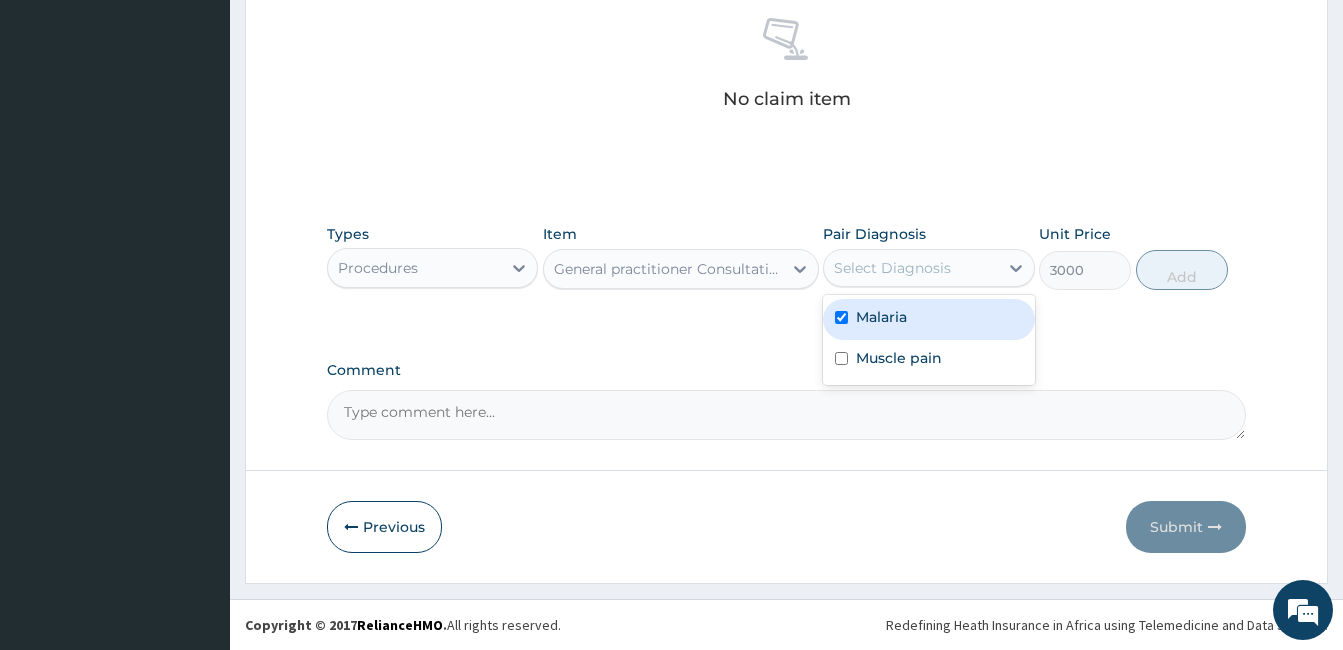 checkbox on "true" 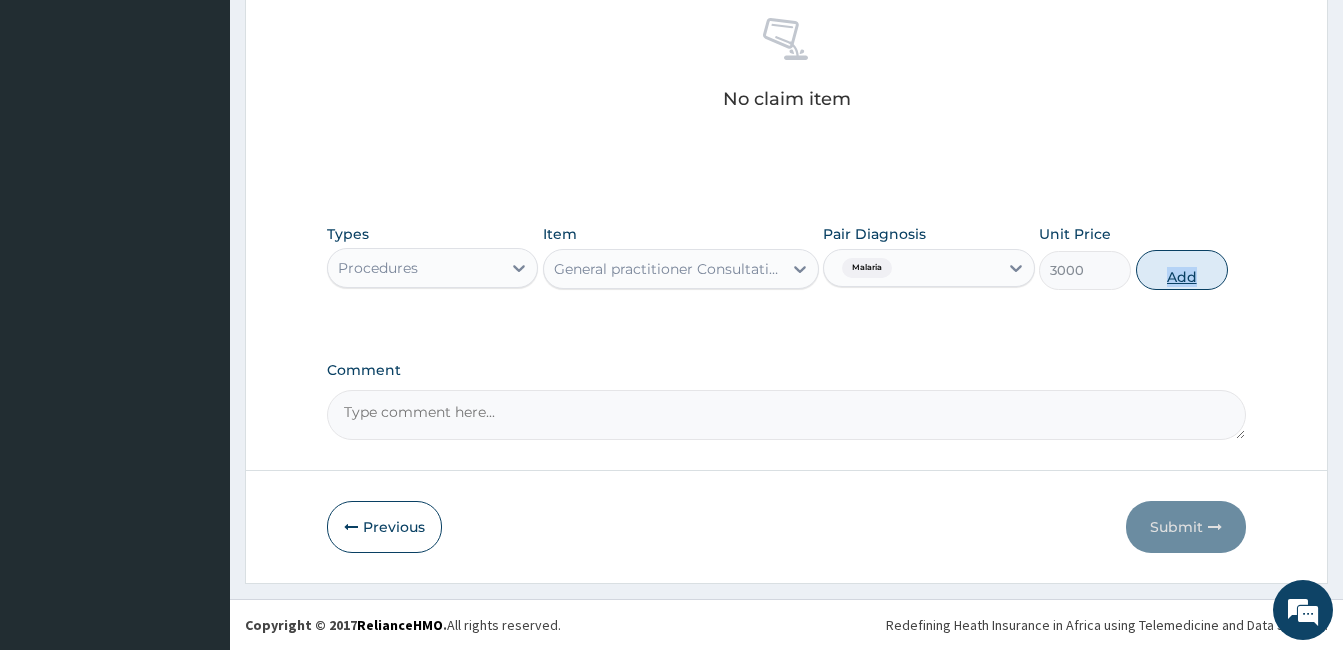 drag, startPoint x: 1239, startPoint y: 238, endPoint x: 1171, endPoint y: 274, distance: 76.941536 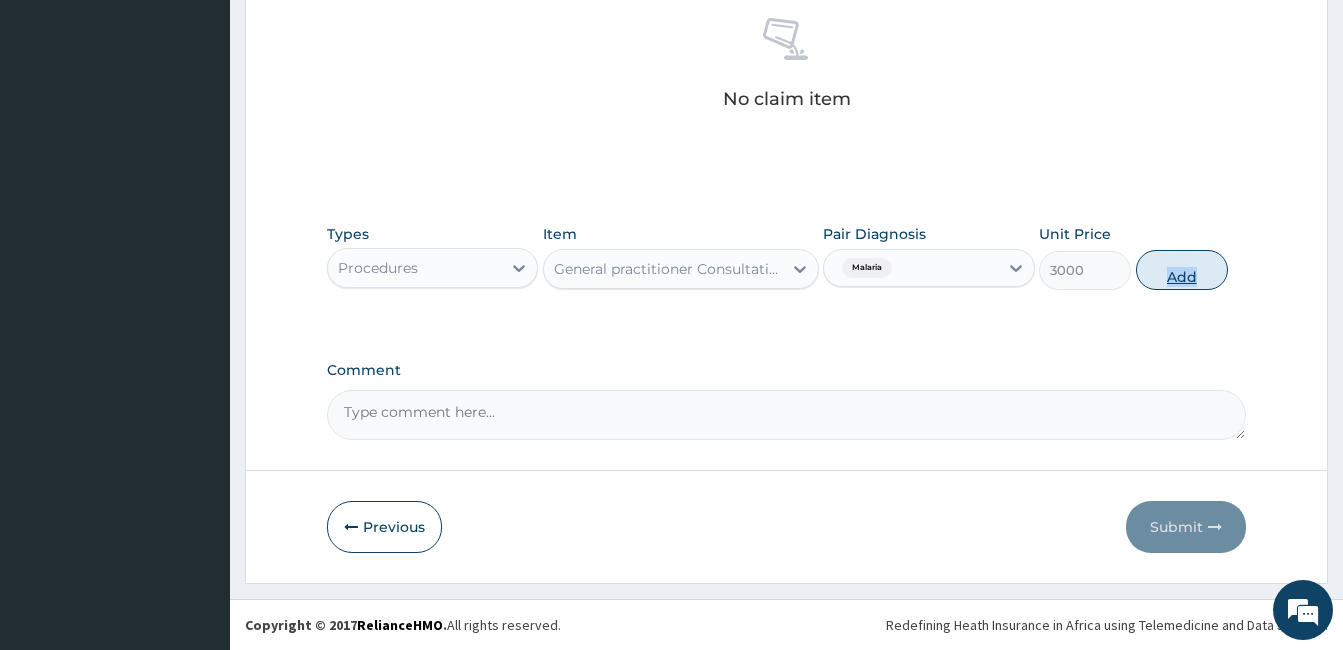 click on "Add" at bounding box center [1182, 270] 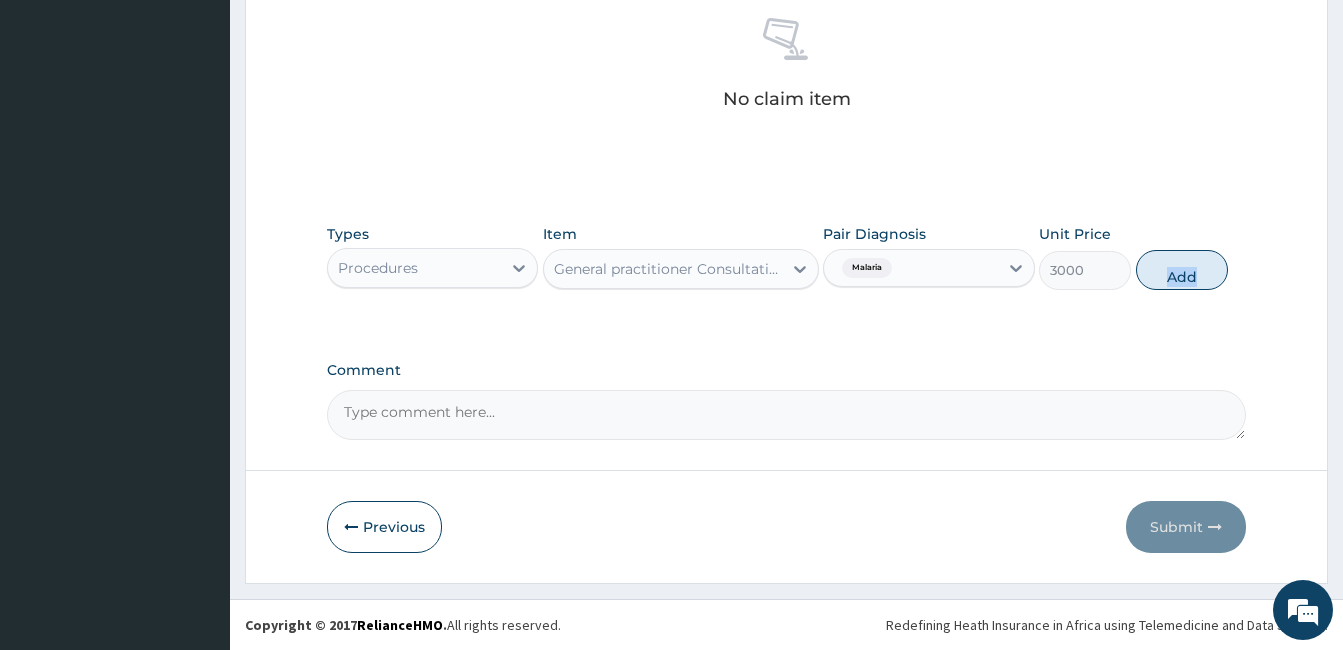 type on "0" 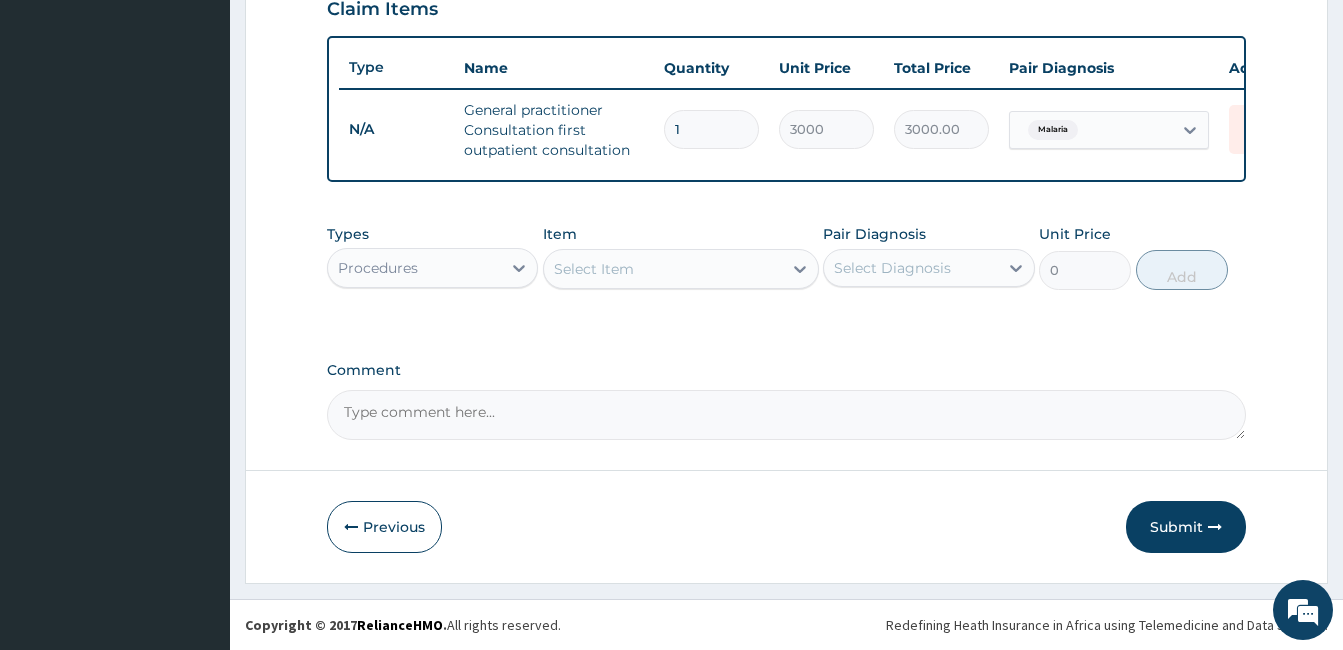 scroll, scrollTop: 723, scrollLeft: 0, axis: vertical 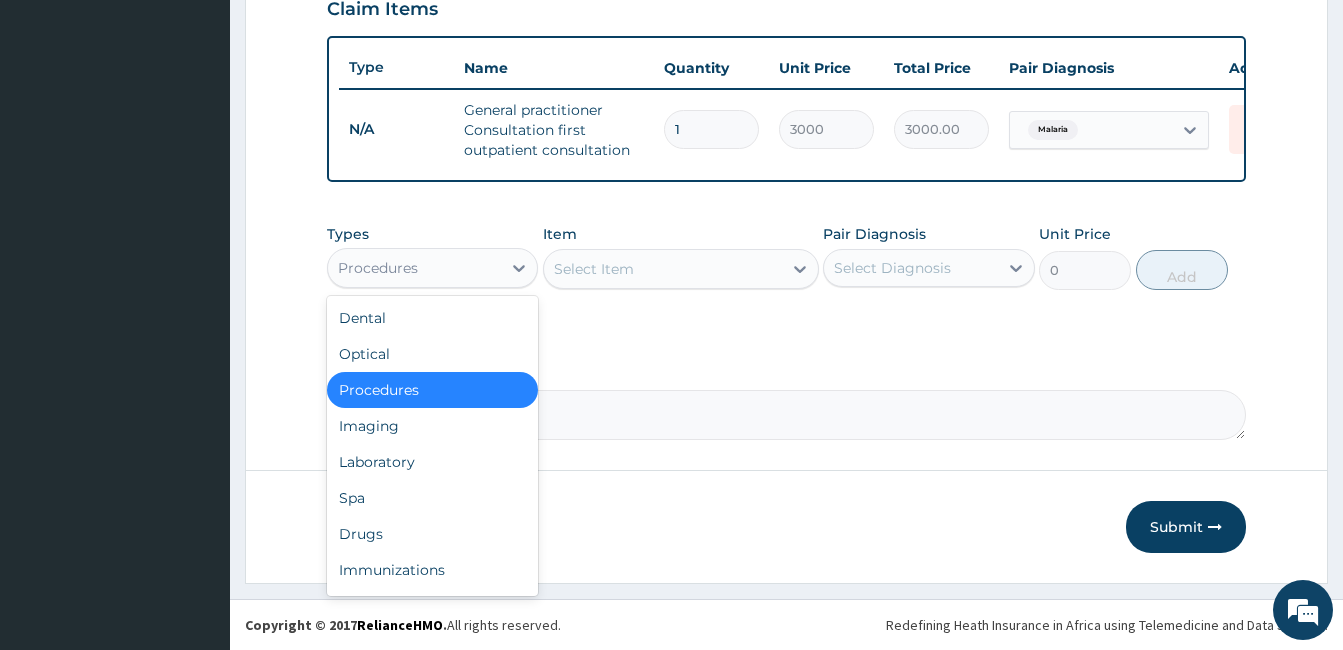 click on "Procedures" at bounding box center [414, 268] 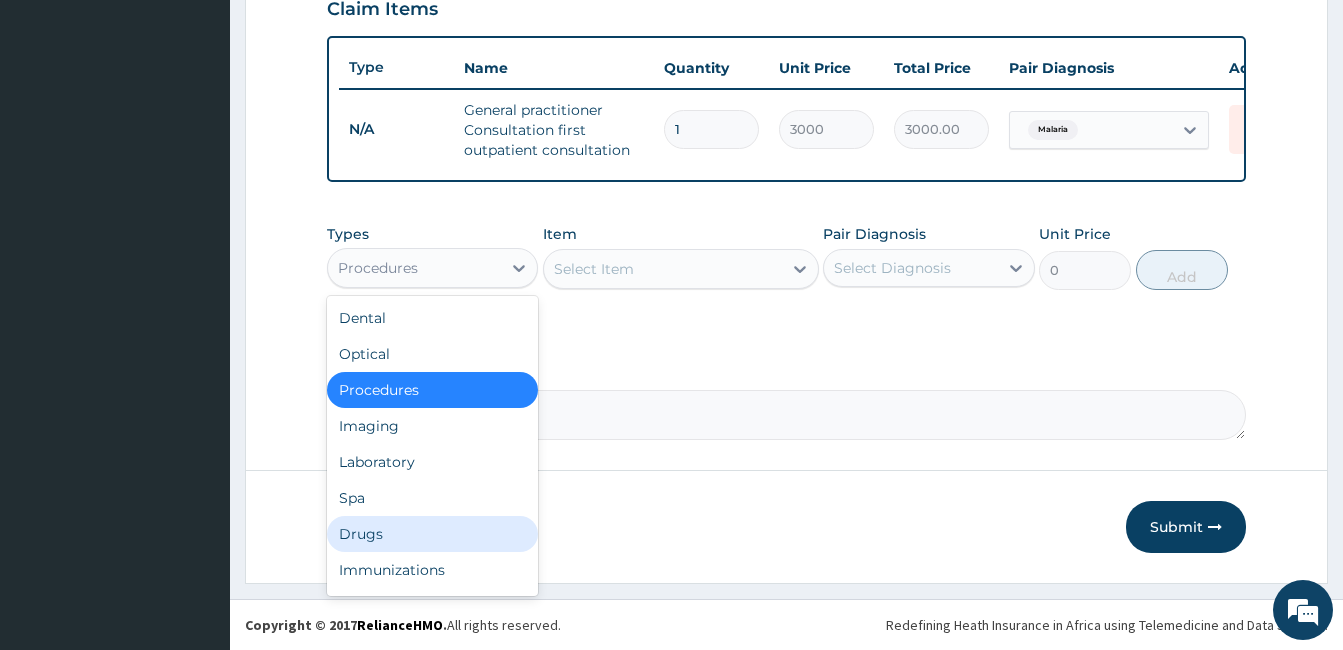 click on "Drugs" at bounding box center (432, 534) 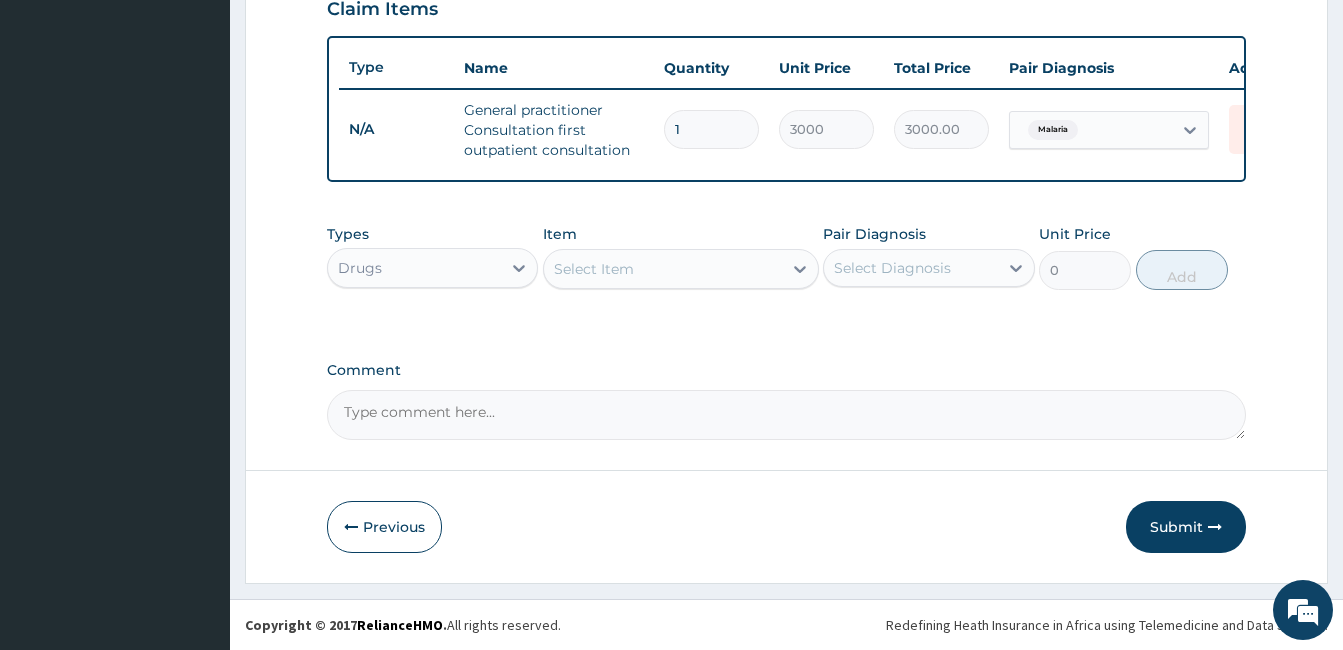 click on "Select Item" at bounding box center (663, 269) 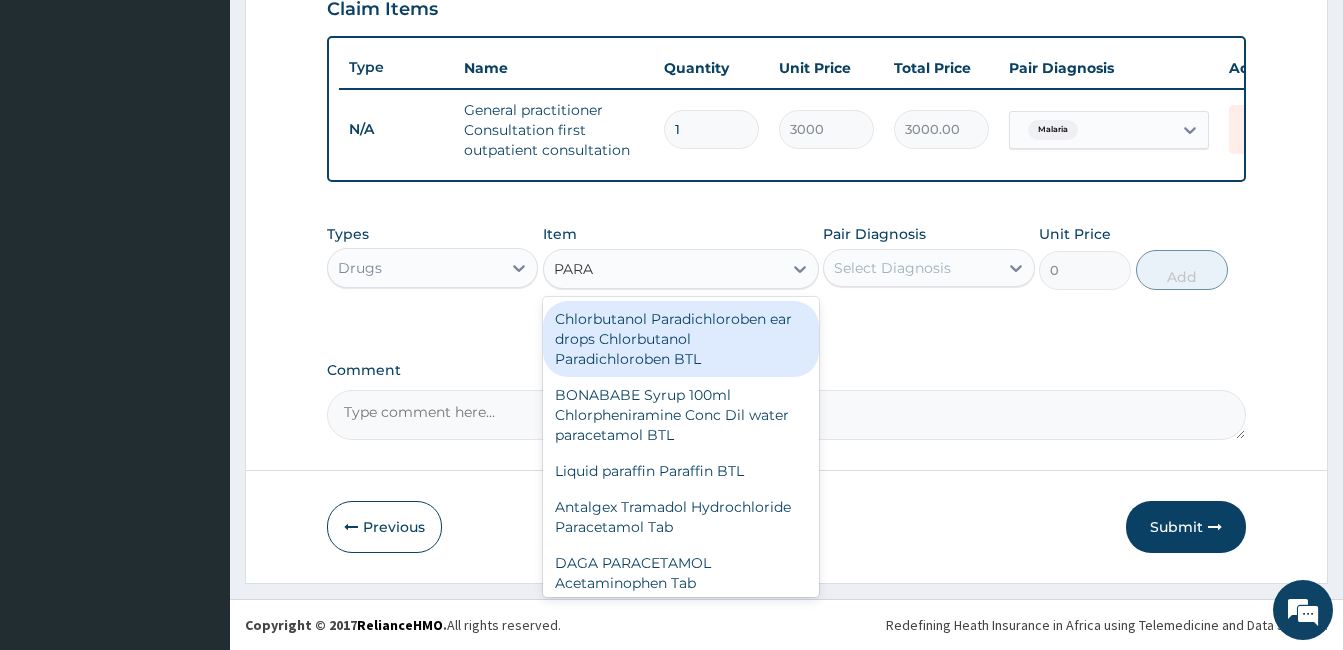 type on "PARAC" 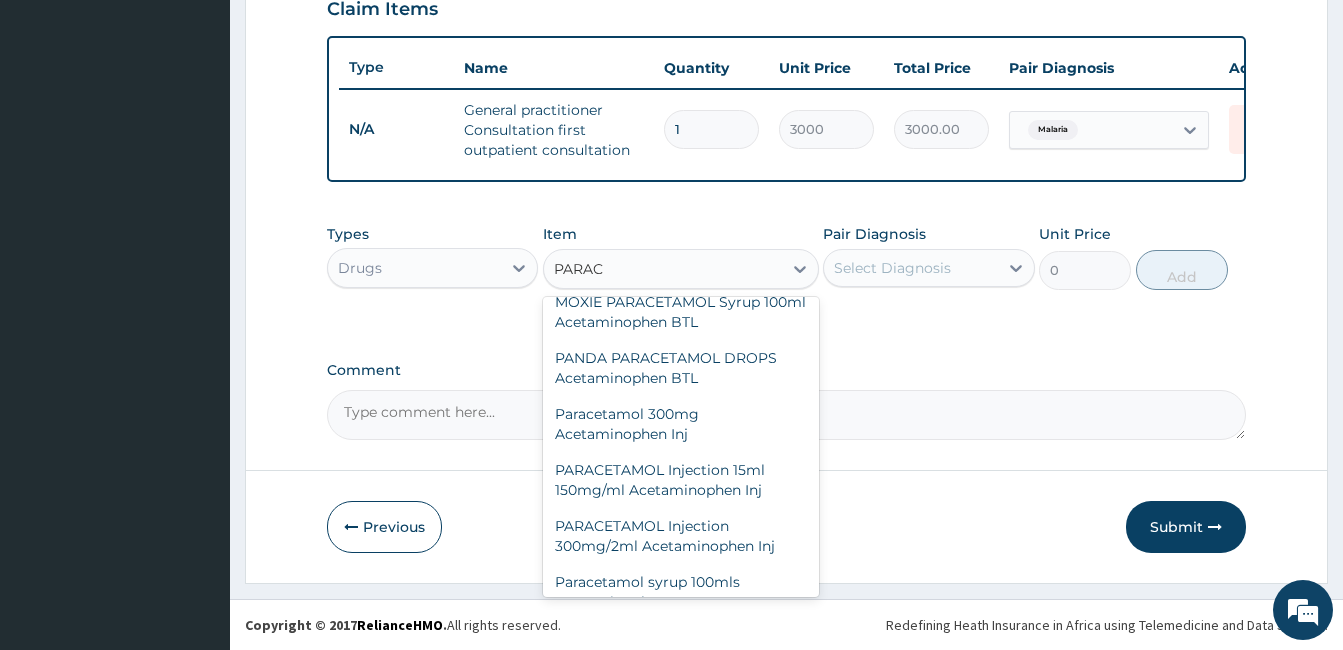 scroll, scrollTop: 700, scrollLeft: 0, axis: vertical 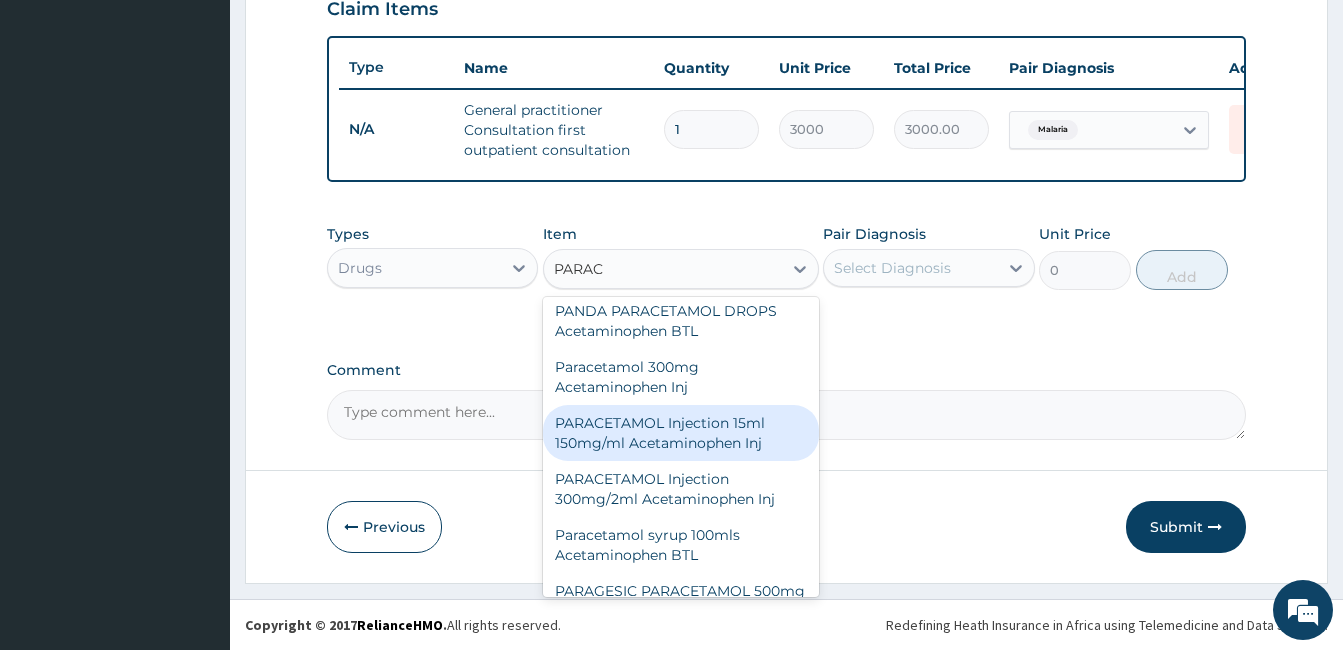 click on "PARACETAMOL Injection 15ml 150mg/ml Acetaminophen Inj" at bounding box center (681, 433) 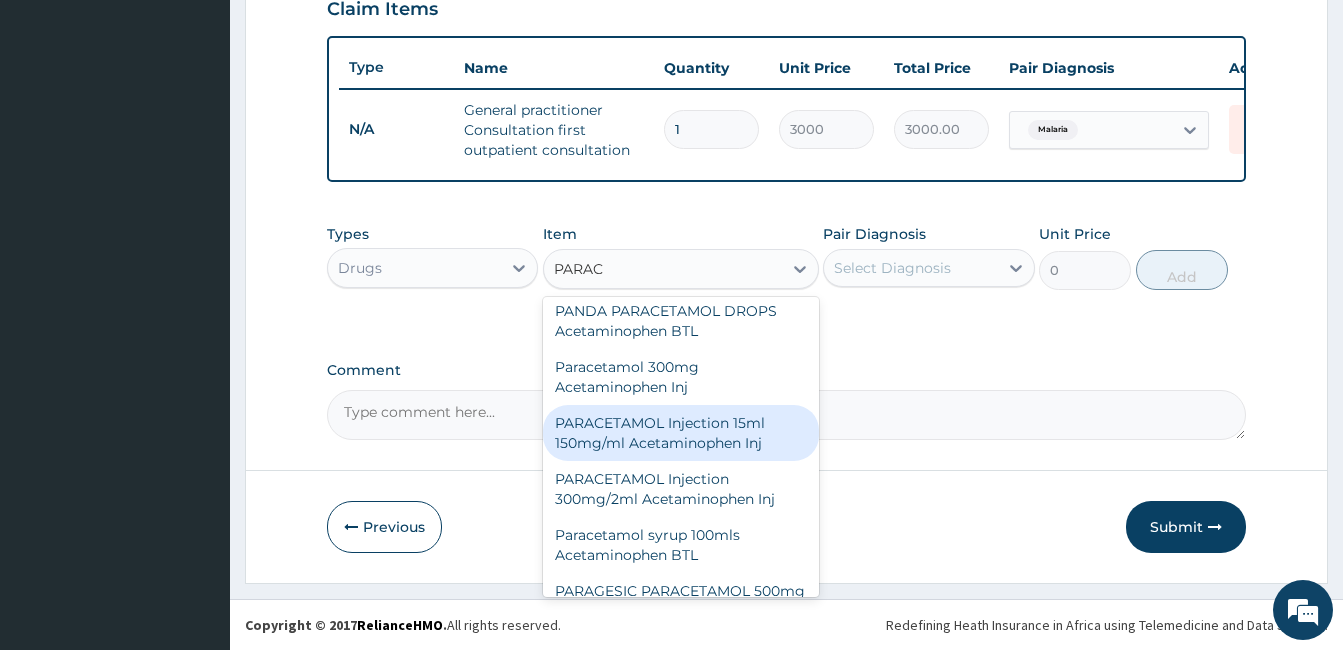 type 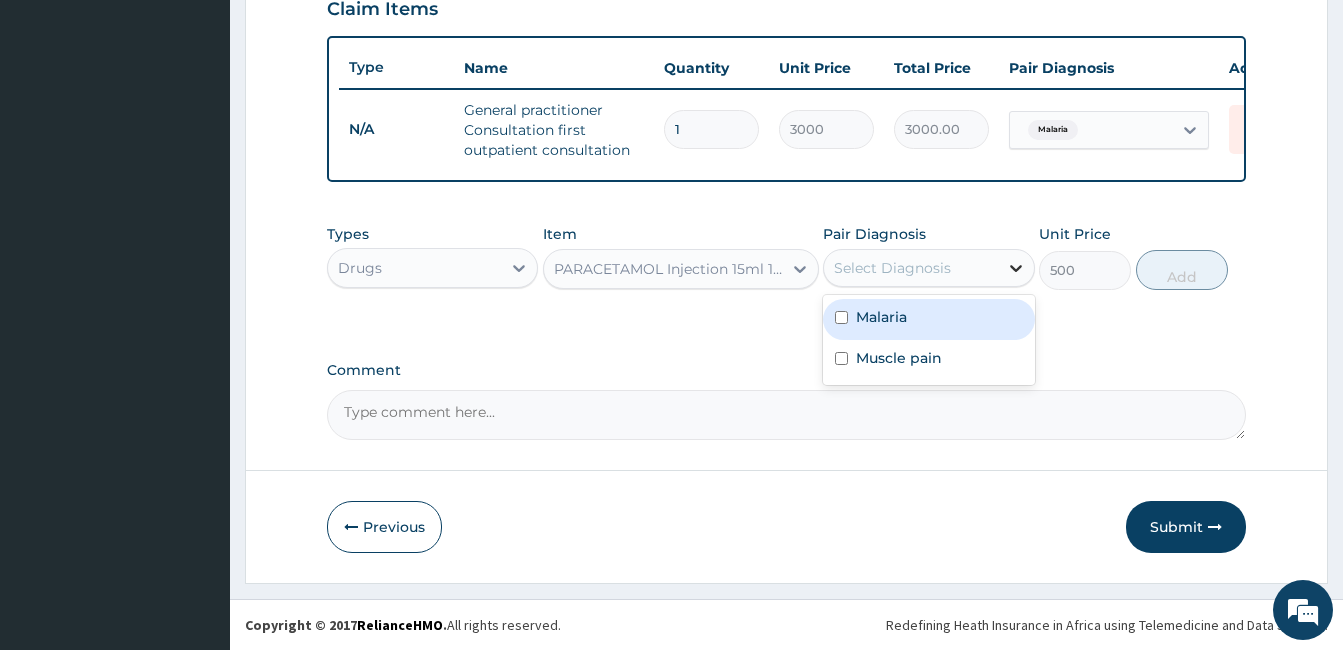 click 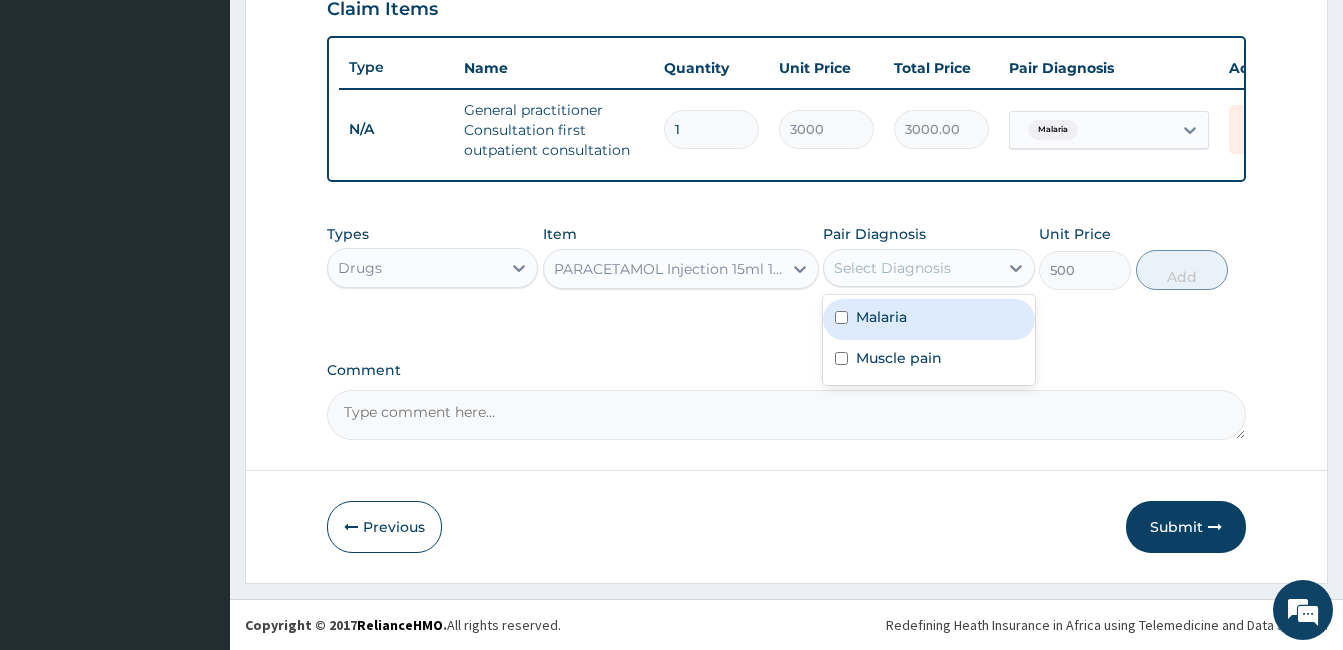 click on "Malaria" at bounding box center [928, 319] 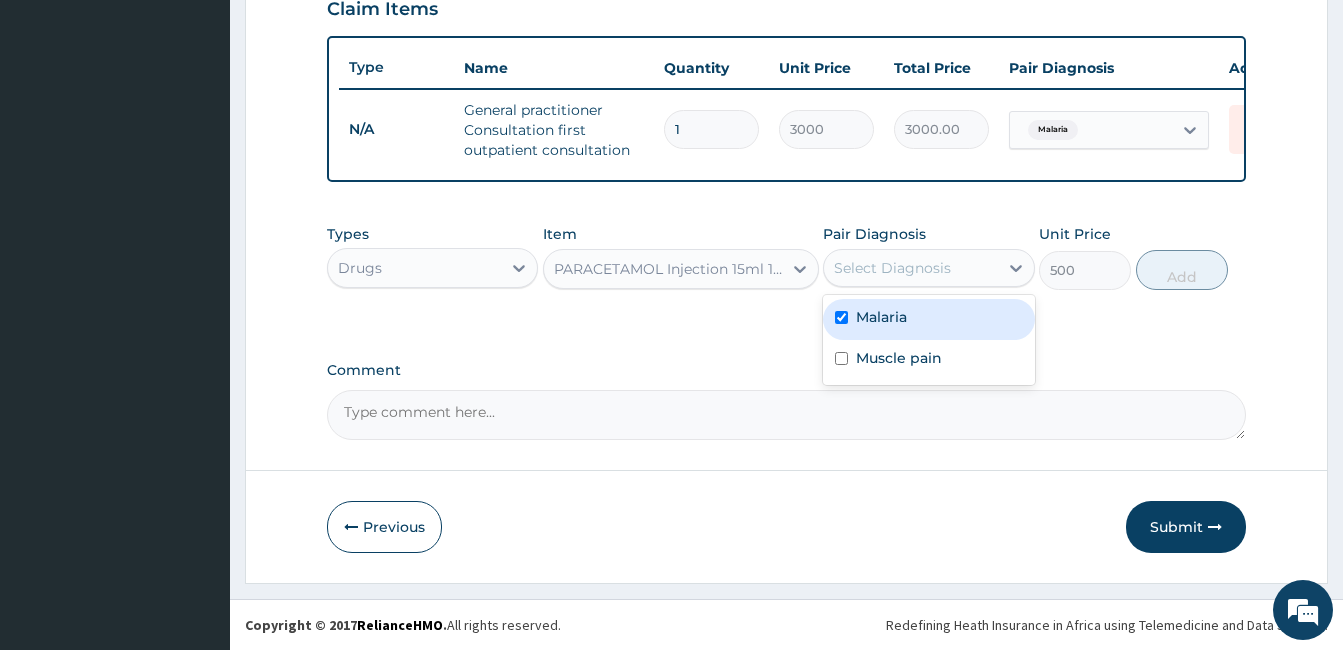 checkbox on "true" 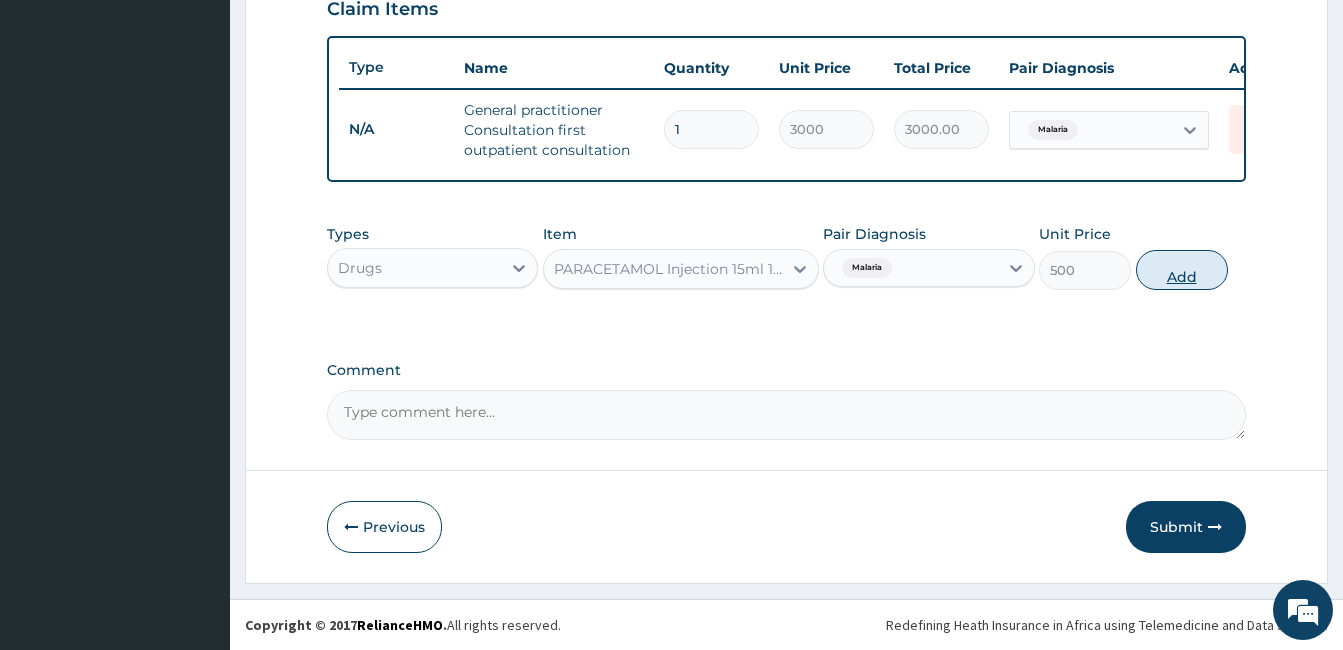 click on "Add" at bounding box center [1182, 270] 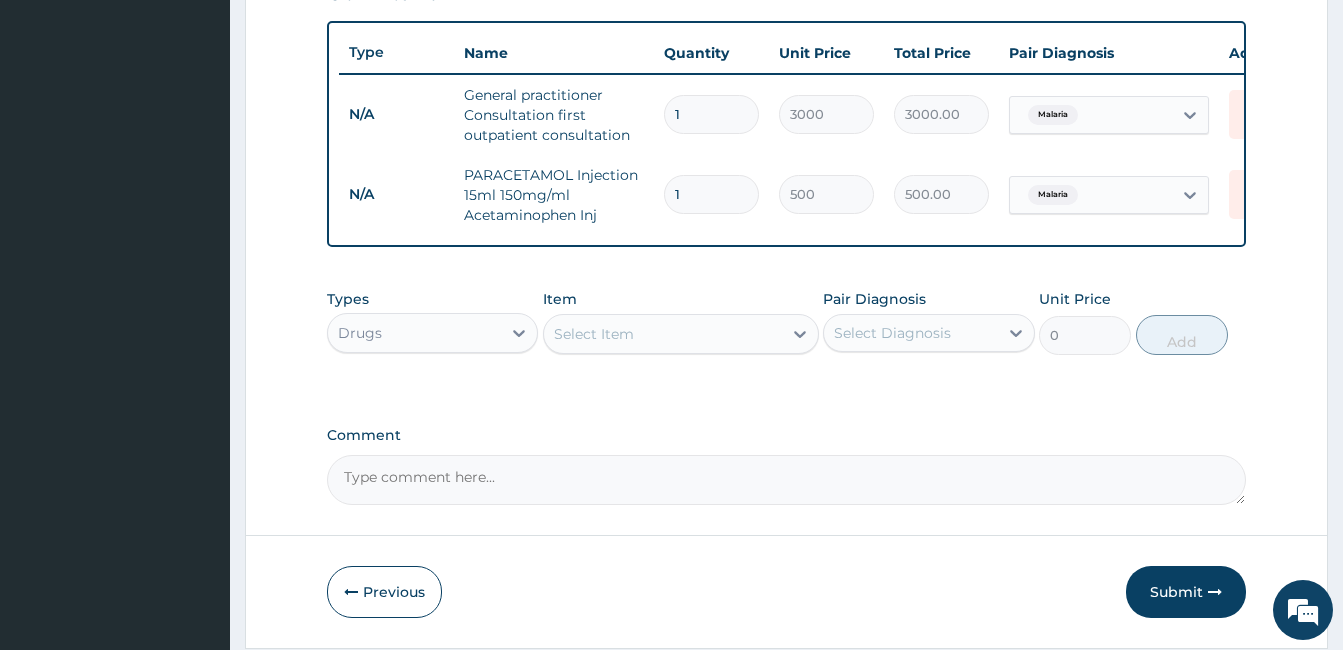 click on "Select Item" at bounding box center [594, 334] 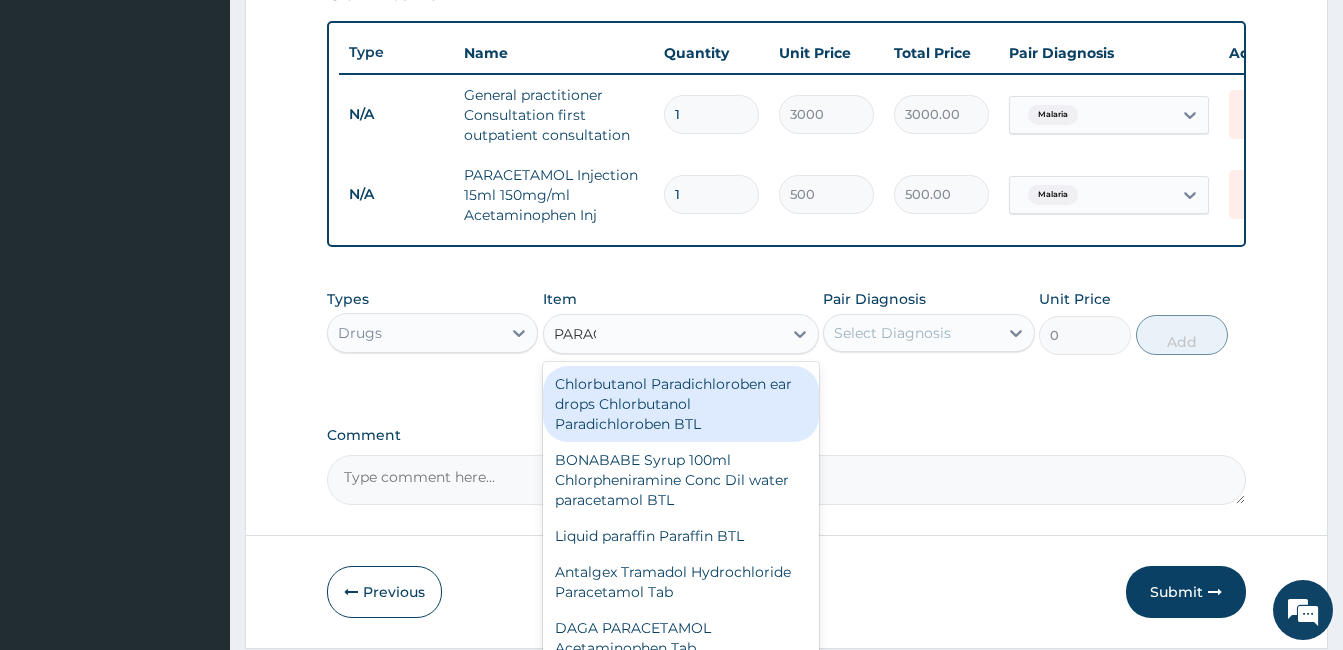 type on "PARACE" 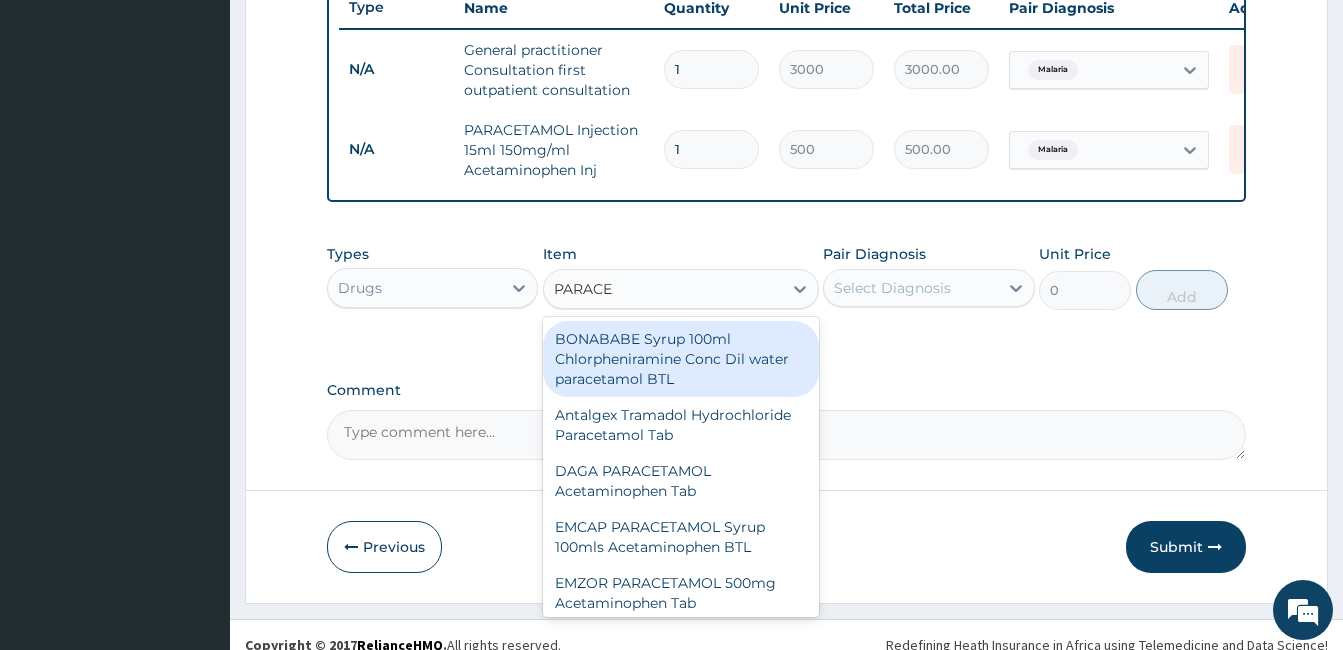 scroll, scrollTop: 803, scrollLeft: 0, axis: vertical 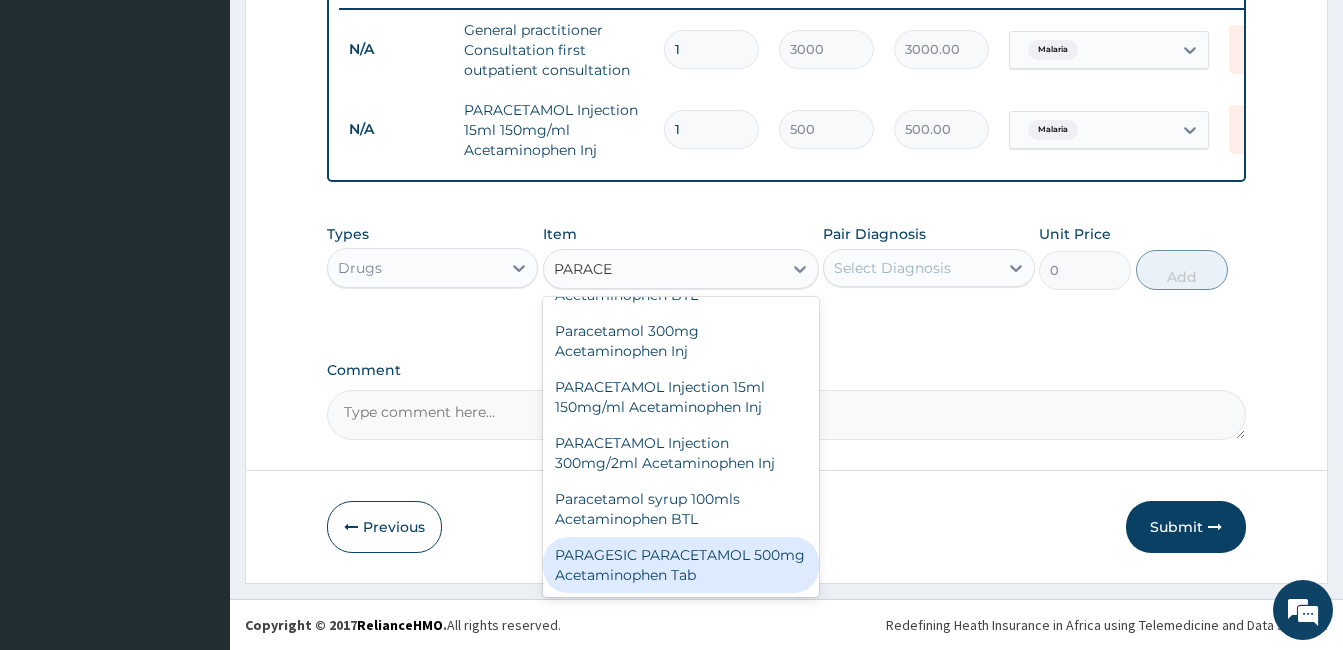 click on "PARAGESIC PARACETAMOL 500mg Acetaminophen Tab" at bounding box center (681, 565) 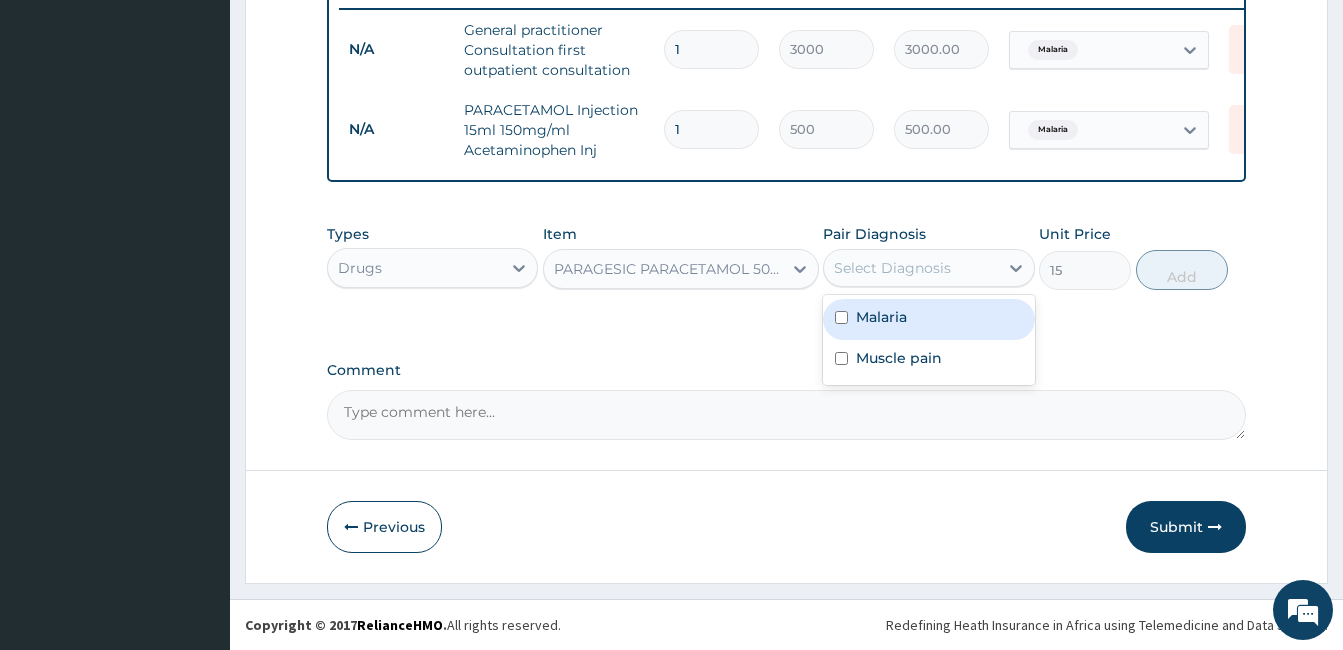 click on "Select Diagnosis" at bounding box center (892, 268) 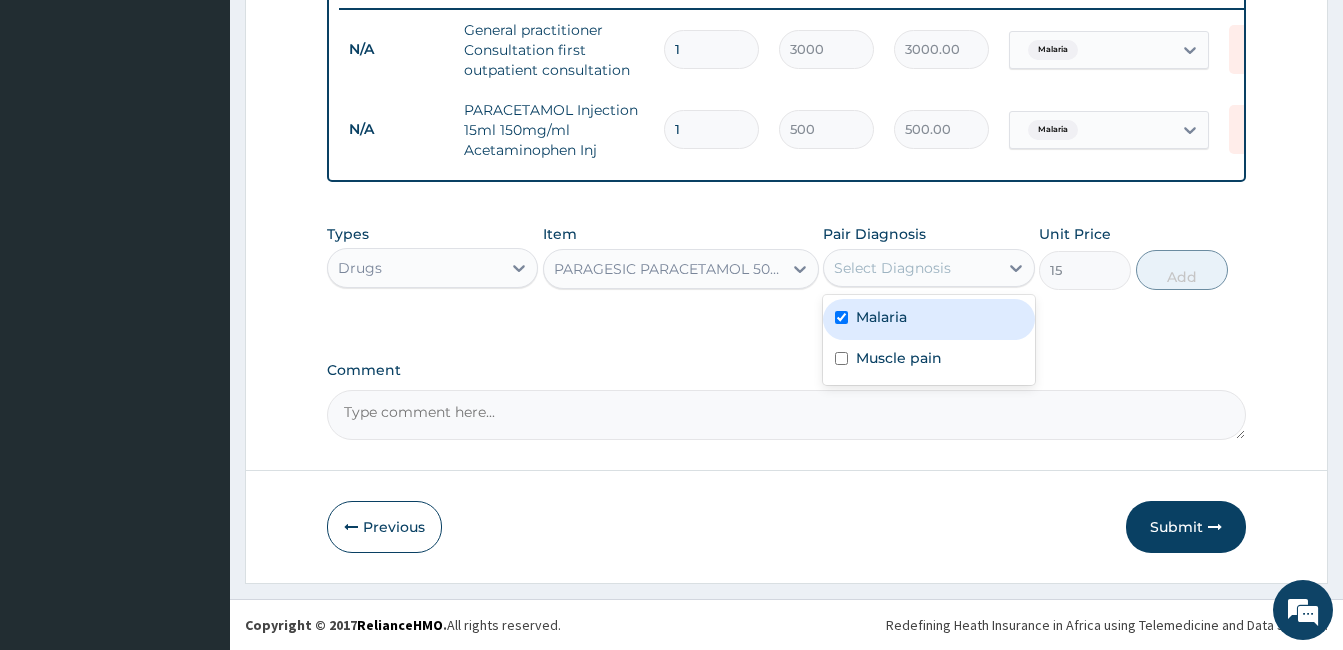 checkbox on "true" 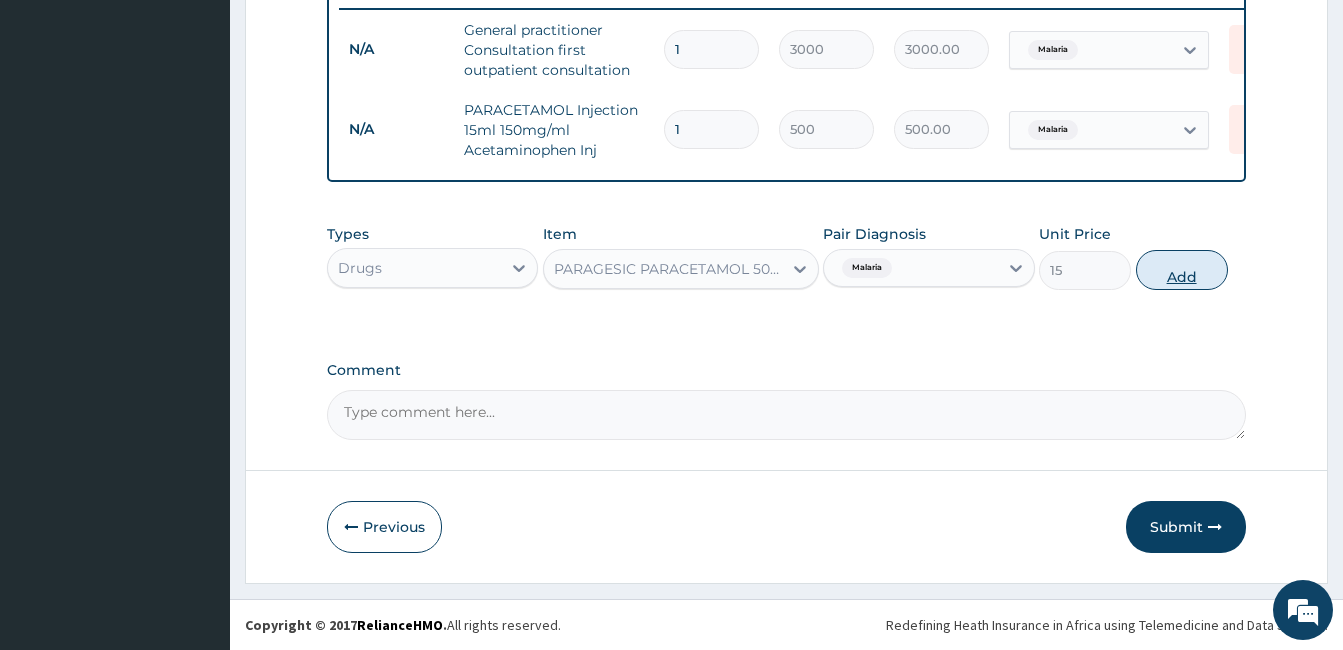 click on "Add" at bounding box center (1182, 270) 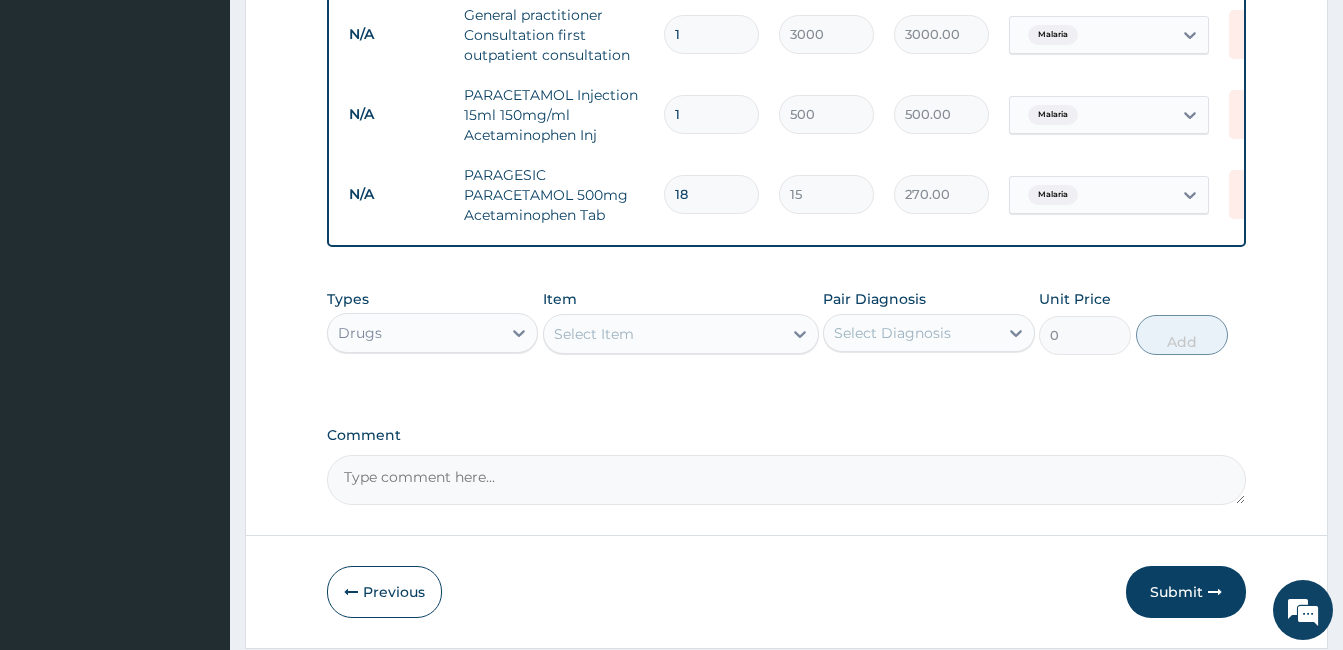 type on "18" 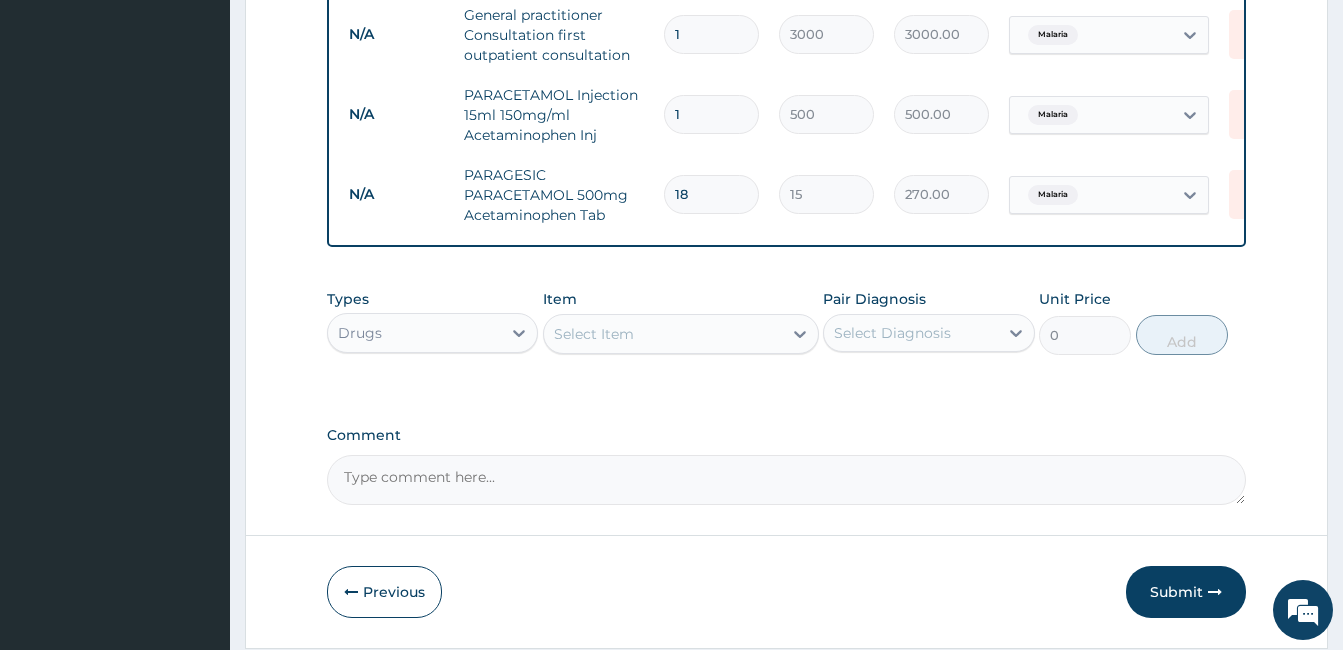 click on "Select Item" at bounding box center (663, 334) 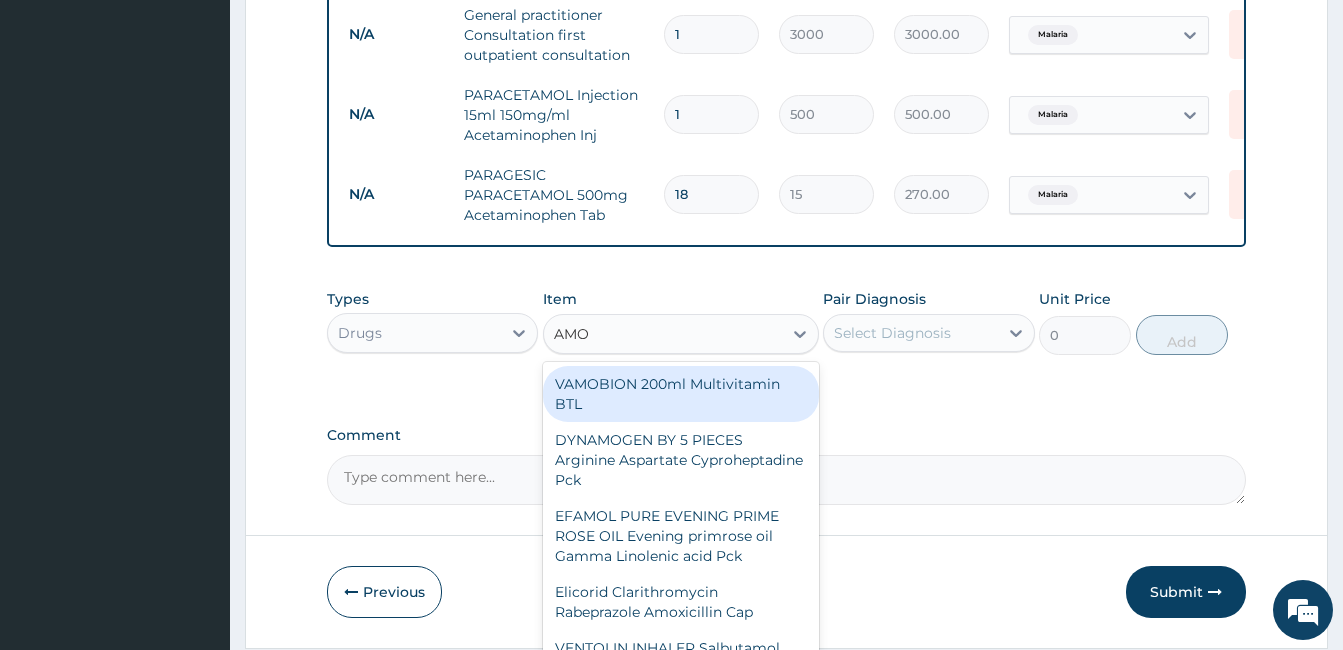 type on "AMOX" 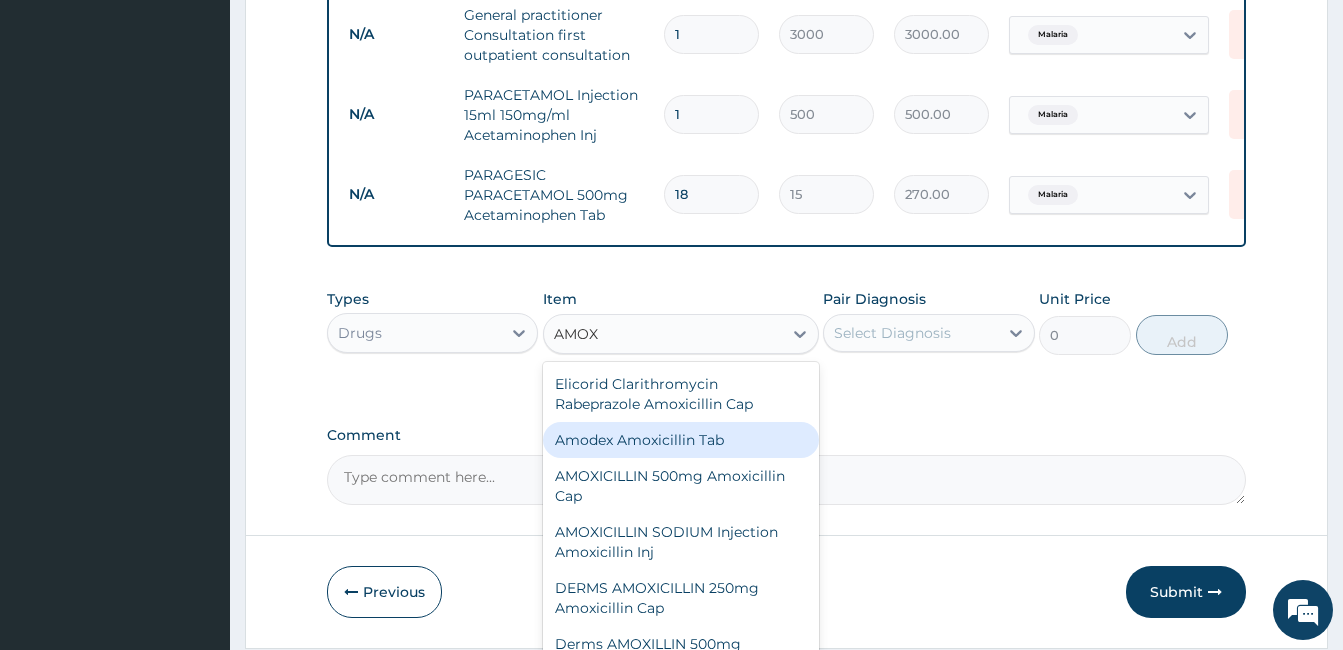 click on "Amodex Amoxicillin Tab" at bounding box center (681, 440) 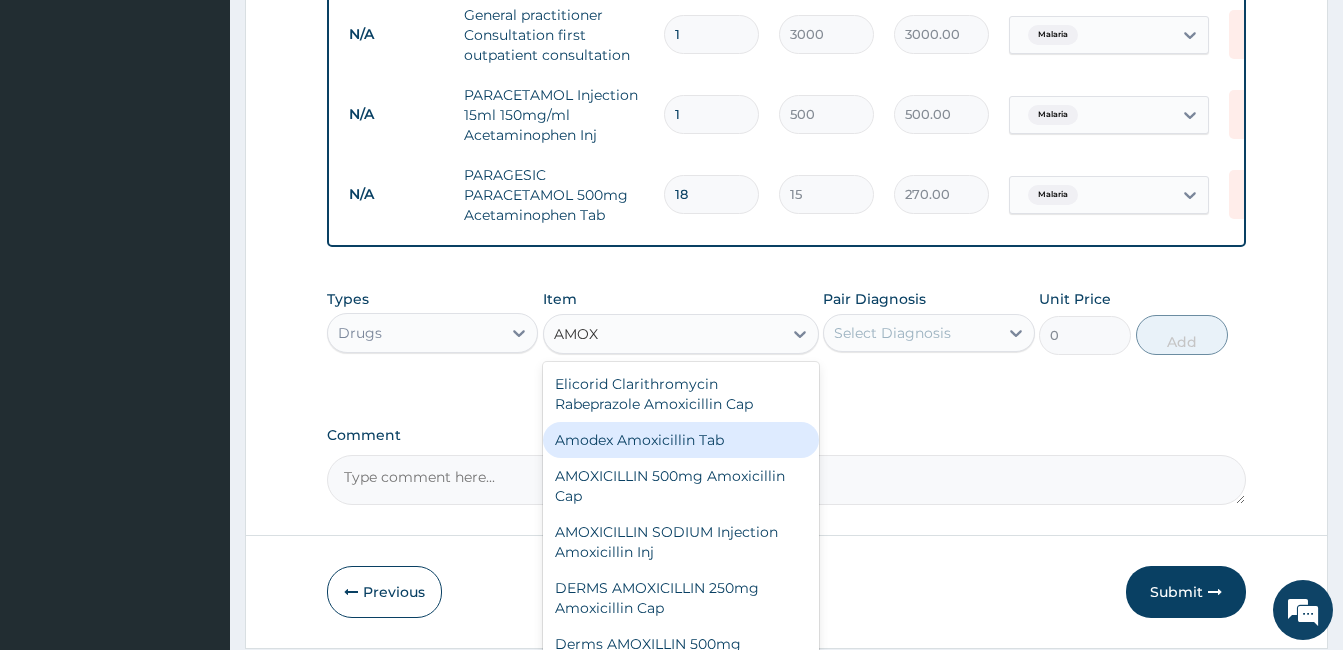 type 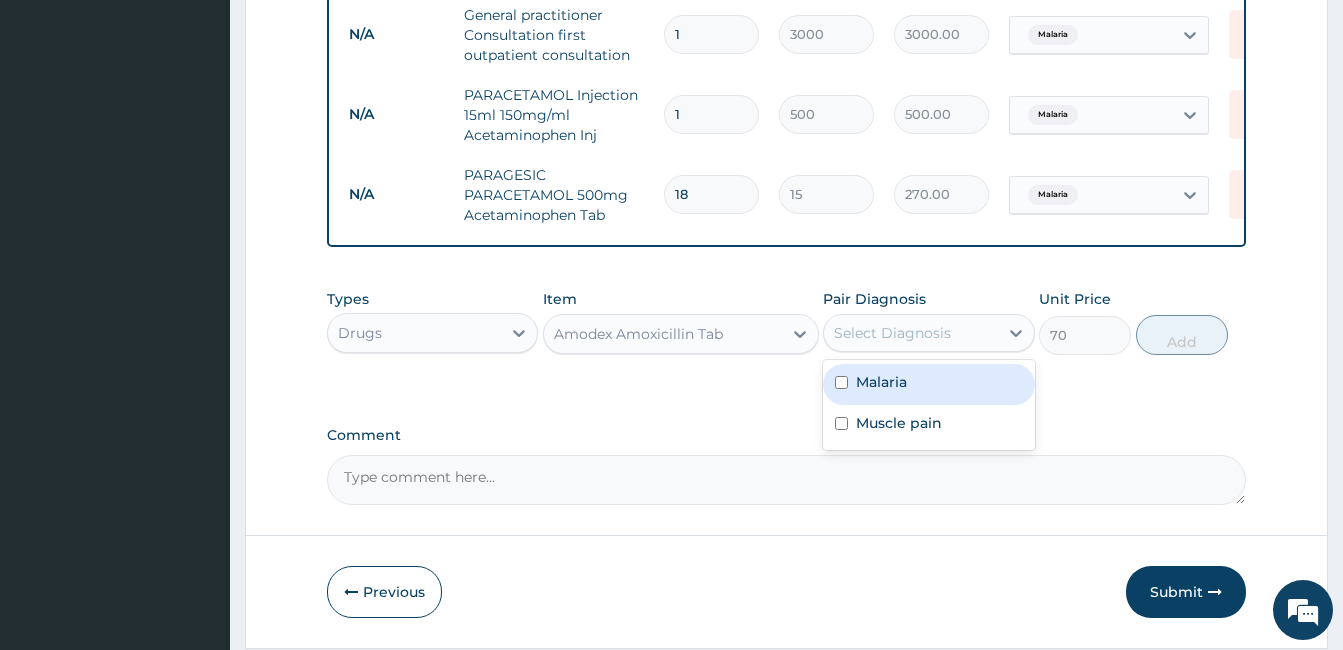 click on "Select Diagnosis" at bounding box center (892, 333) 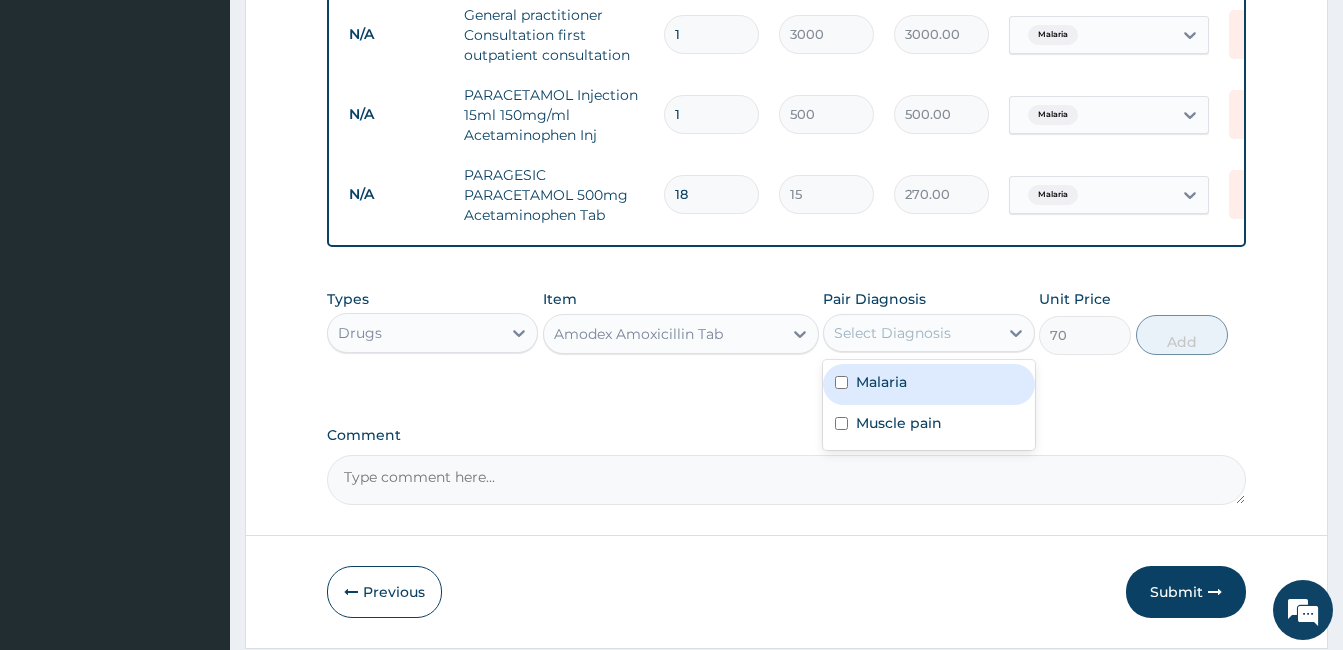 click on "Malaria" at bounding box center [928, 384] 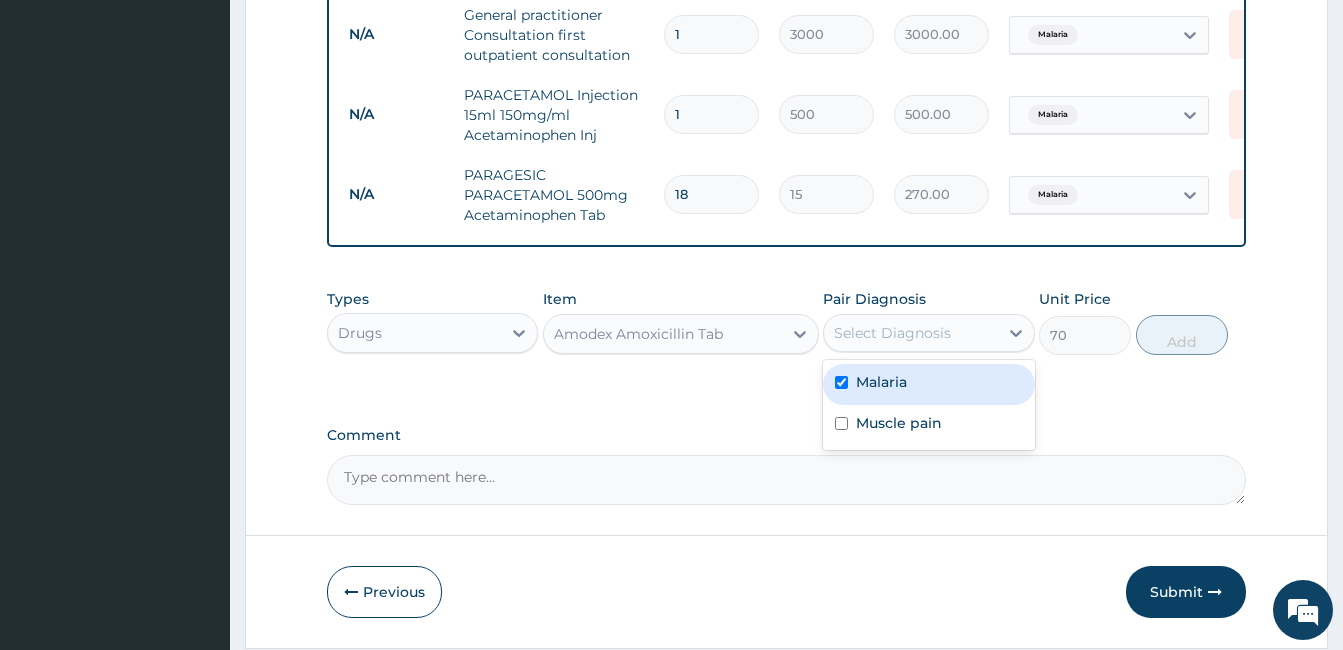 checkbox on "true" 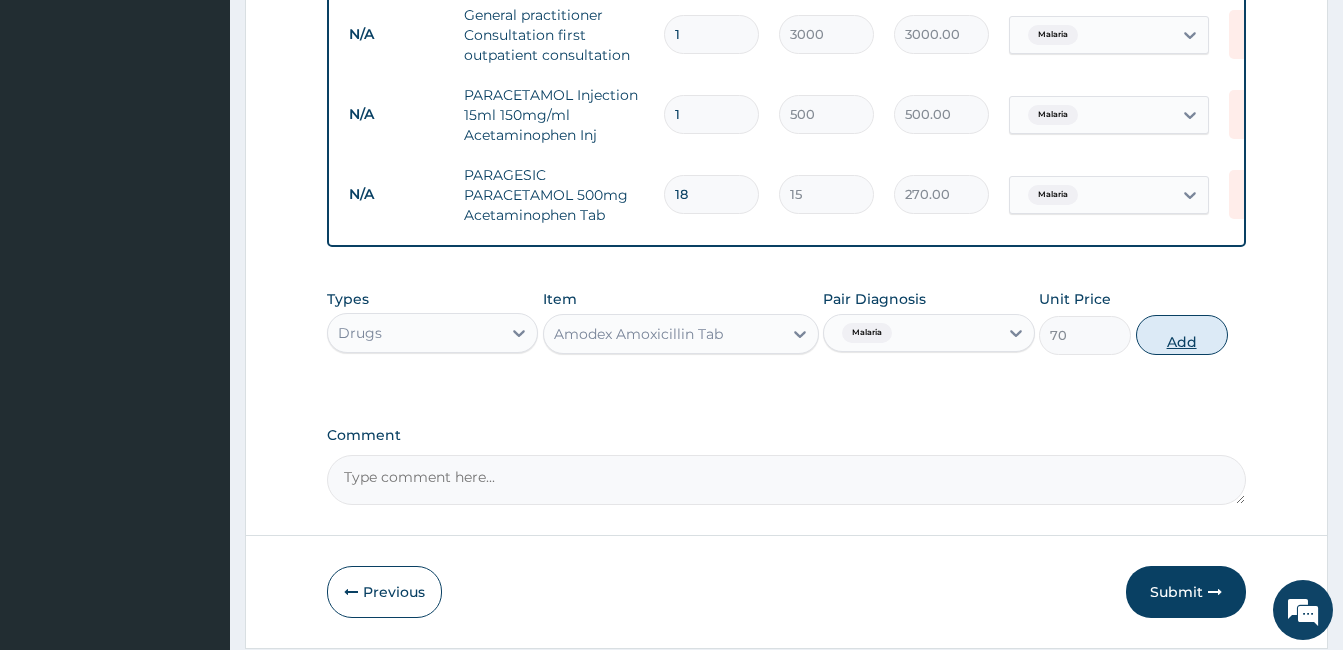 click on "Add" at bounding box center [1182, 335] 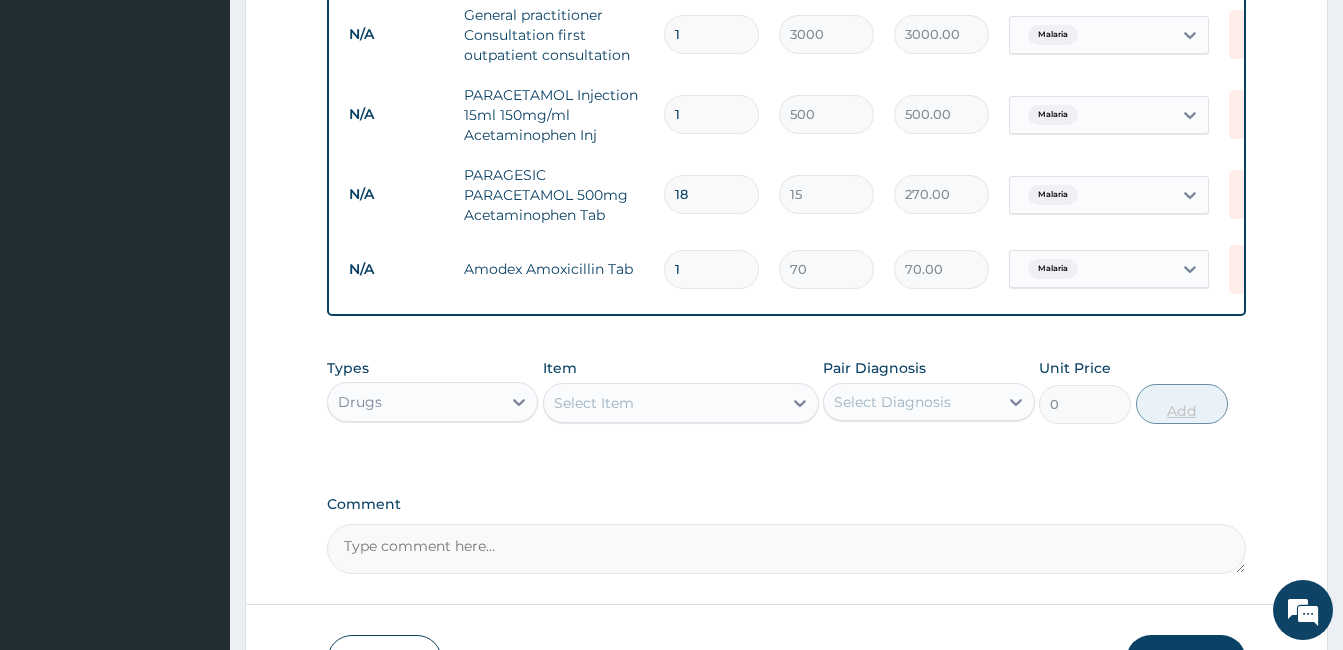 type on "15" 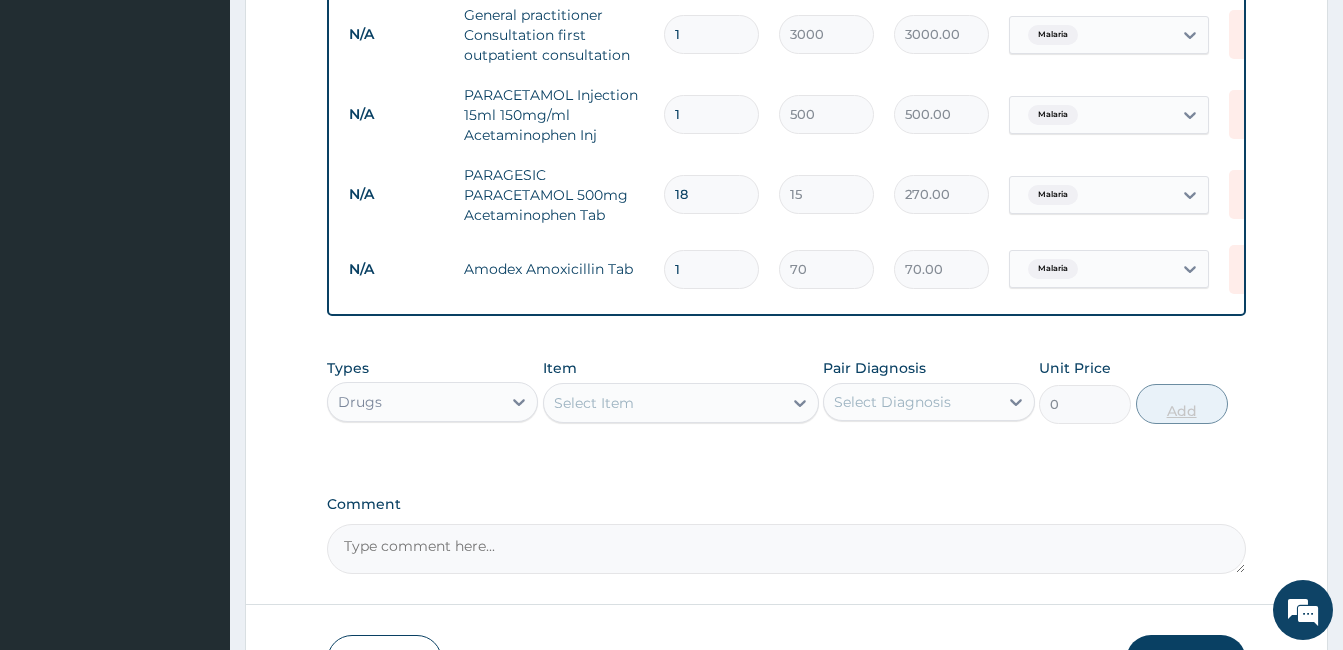 type on "1050.00" 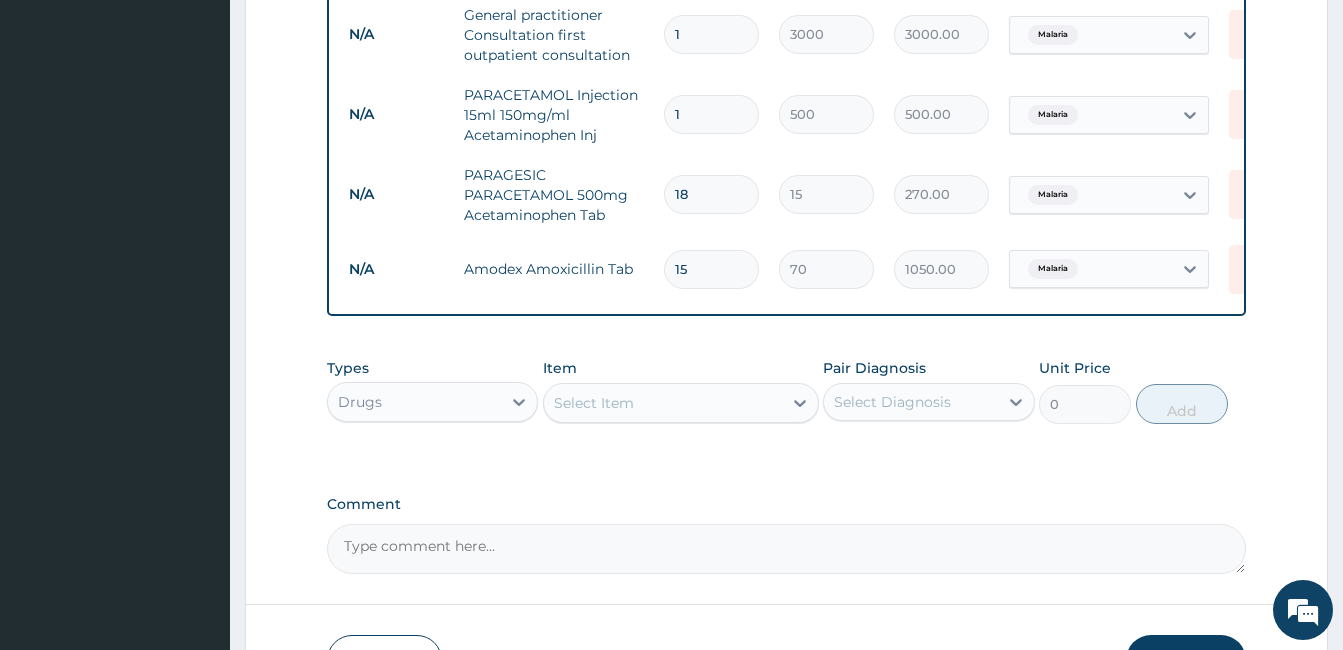 type on "15" 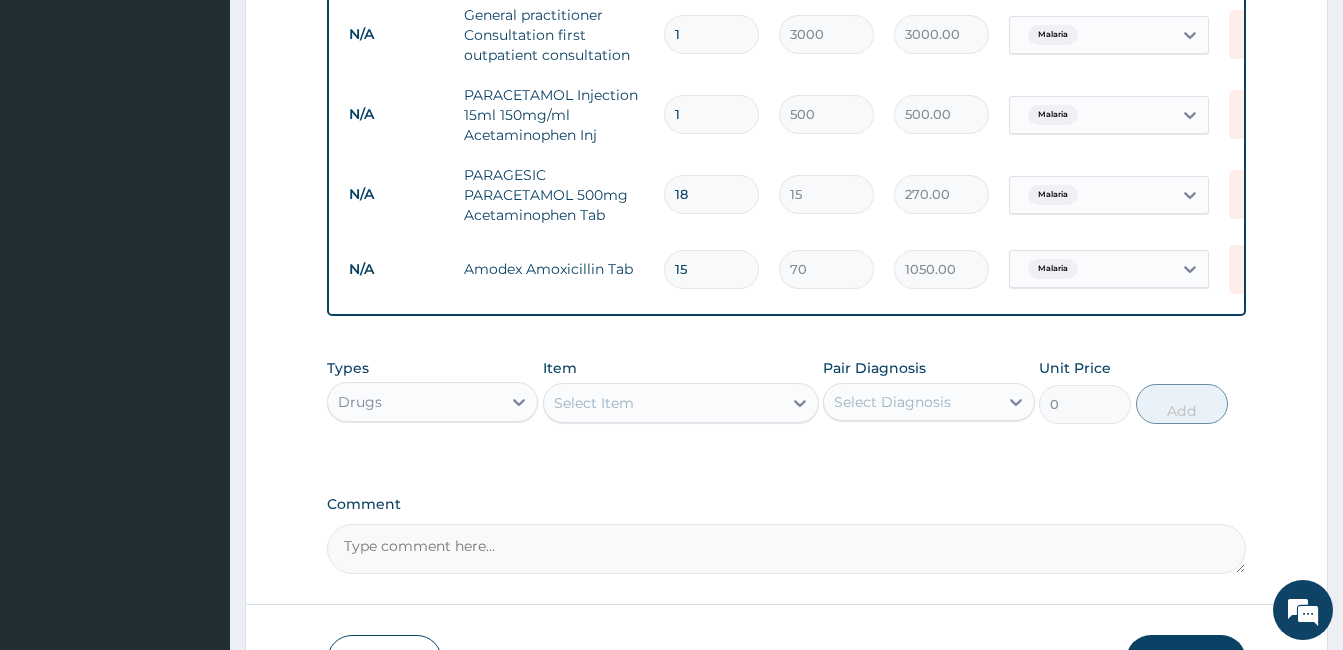 click on "Select Item" at bounding box center (663, 403) 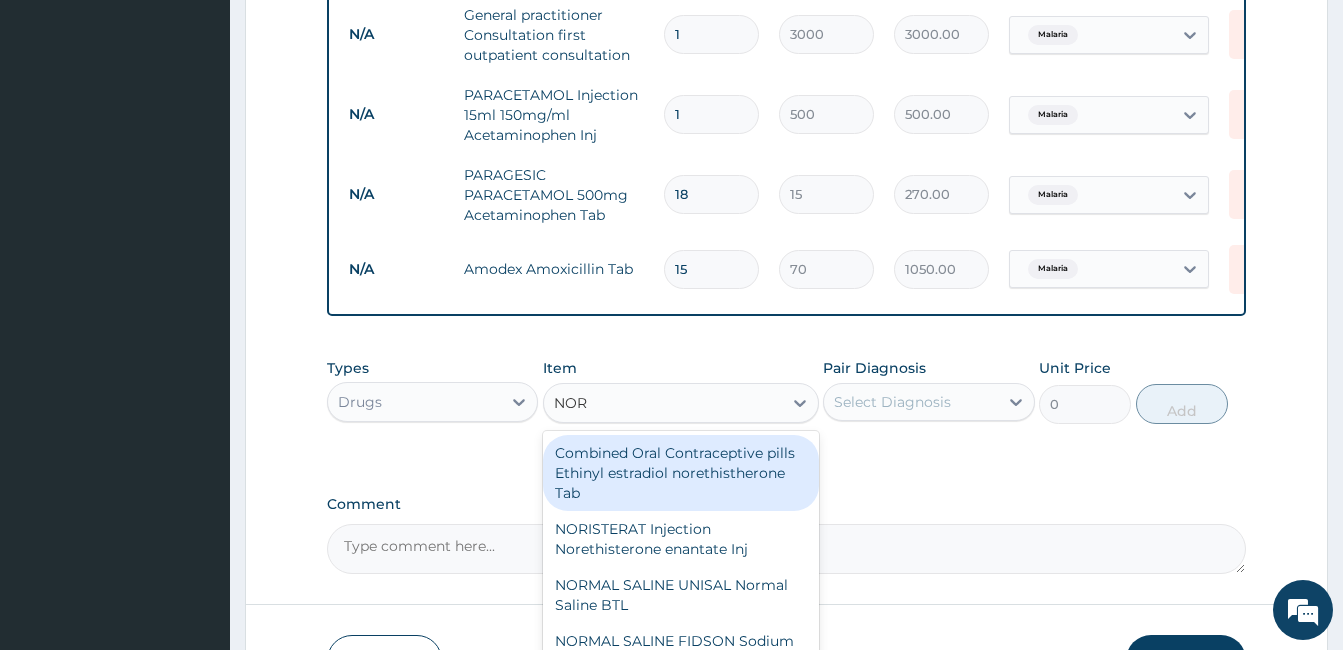type on "NORF" 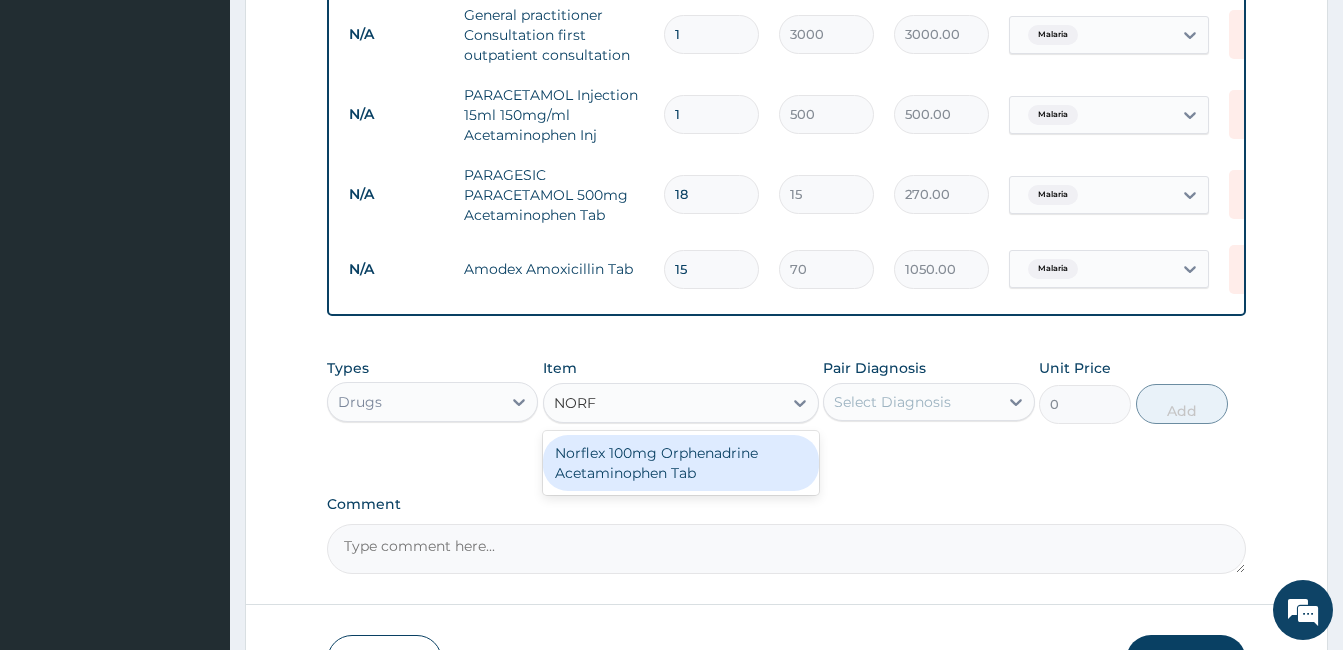 click on "Norflex 100mg Orphenadrine Acetaminophen Tab" at bounding box center [681, 463] 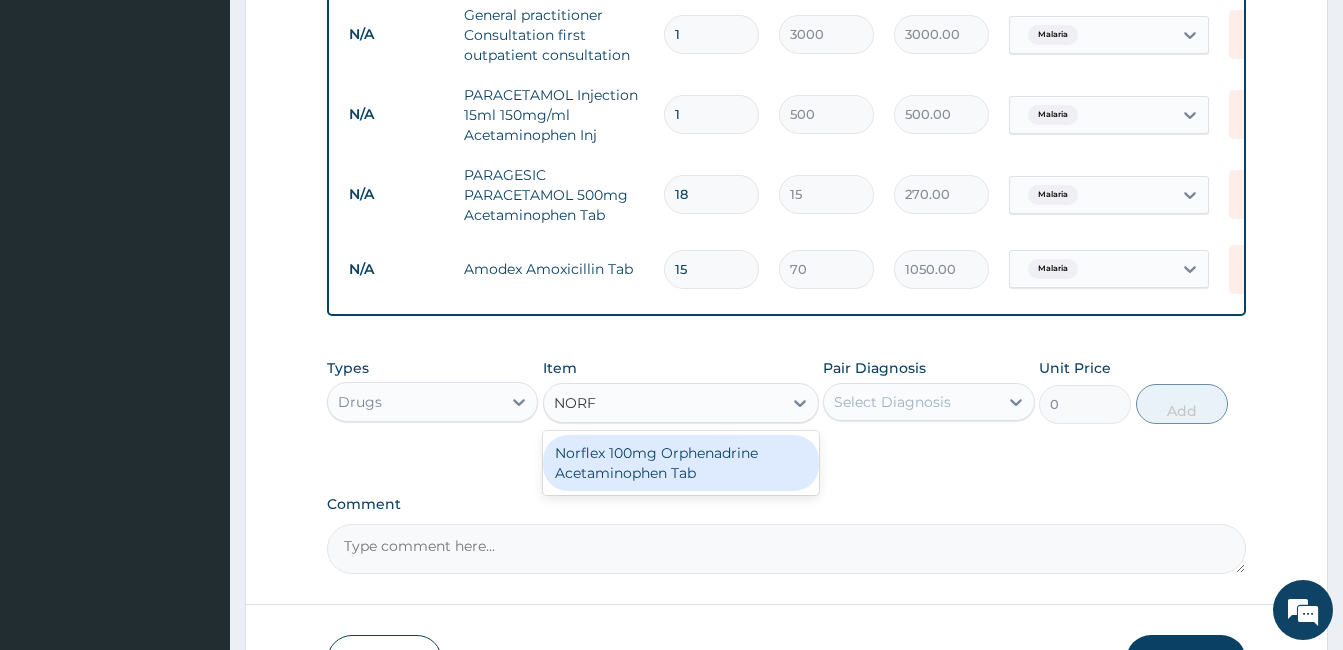 type 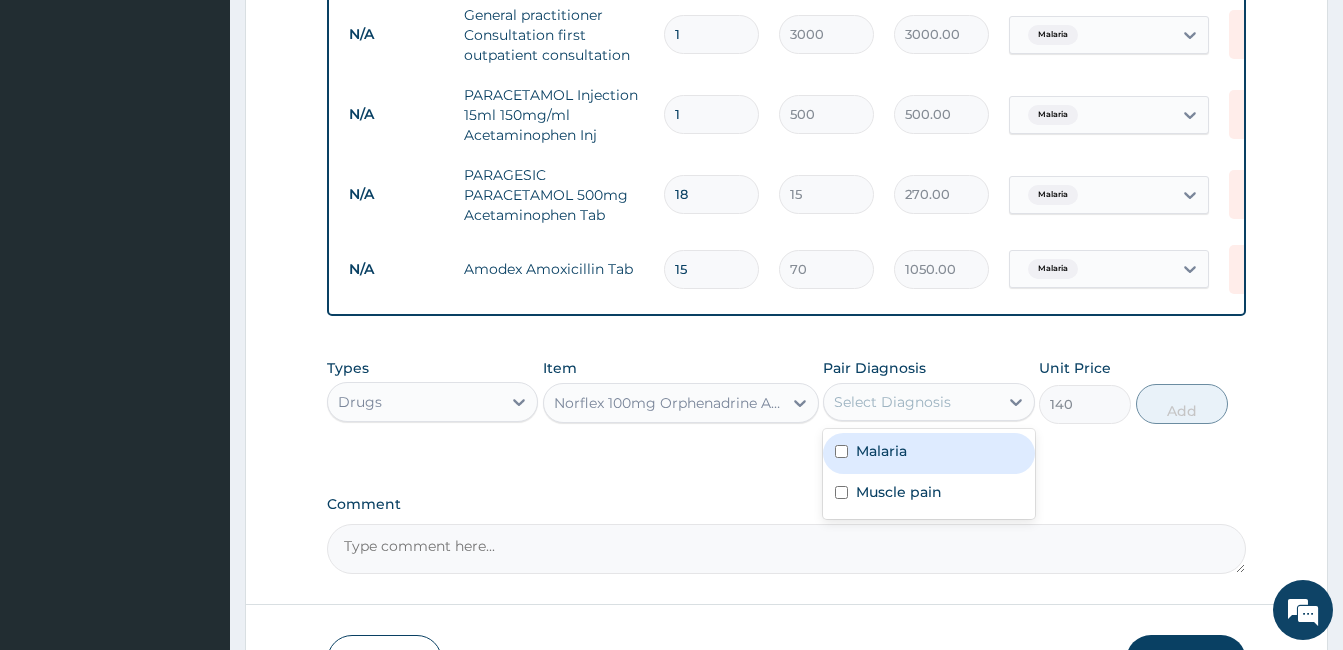 click on "Select Diagnosis" at bounding box center [910, 402] 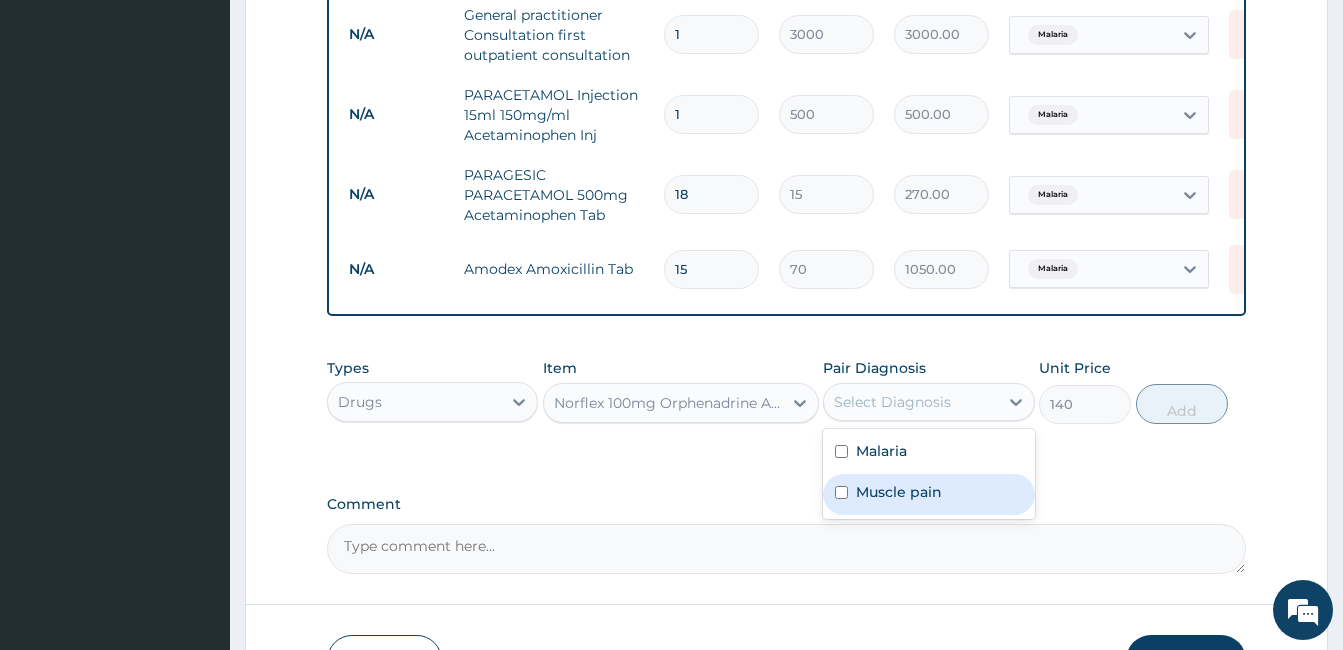 click on "Muscle pain" at bounding box center (899, 492) 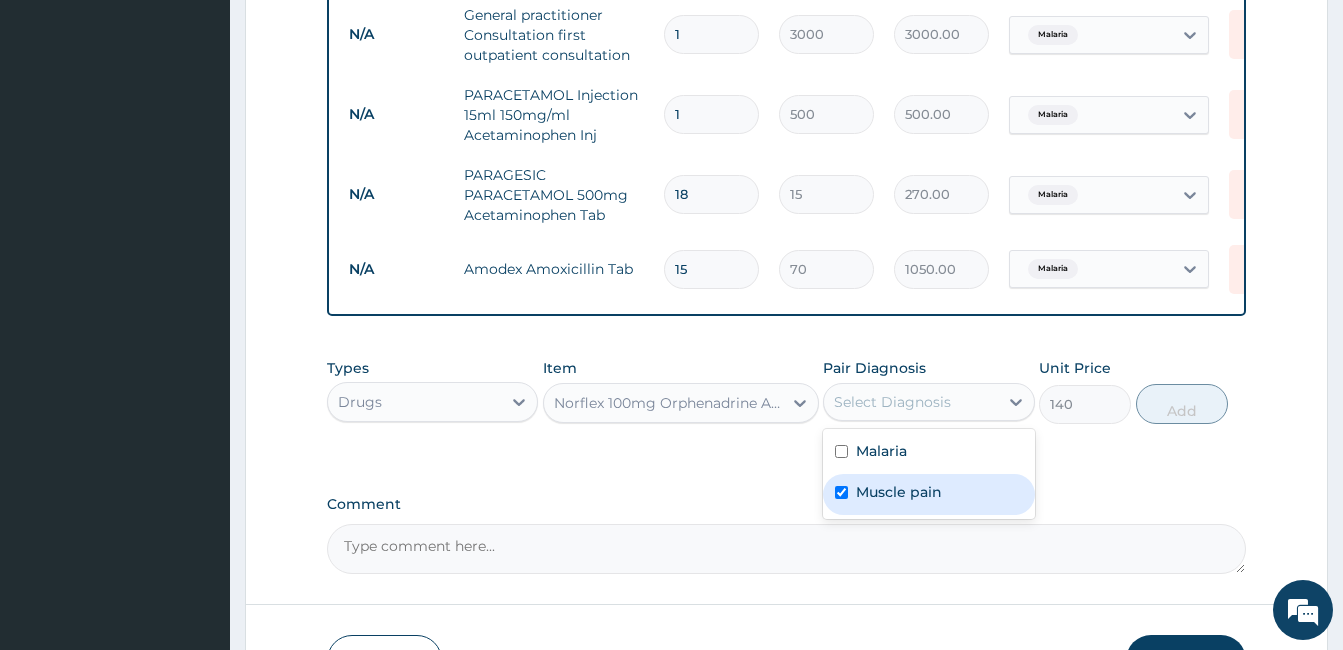 checkbox on "true" 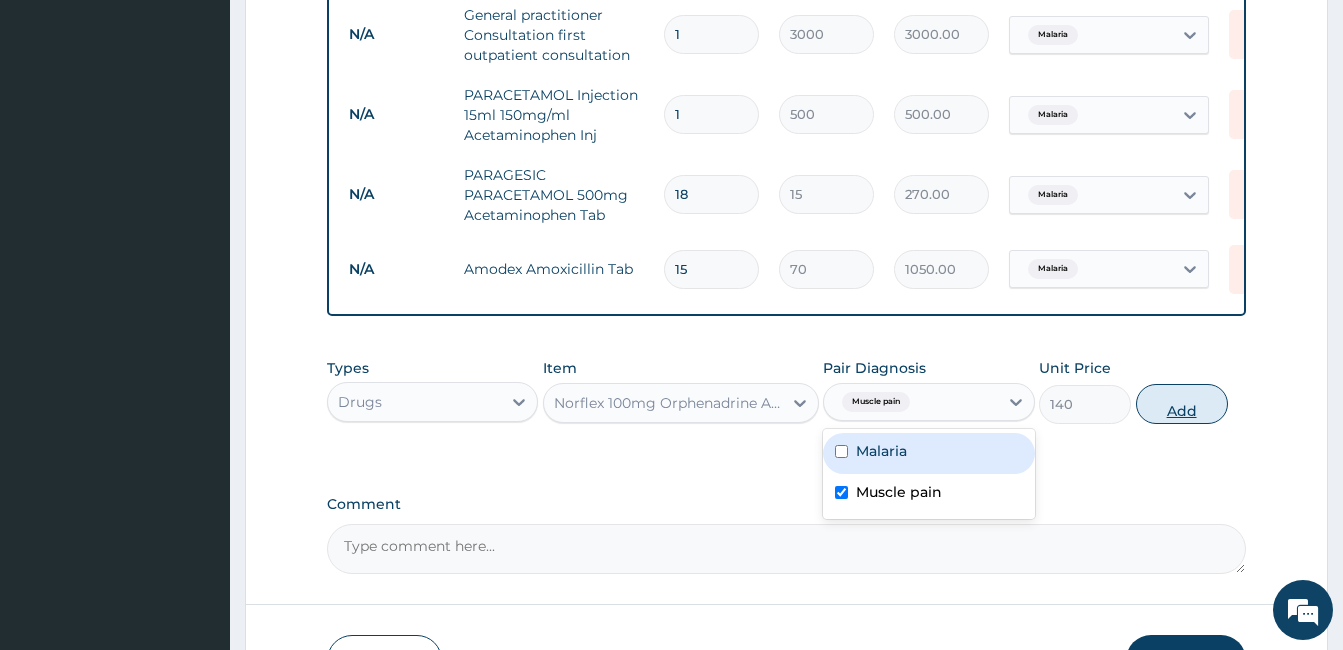 click on "Add" at bounding box center (1182, 404) 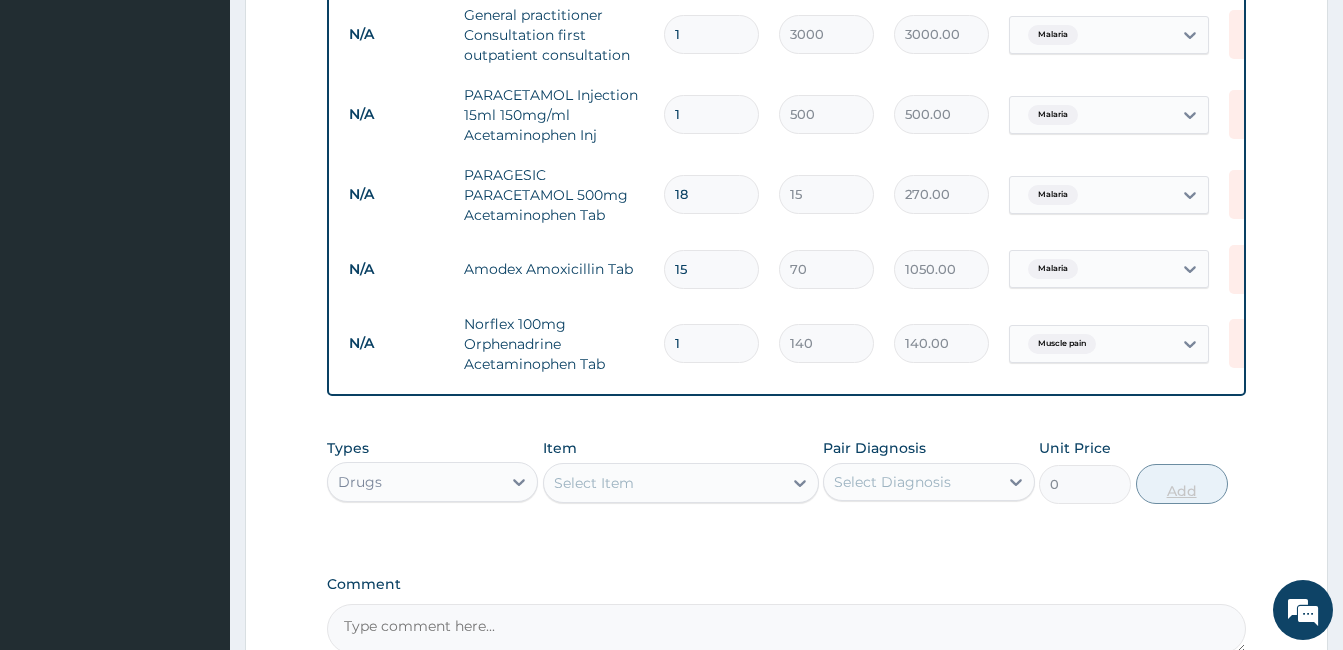 type on "10" 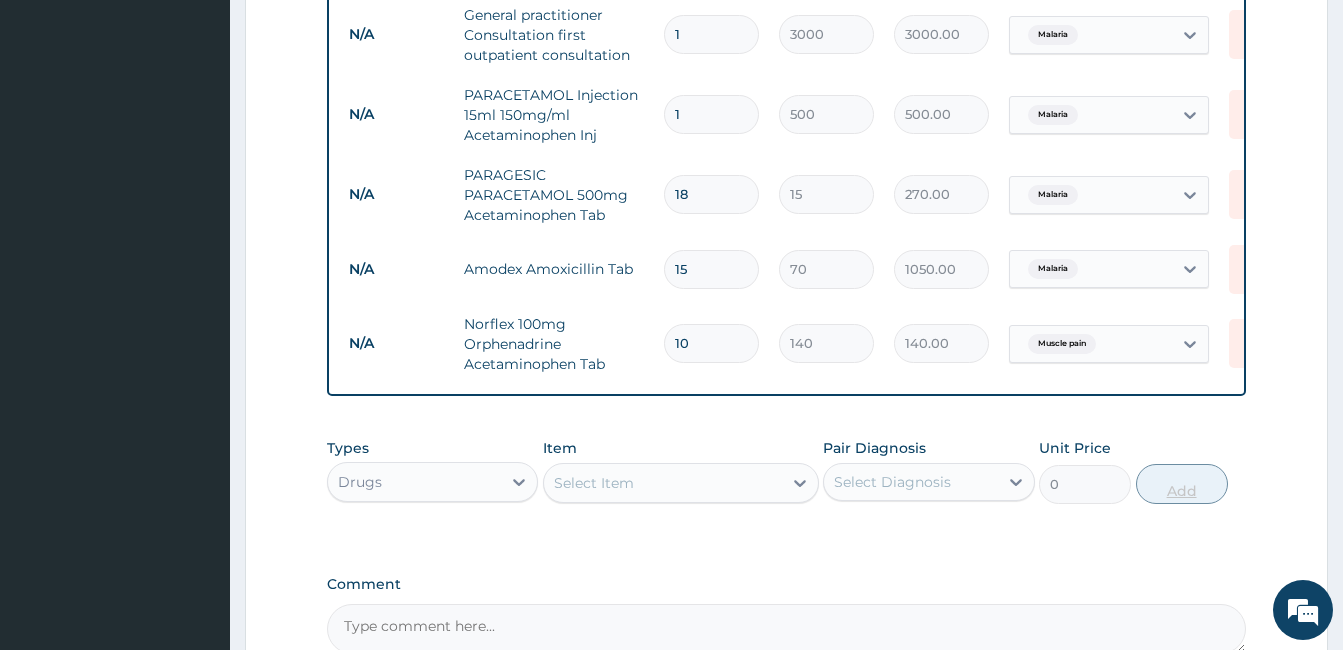type on "1400.00" 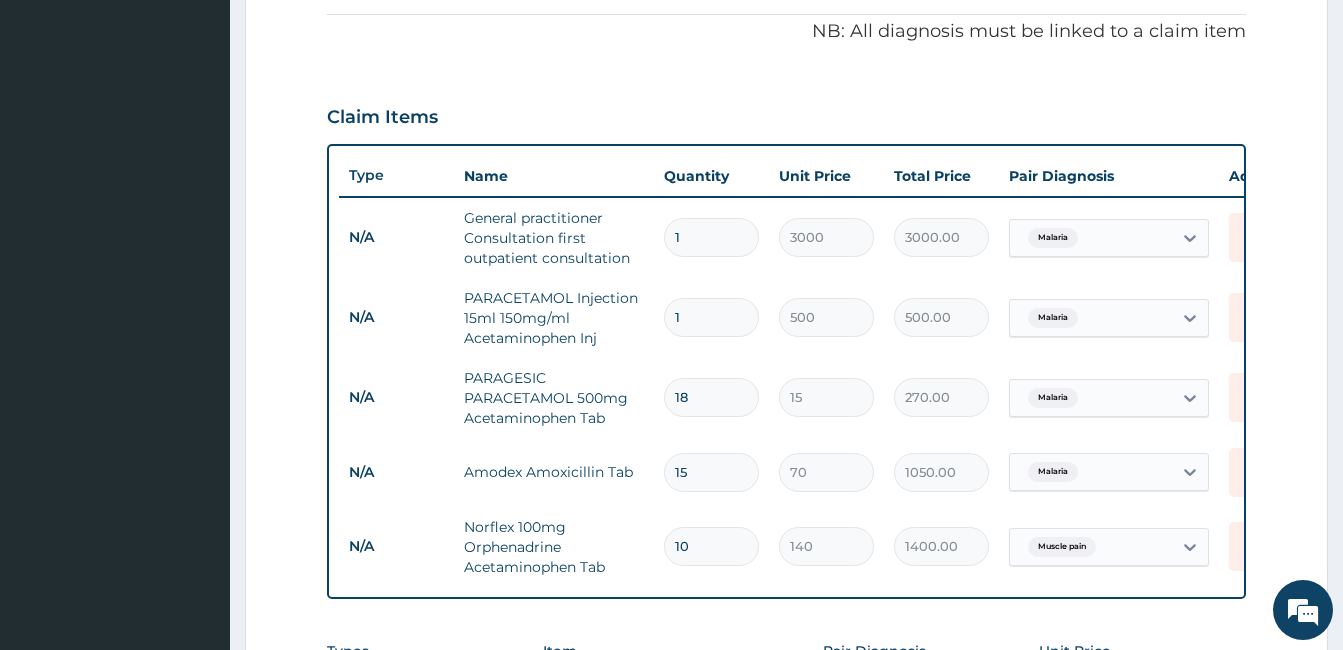 scroll, scrollTop: 503, scrollLeft: 0, axis: vertical 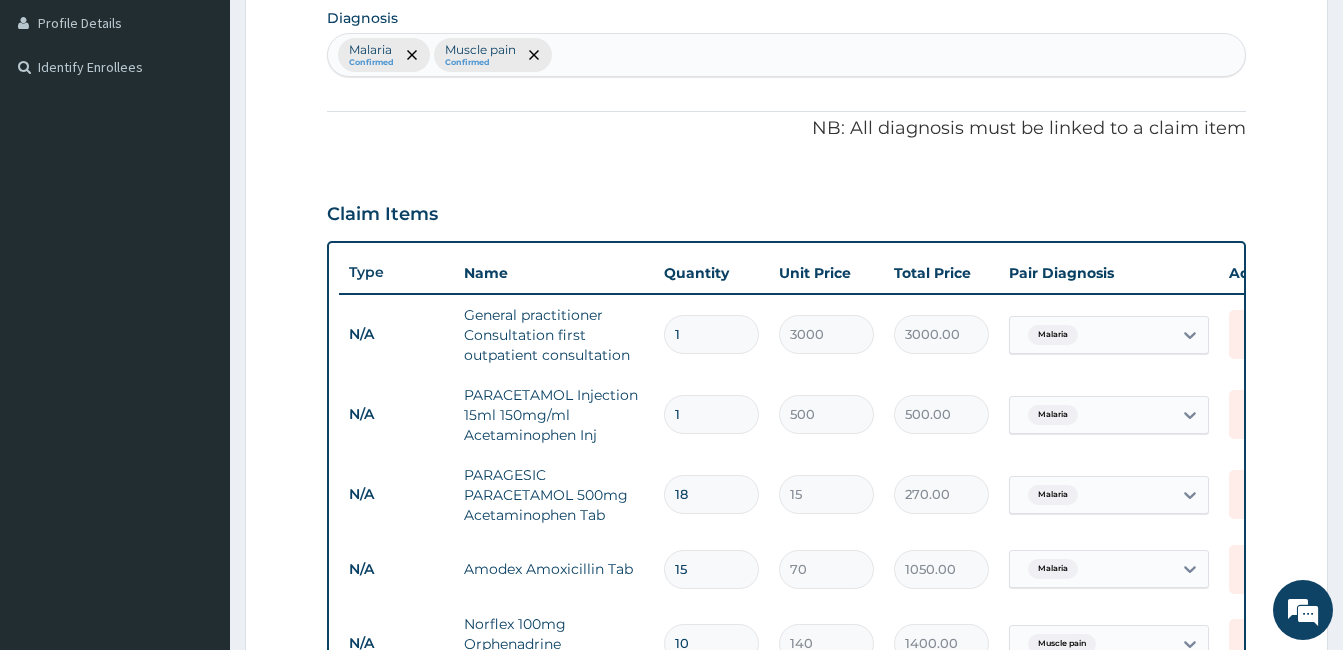 type on "10" 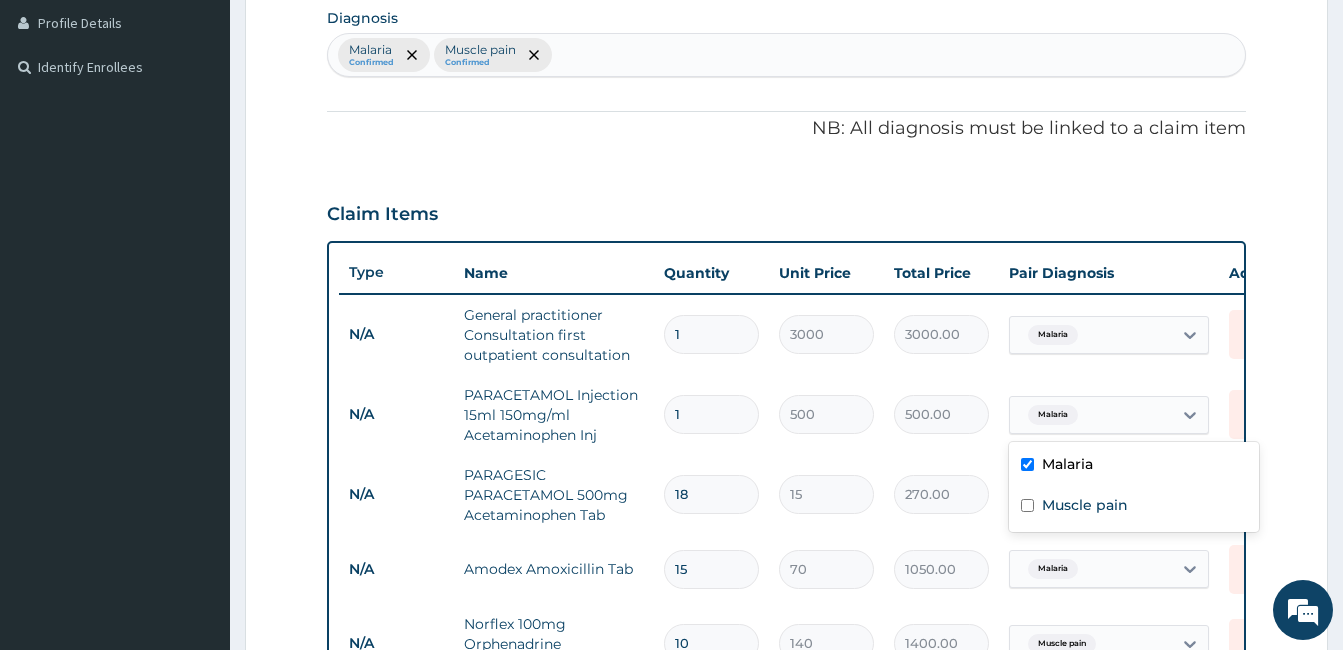 click on "Malaria" at bounding box center [1091, 415] 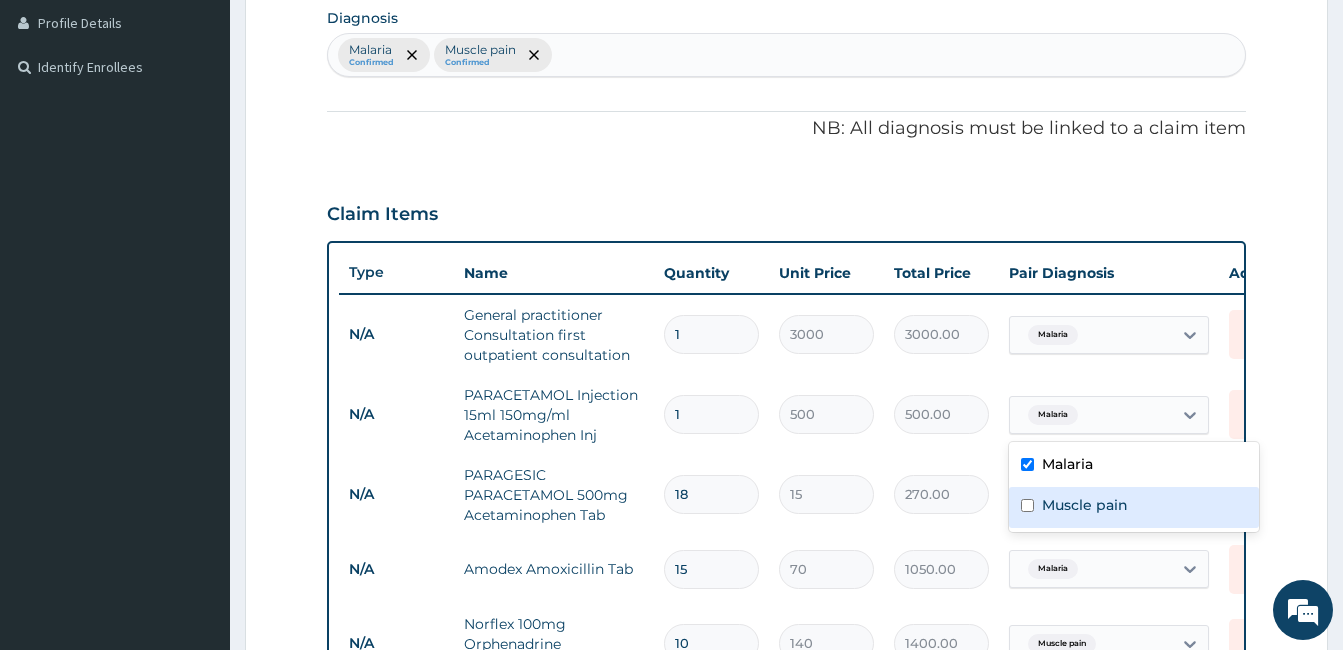 click on "Muscle pain" at bounding box center [1085, 505] 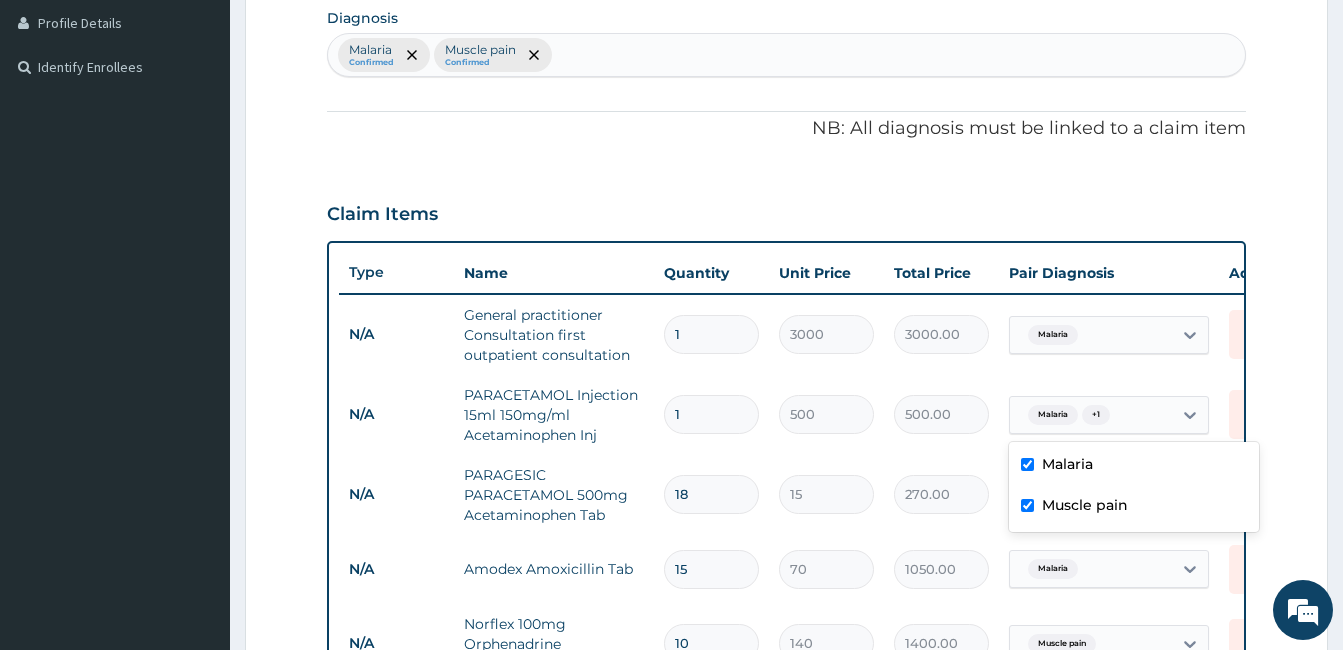 click on "Muscle pain" at bounding box center (1085, 505) 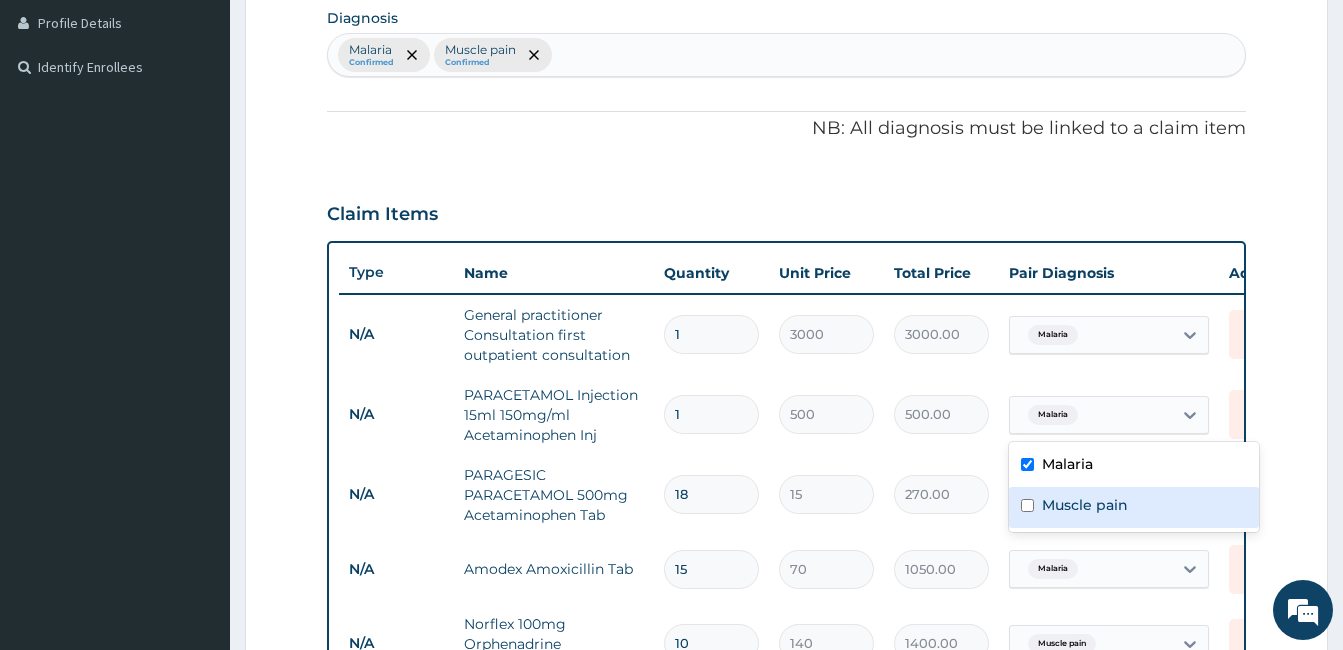 click on "Muscle pain" at bounding box center [1085, 505] 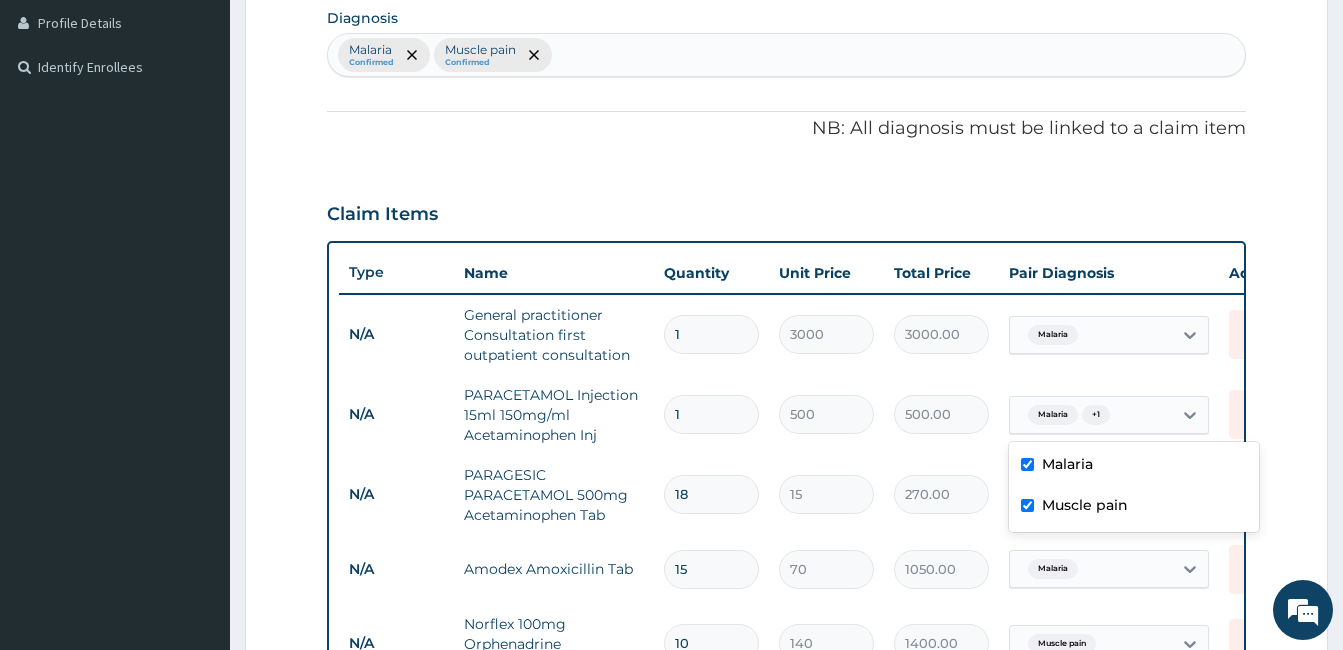 checkbox on "true" 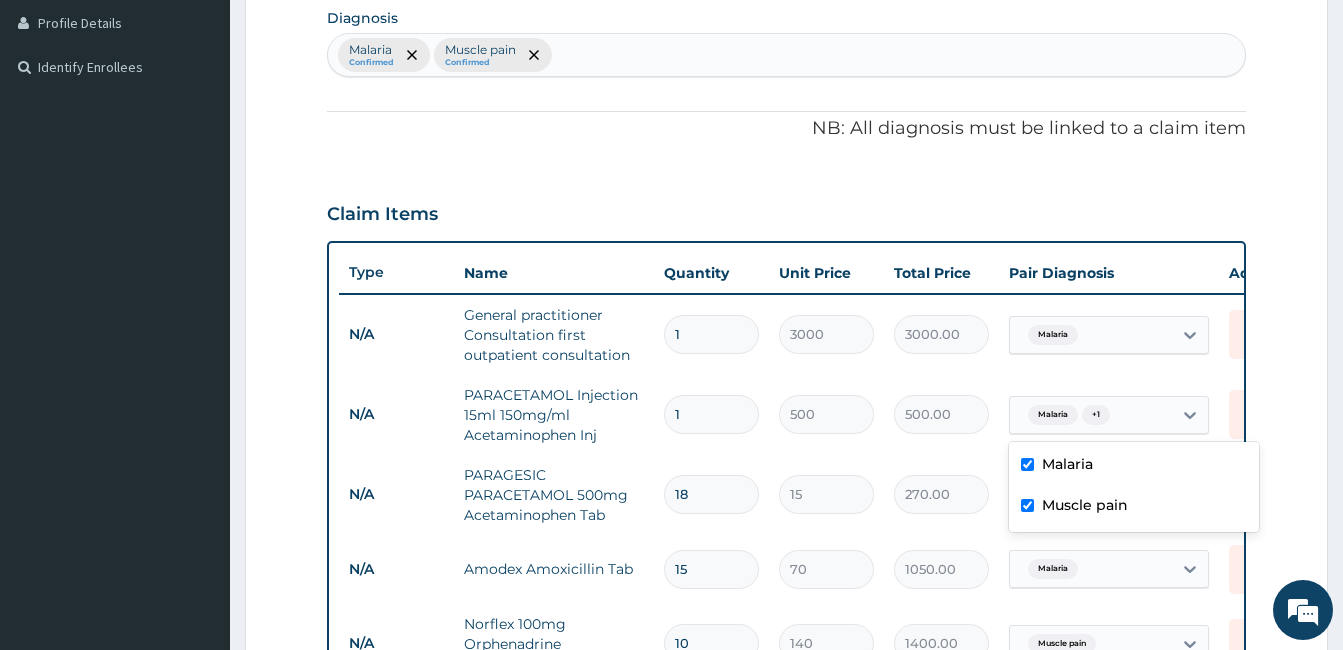 click on "Malaria" at bounding box center [1134, 466] 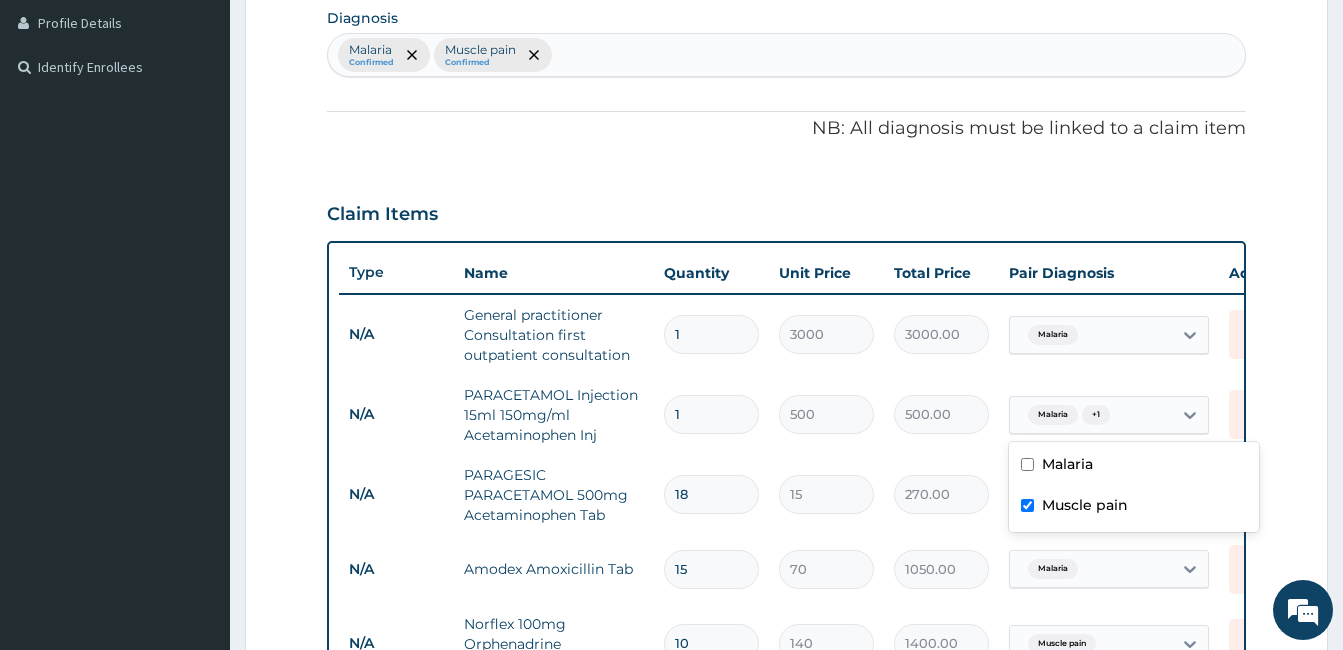 checkbox on "false" 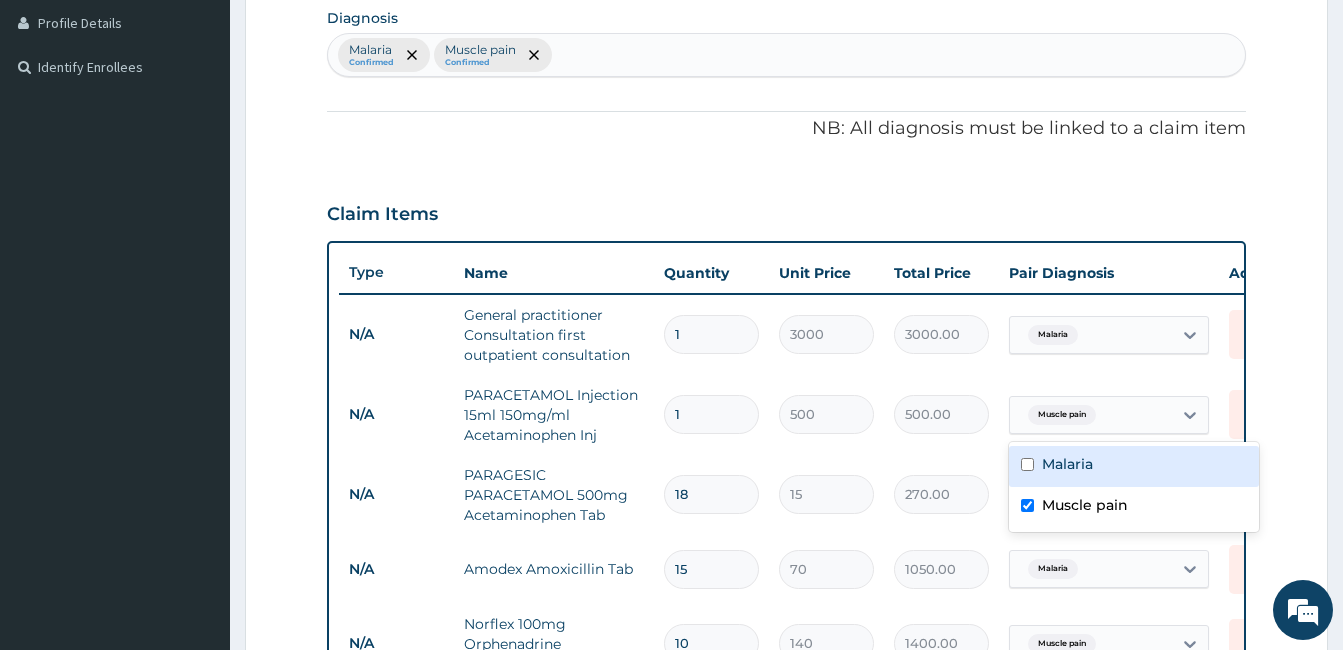 click on "N/A PARACETAMOL Injection 15ml 150mg/ml Acetaminophen Inj 1 500 500.00 option Malaria, deselected. option Malaria focused, 1 of 2. 2 results available. Use Up and Down to choose options, press Enter to select the currently focused option, press Escape to exit the menu, press Tab to select the option and exit the menu. Muscle pain Delete" at bounding box center (829, 415) 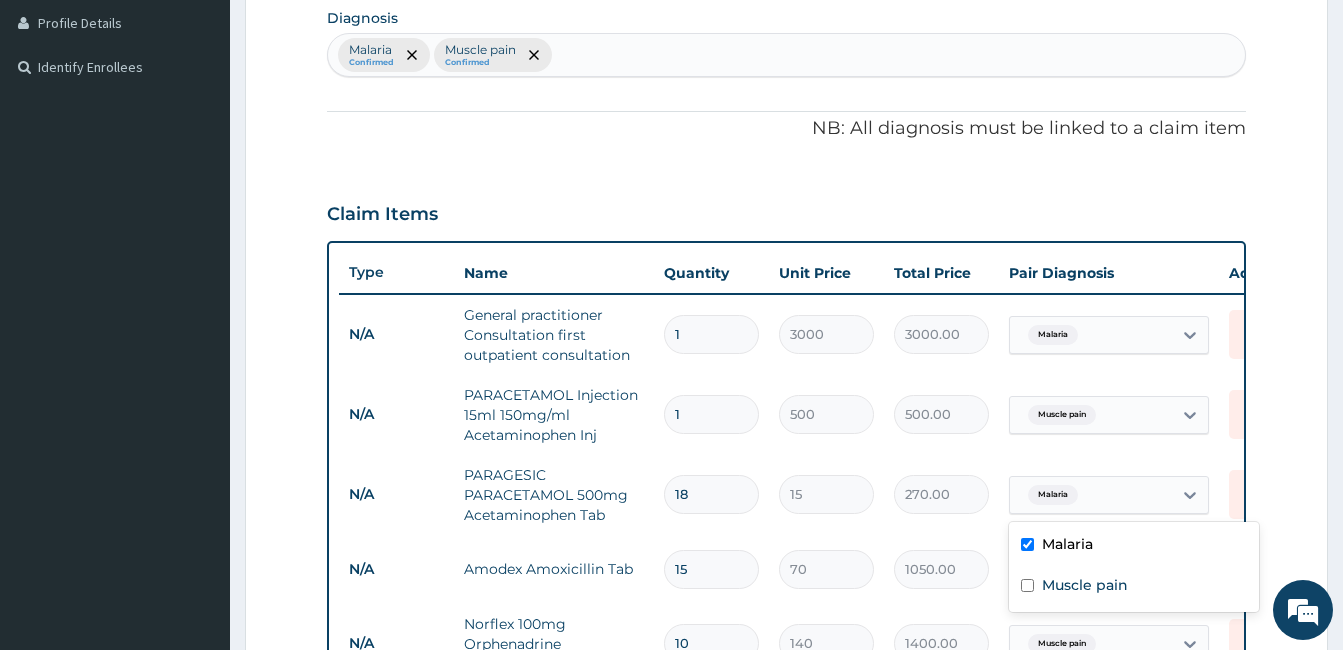 click on "Malaria" at bounding box center (1053, 495) 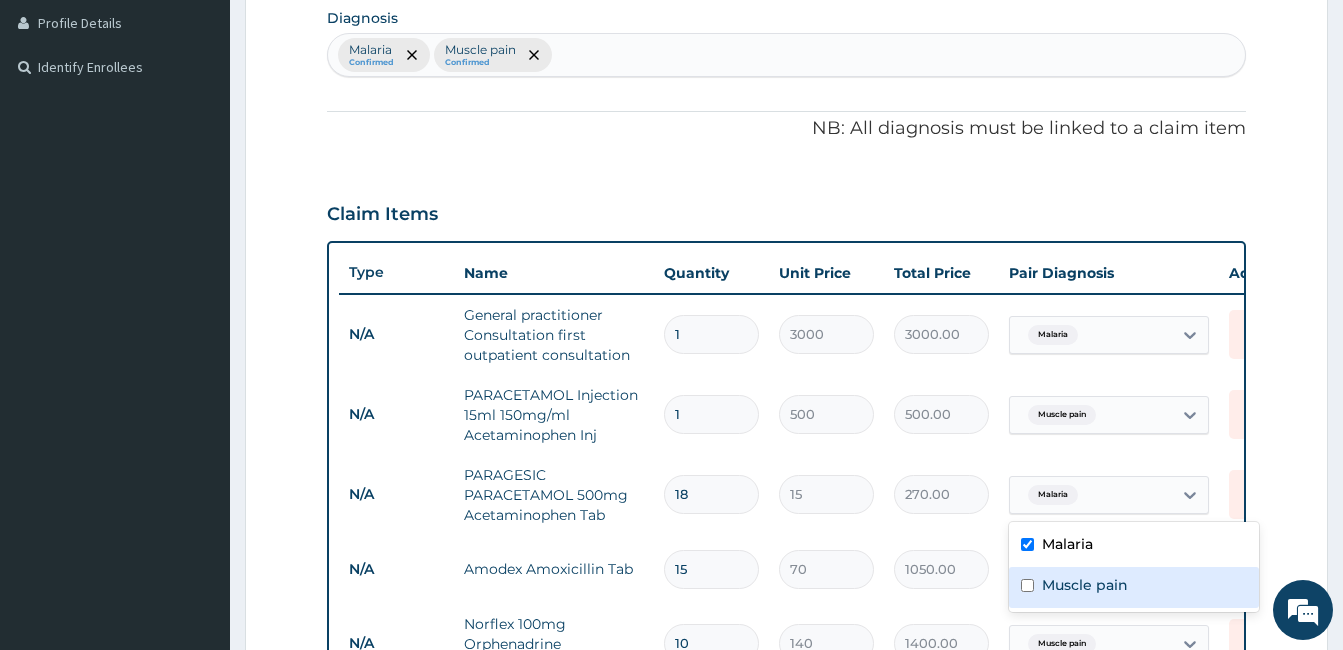 click on "Muscle pain" at bounding box center (1085, 585) 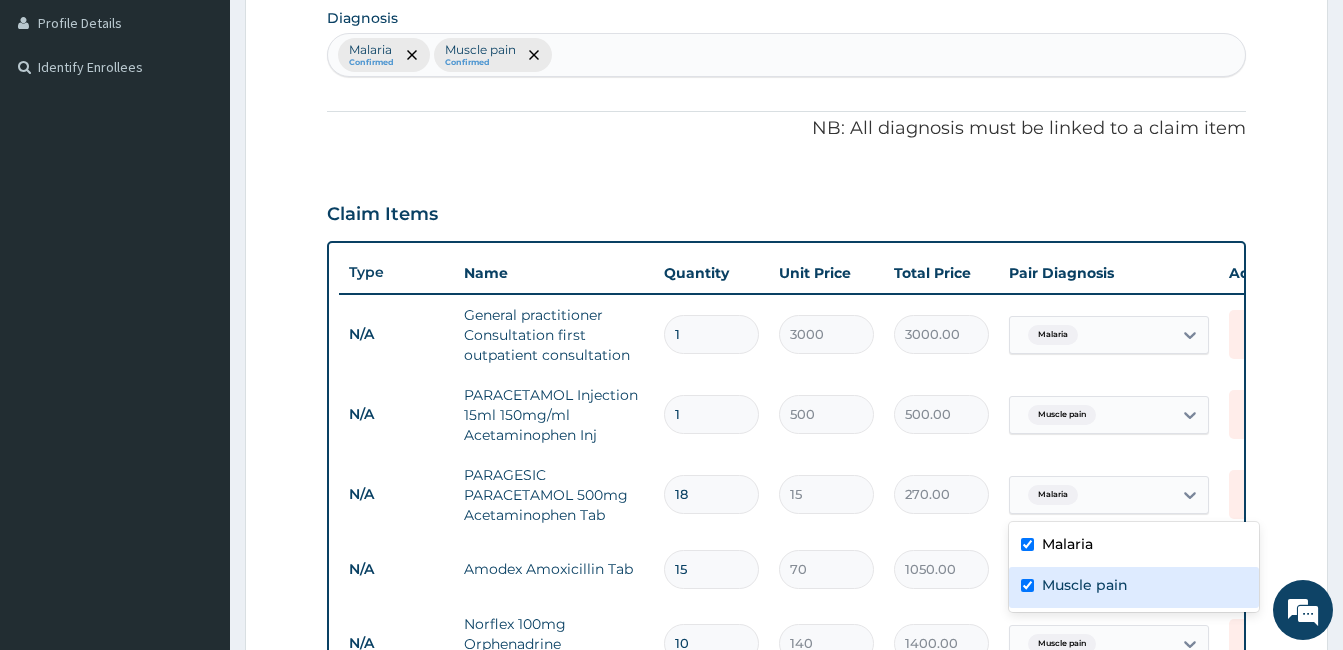 checkbox on "true" 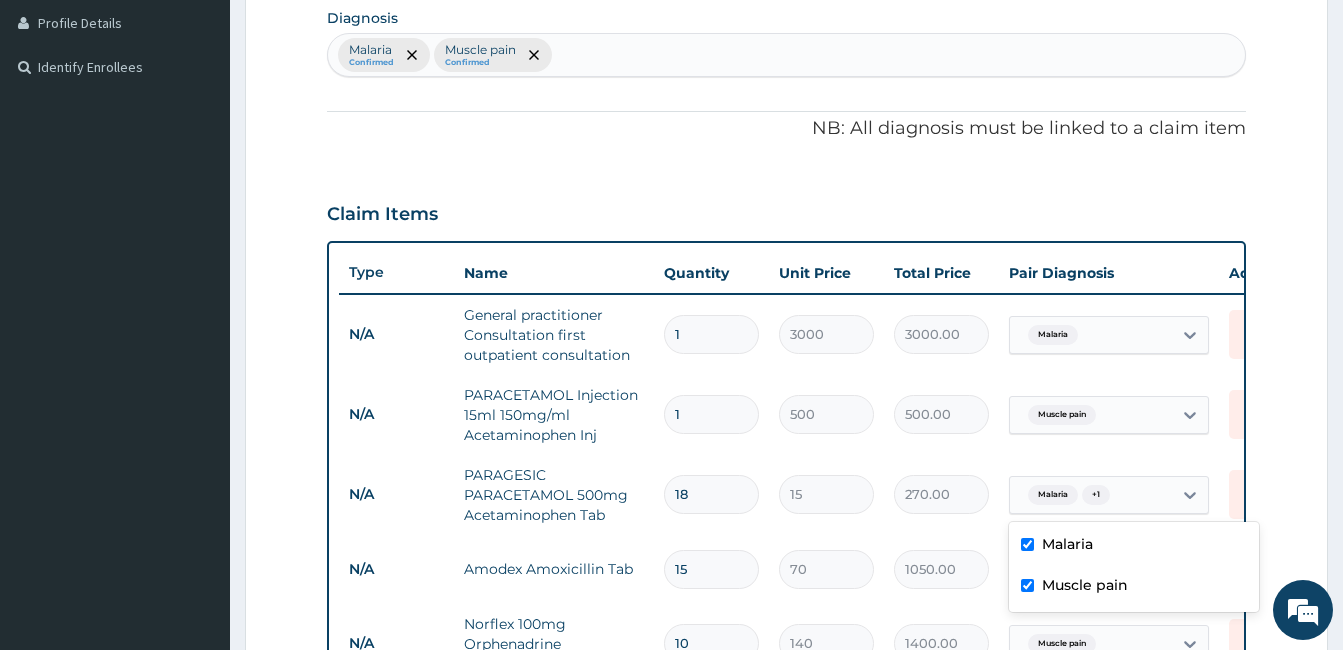 click on "Malaria" at bounding box center [1067, 544] 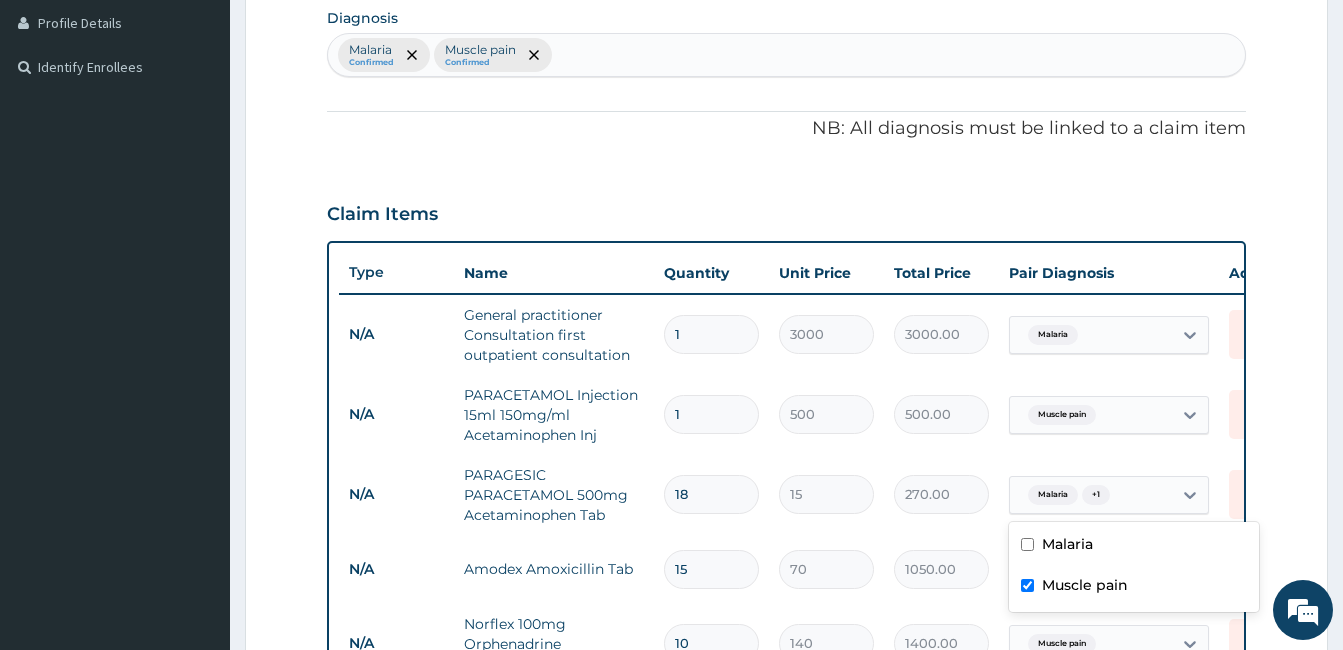 checkbox on "false" 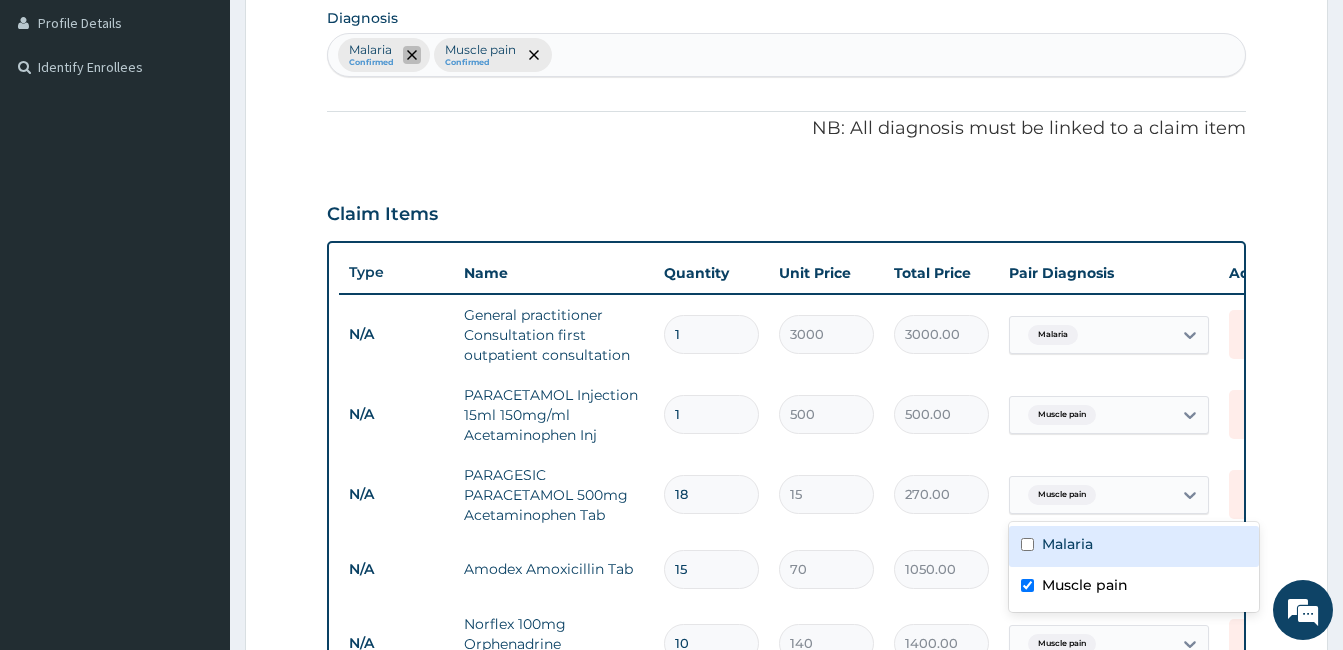 click at bounding box center (412, 55) 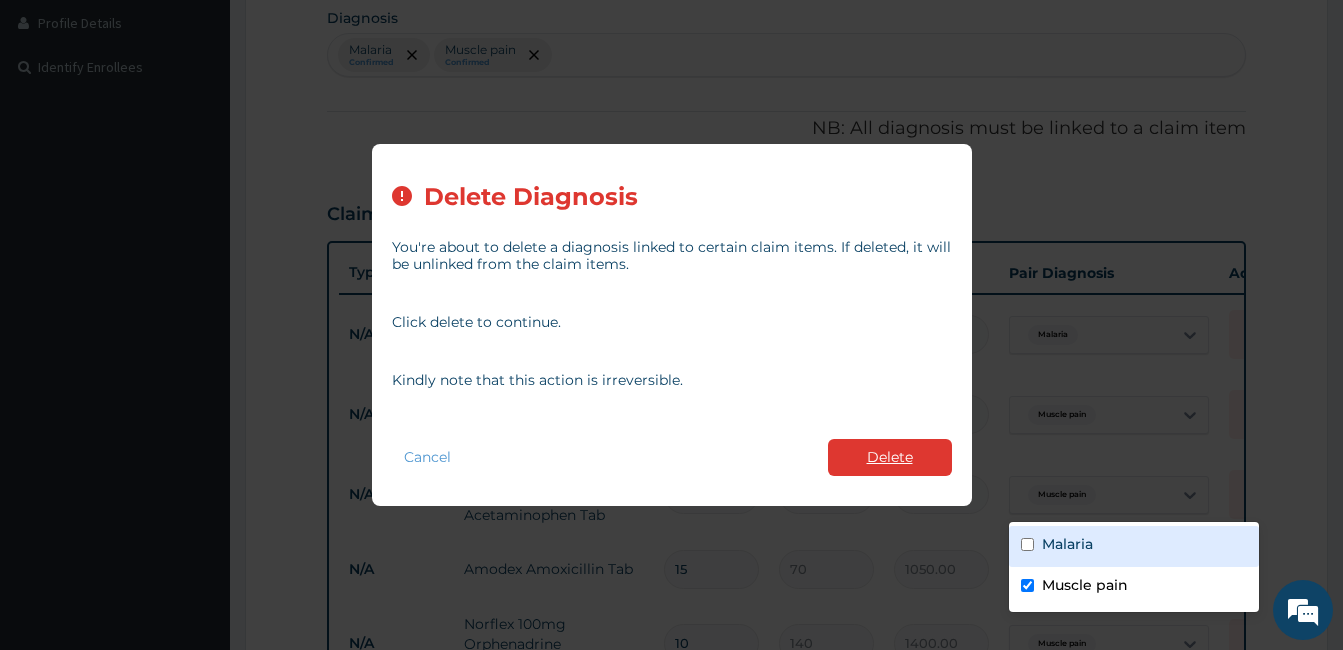 click on "Delete" at bounding box center [890, 457] 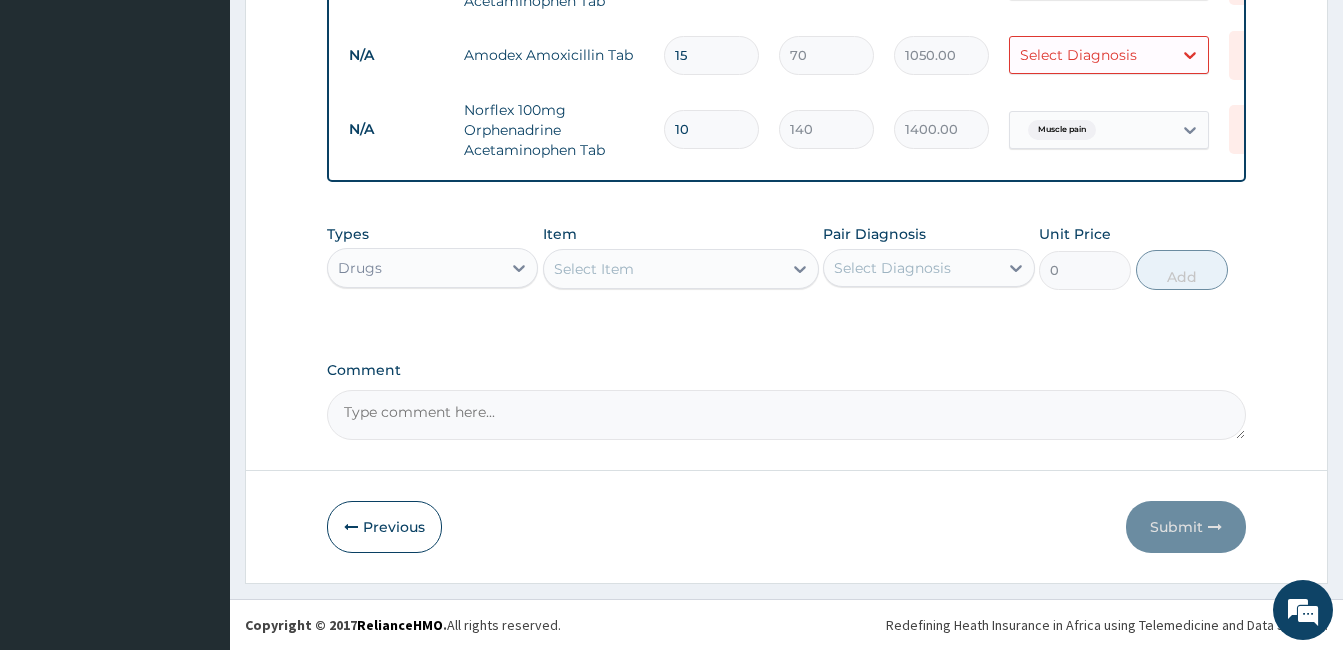 scroll, scrollTop: 464, scrollLeft: 0, axis: vertical 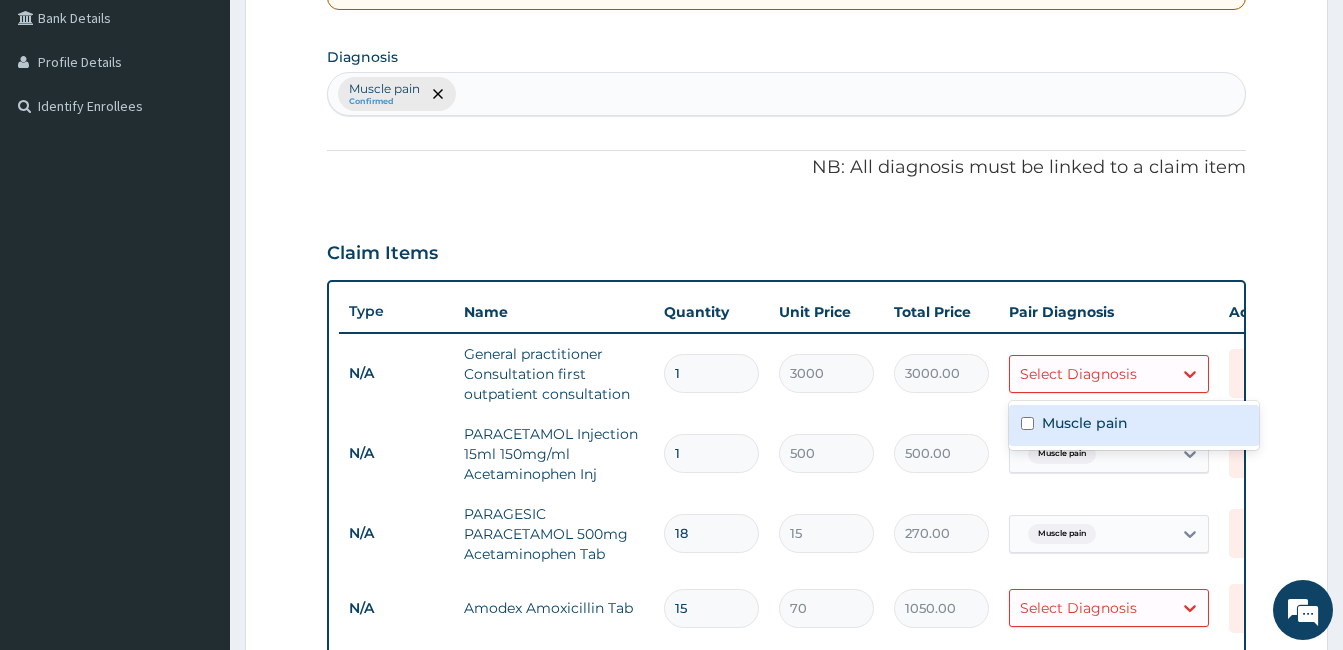 click on "Select Diagnosis" at bounding box center [1091, 374] 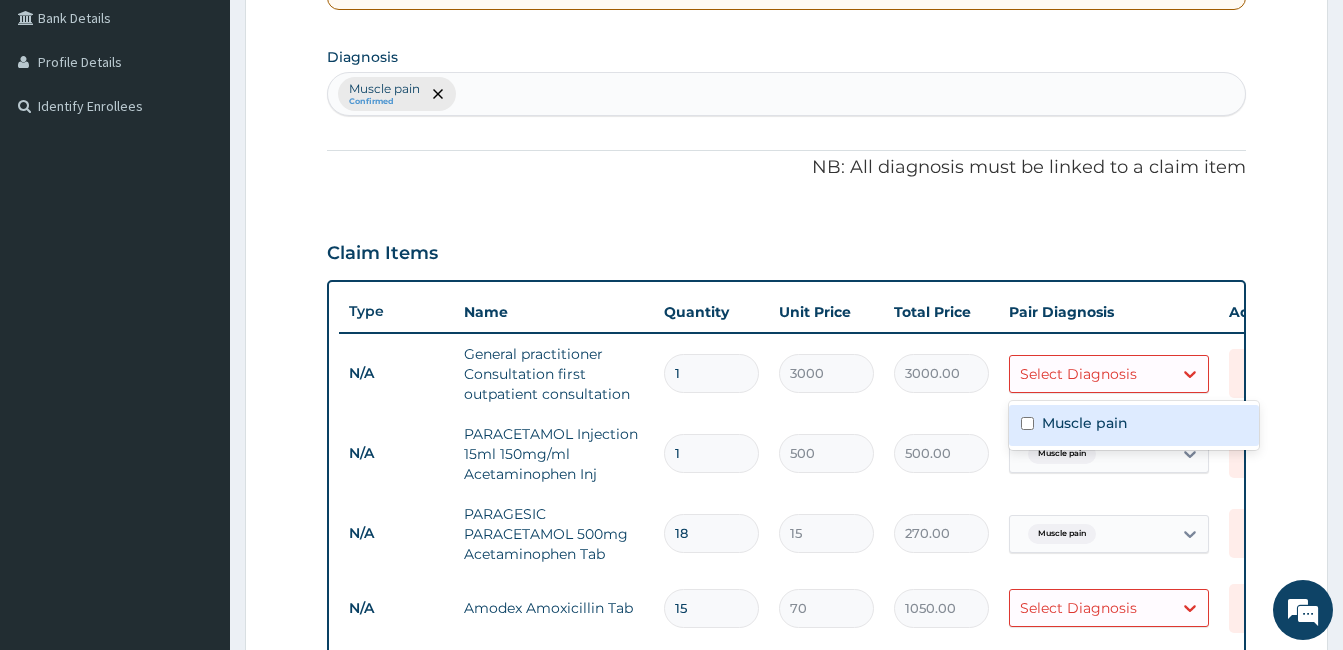 click on "Muscle pain" at bounding box center [1085, 423] 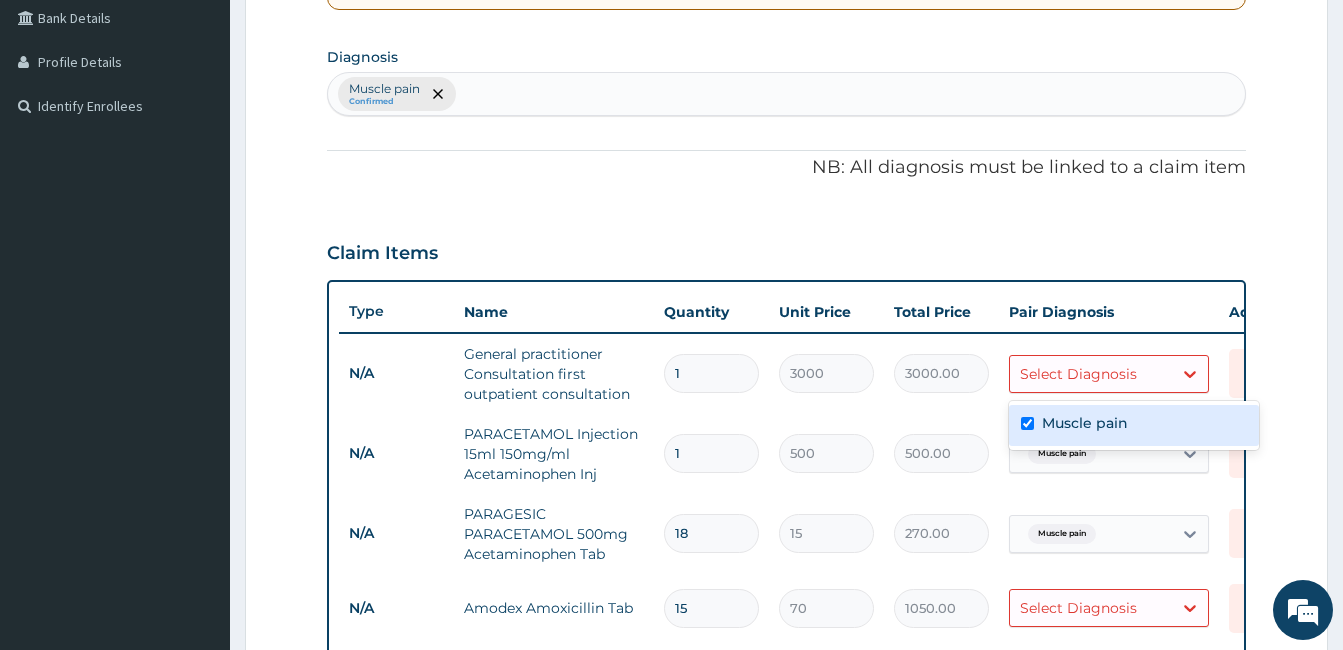 checkbox on "true" 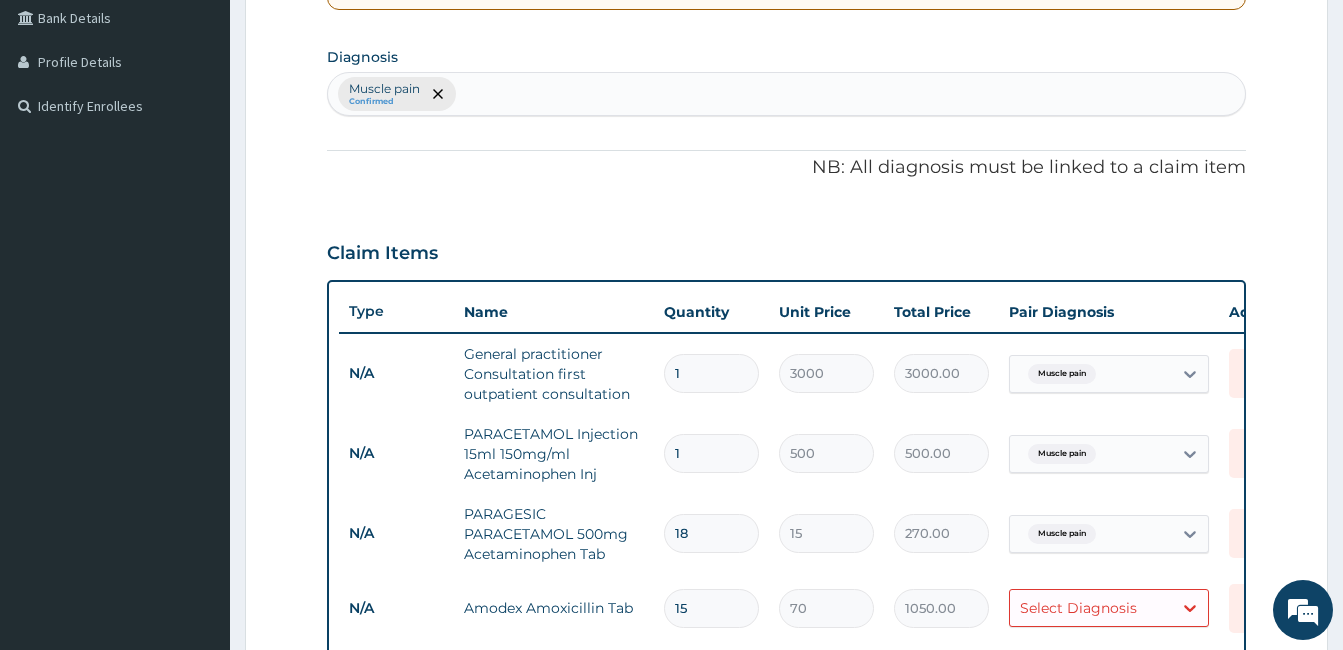click on "Muscle pain Confirmed" at bounding box center (786, 94) 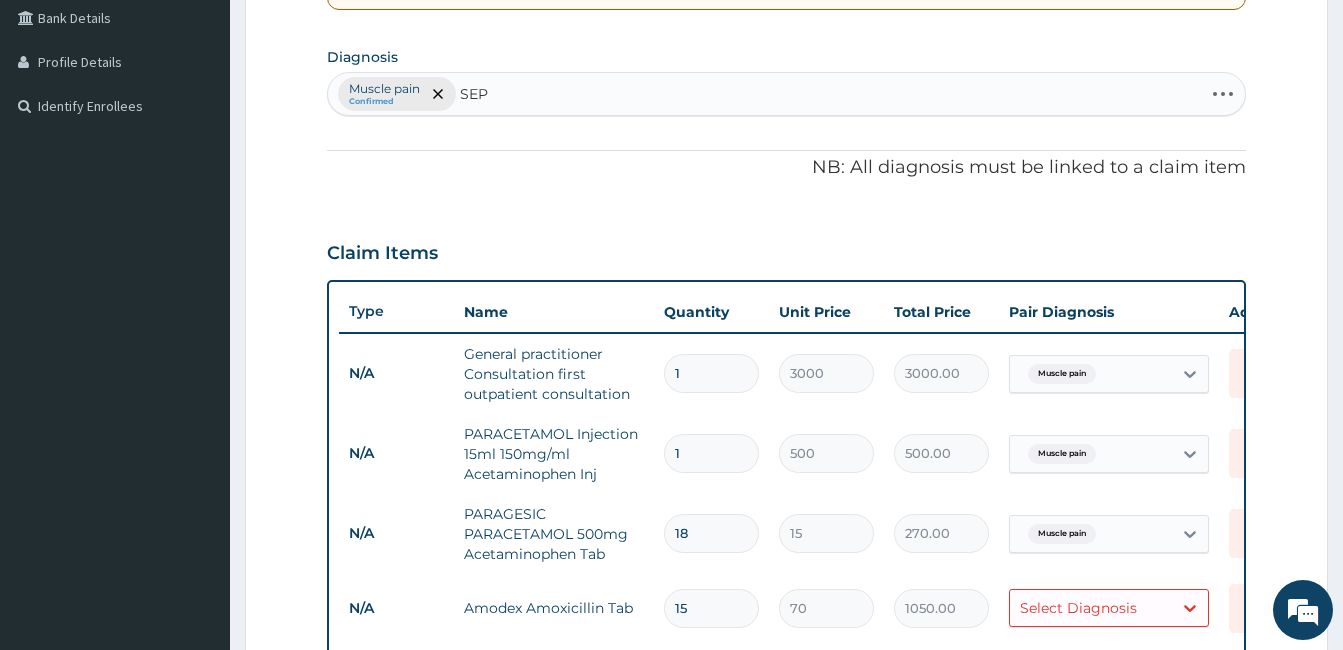 type on "SEPS" 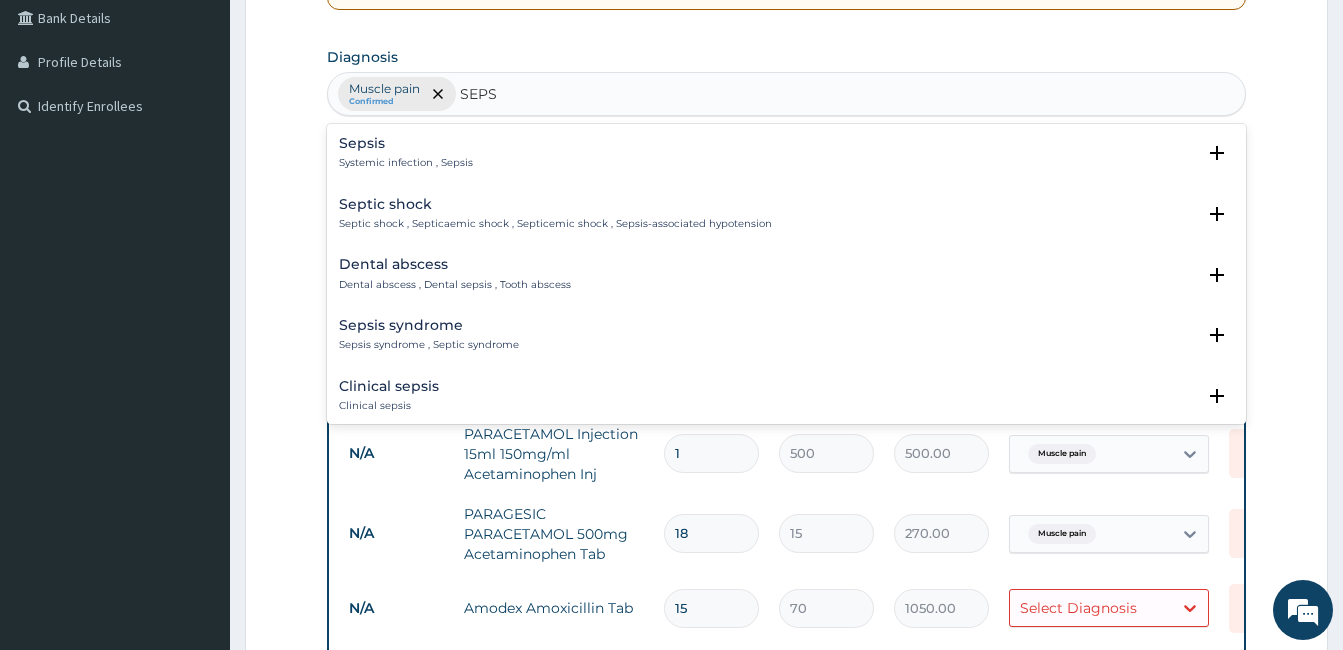 click on "Sepsis Systemic infection , Sepsis" at bounding box center (786, 153) 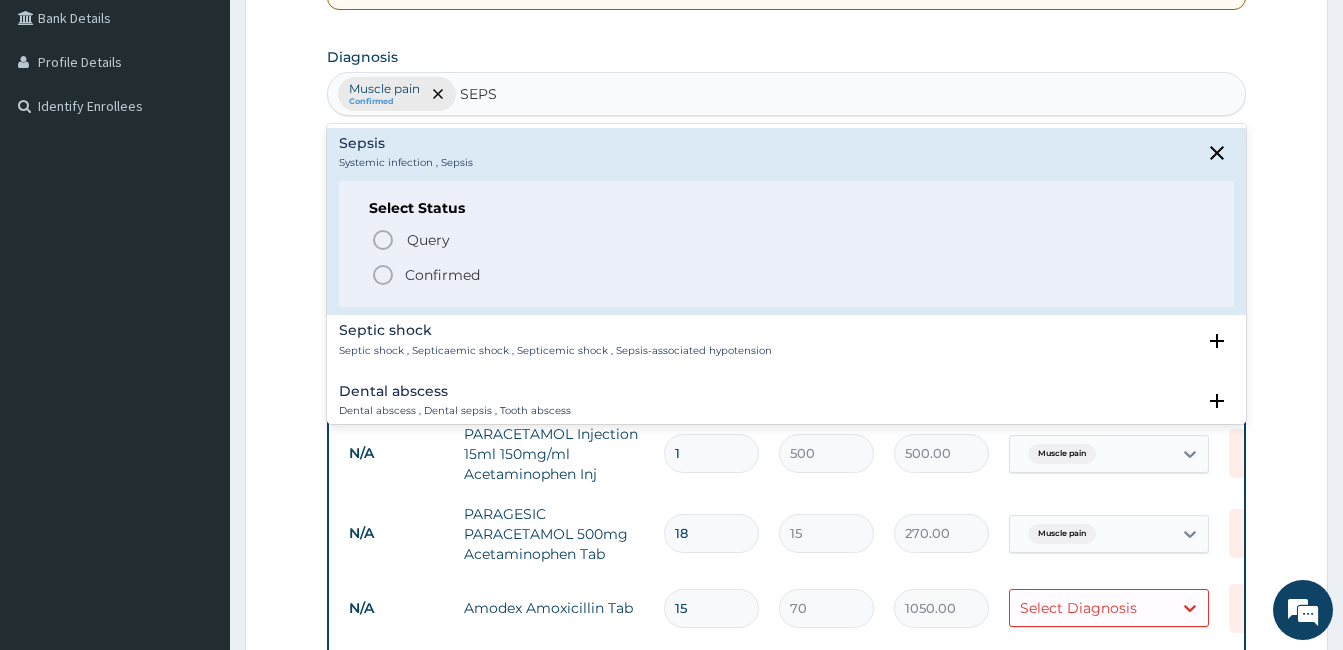click on "Confirmed" at bounding box center [442, 275] 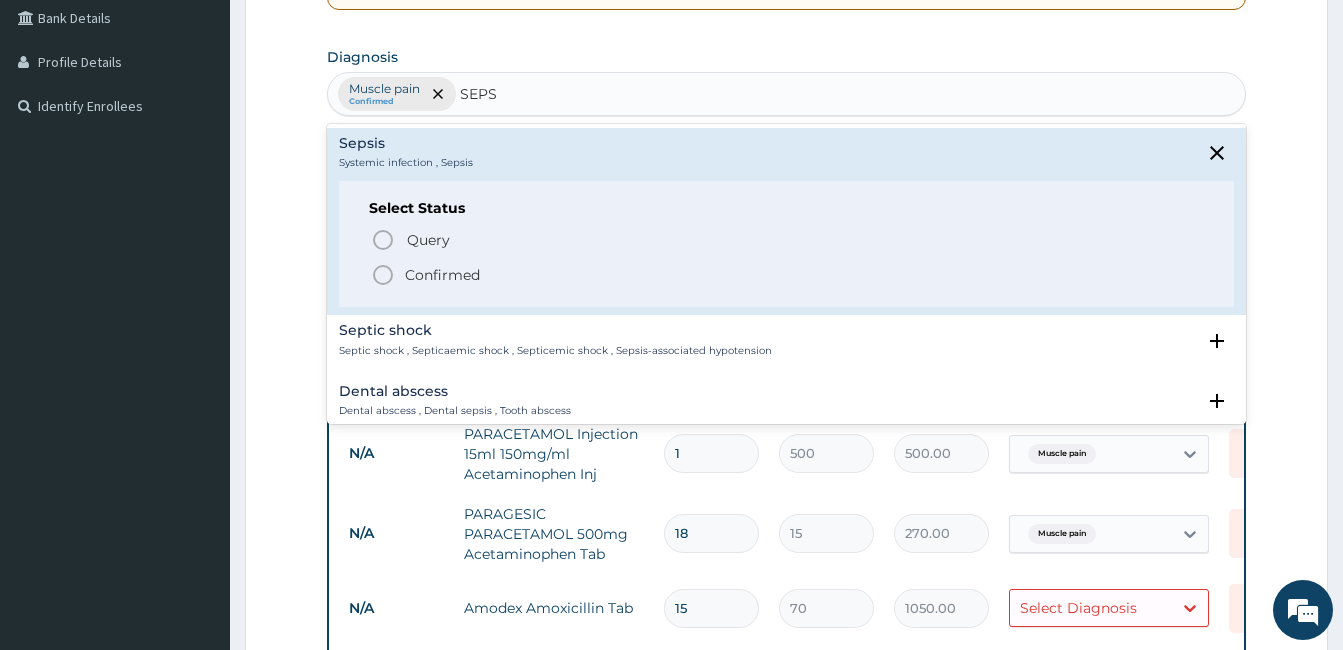 type 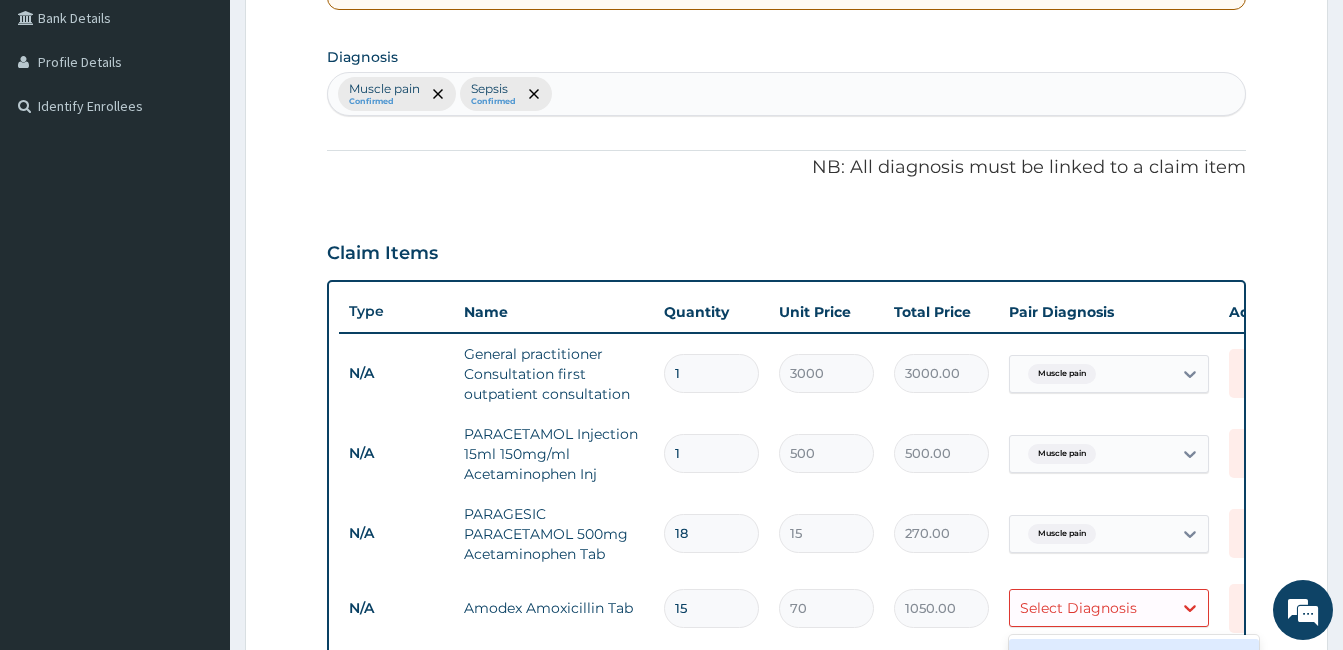 click on "Select Diagnosis" at bounding box center [1078, 608] 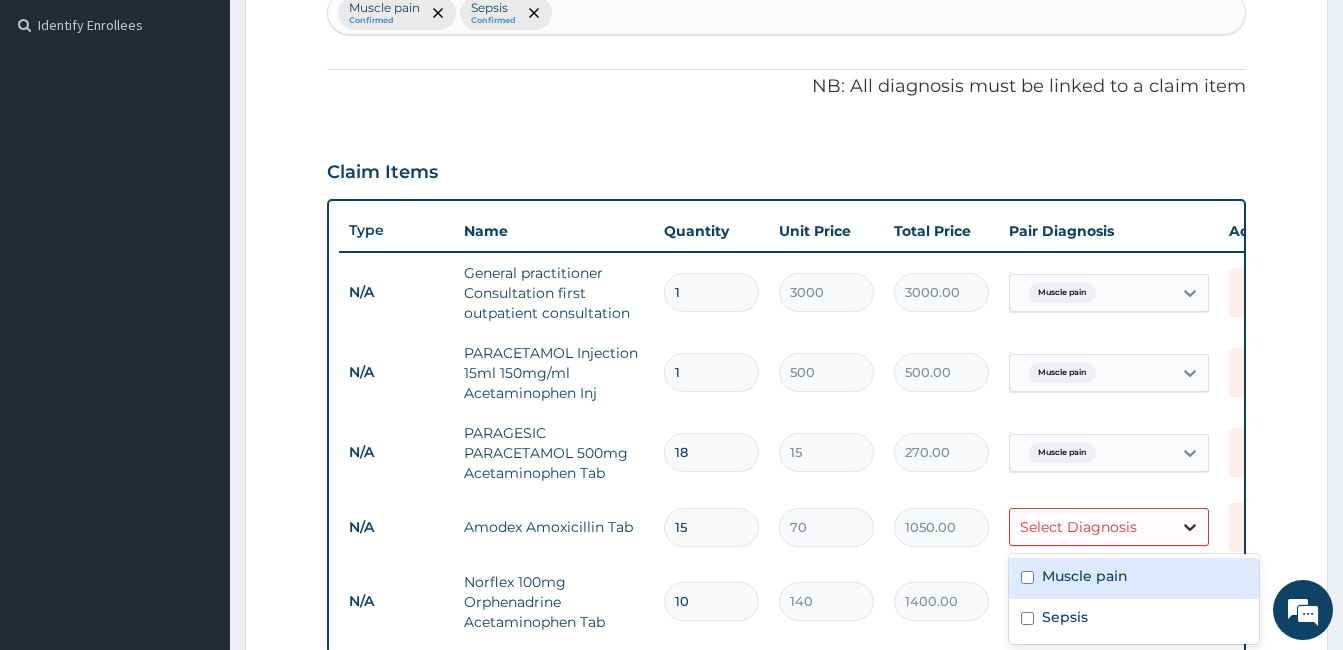 scroll, scrollTop: 664, scrollLeft: 0, axis: vertical 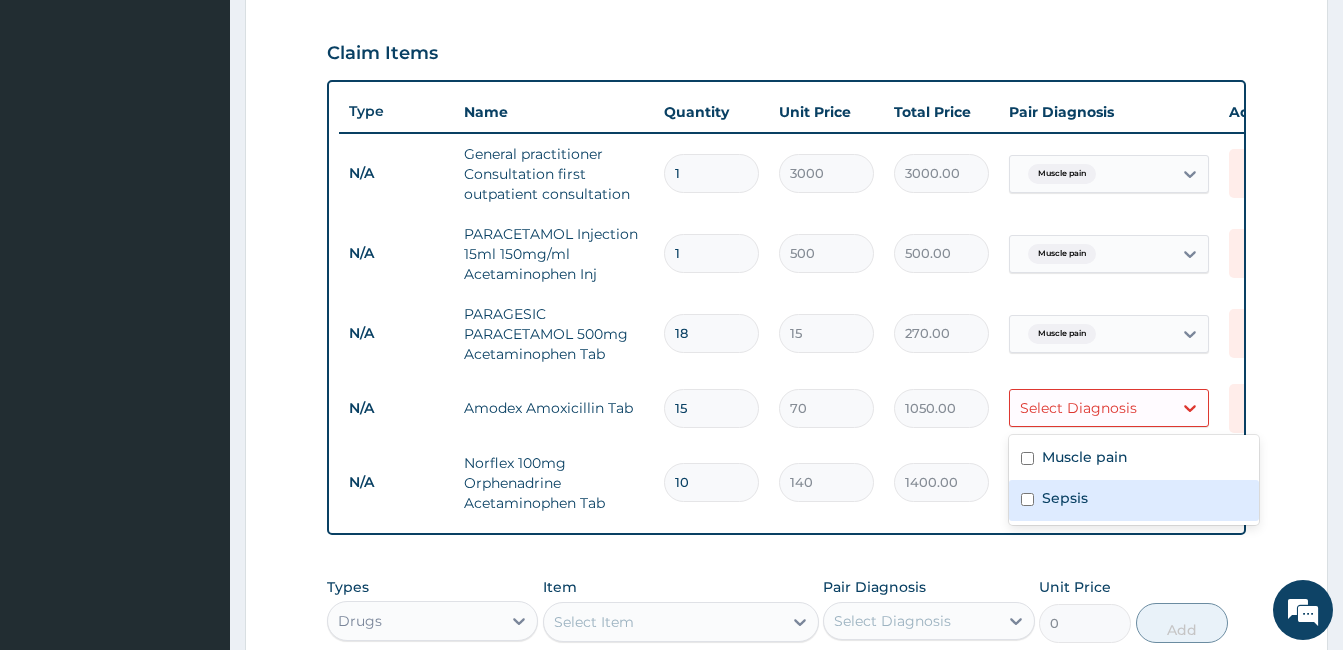 click on "Sepsis" at bounding box center [1134, 500] 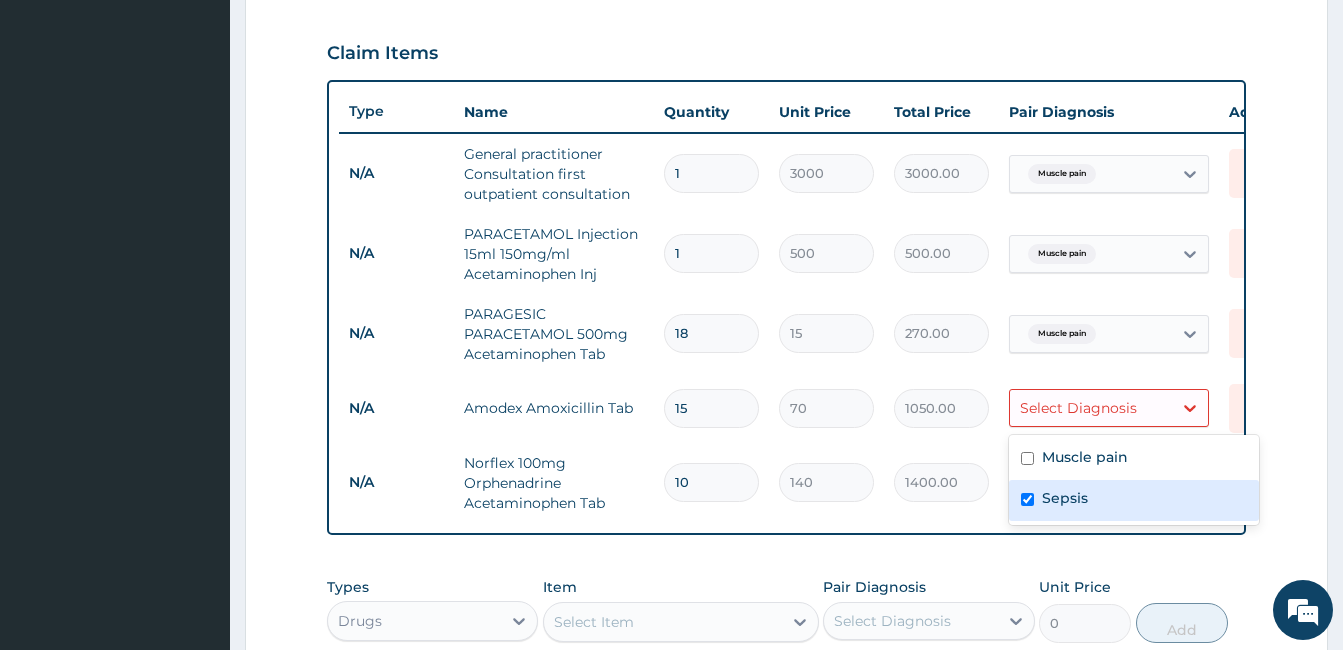 checkbox on "true" 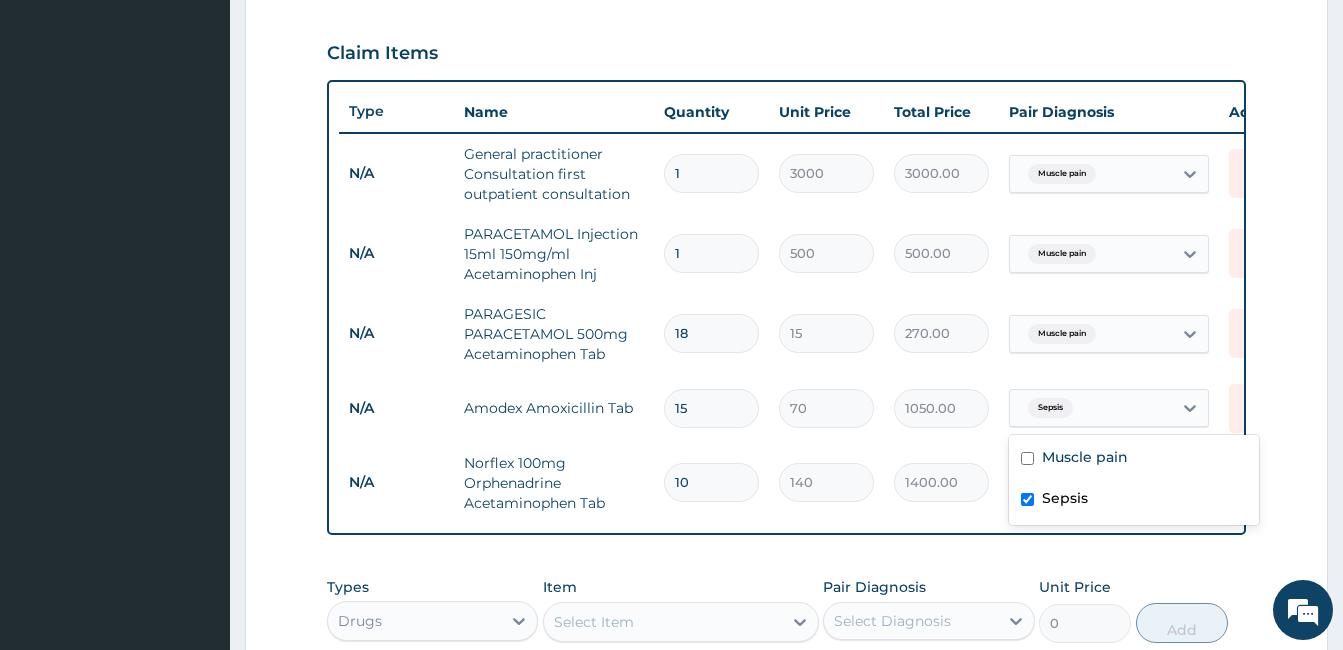 scroll, scrollTop: 1032, scrollLeft: 0, axis: vertical 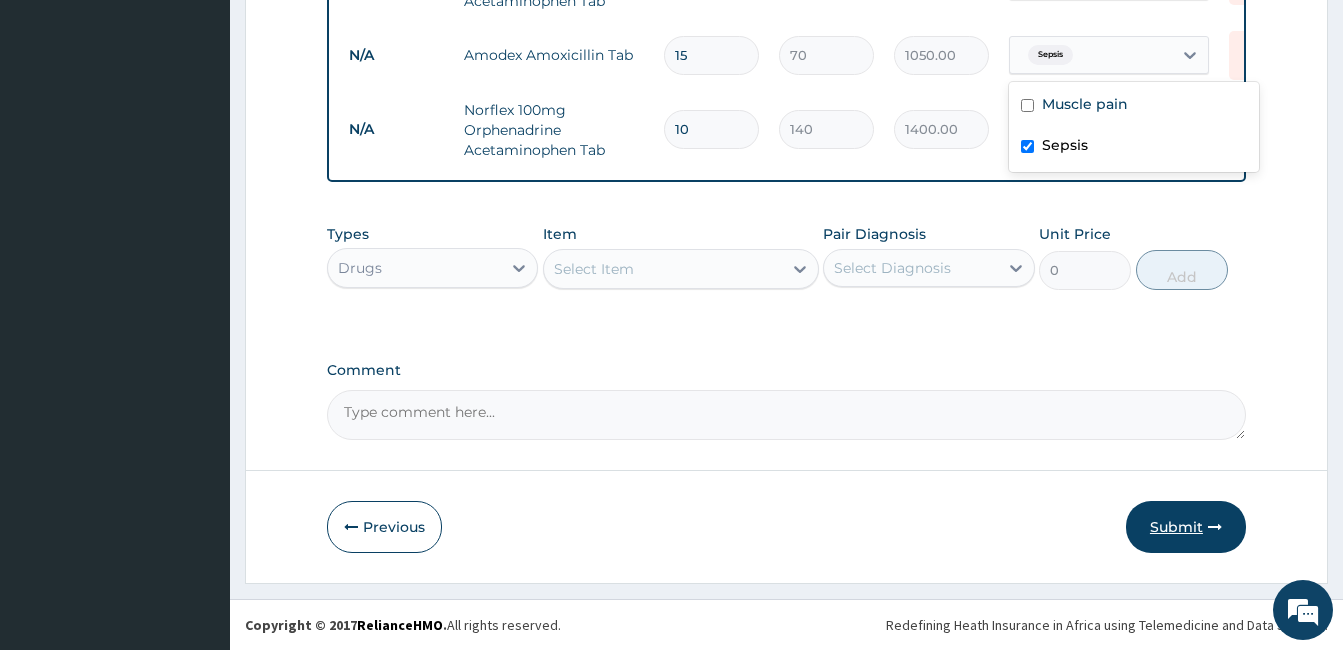 click on "Submit" at bounding box center [1186, 527] 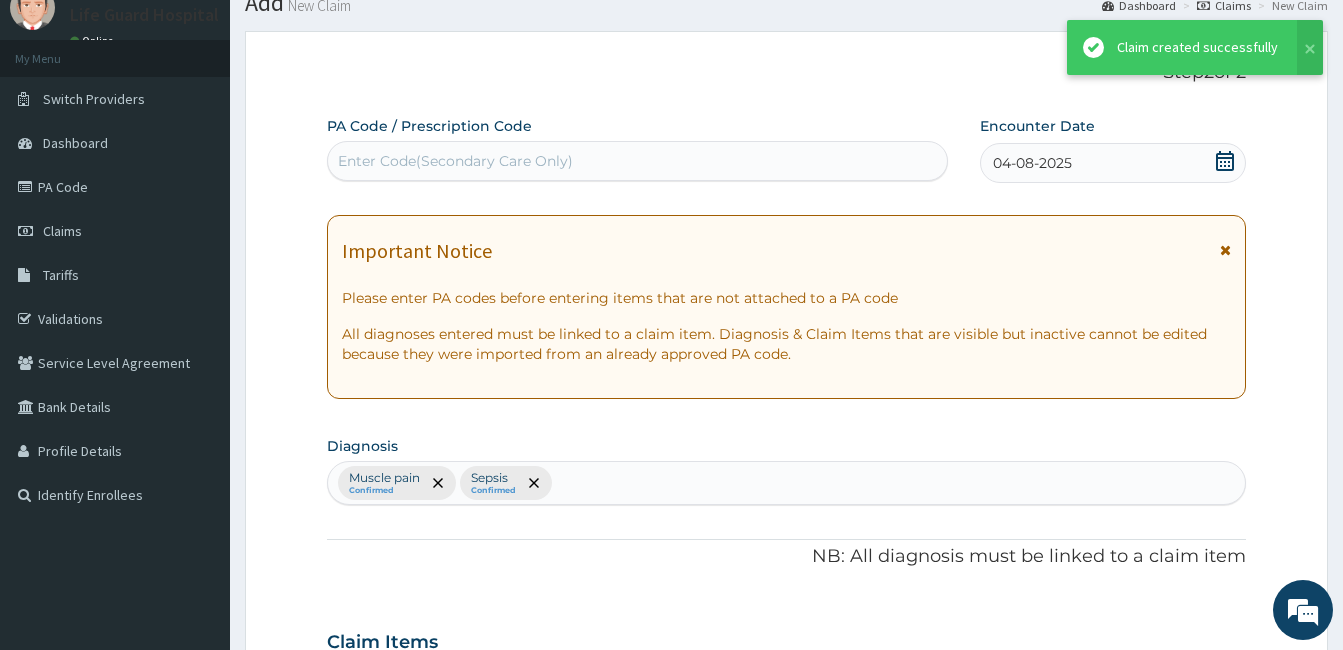 scroll, scrollTop: 1032, scrollLeft: 0, axis: vertical 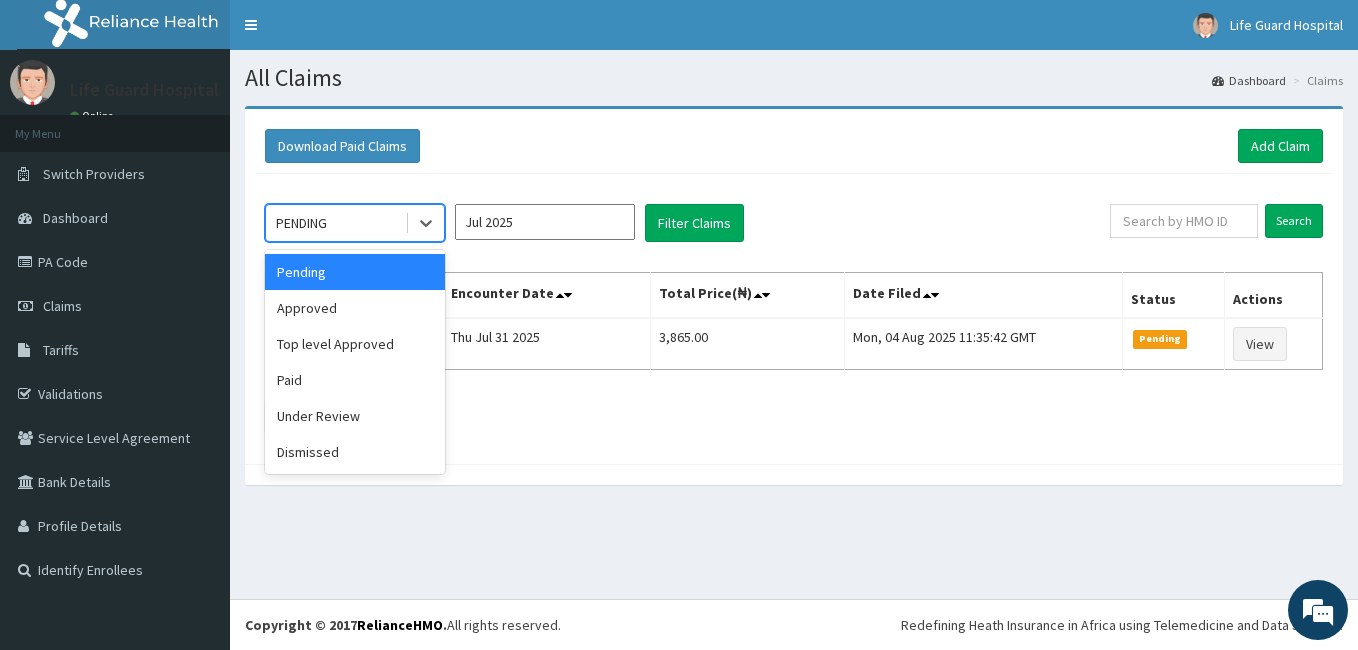 click on "PENDING" at bounding box center (335, 223) 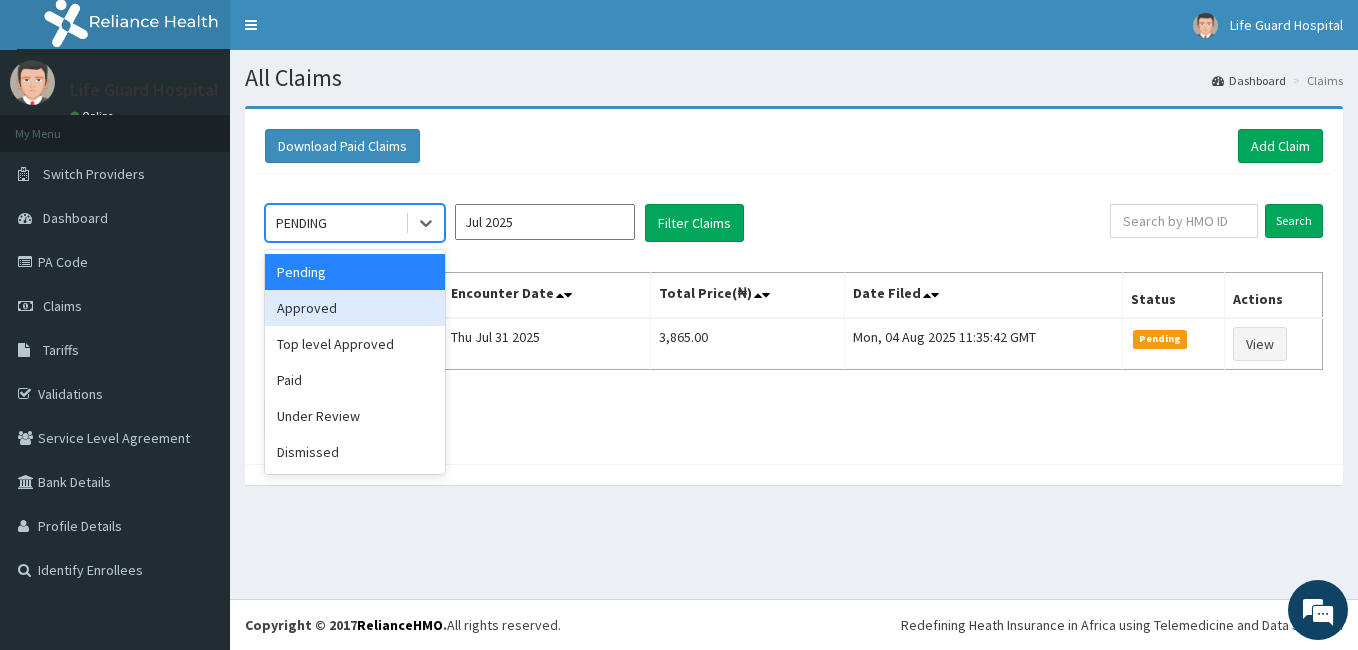 click on "Approved" at bounding box center (355, 308) 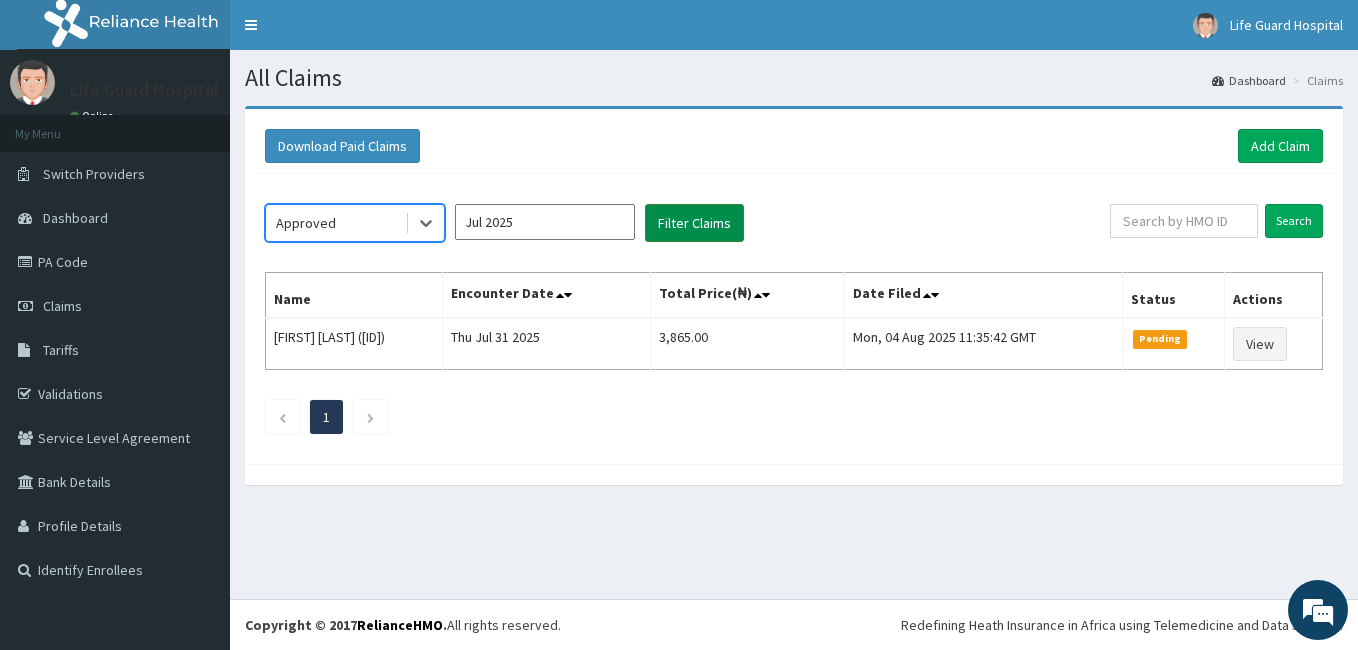 click on "Filter Claims" at bounding box center [694, 223] 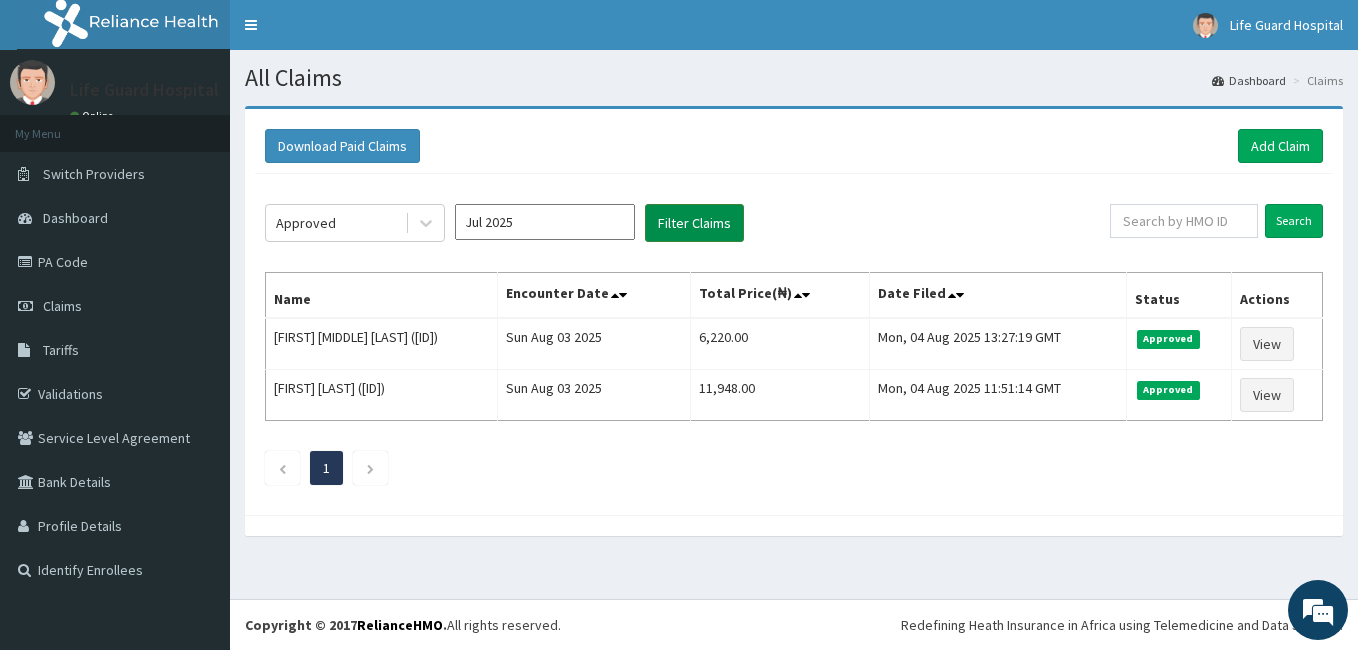 scroll, scrollTop: 0, scrollLeft: 0, axis: both 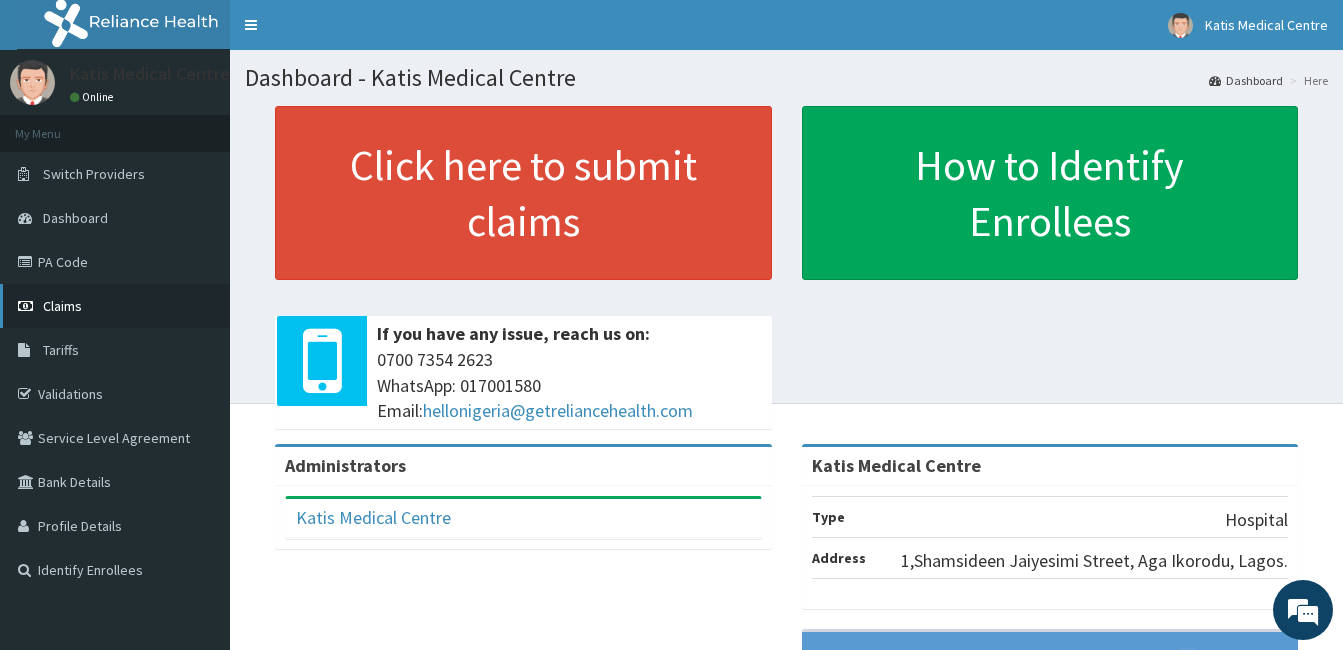 click on "Claims" at bounding box center (115, 306) 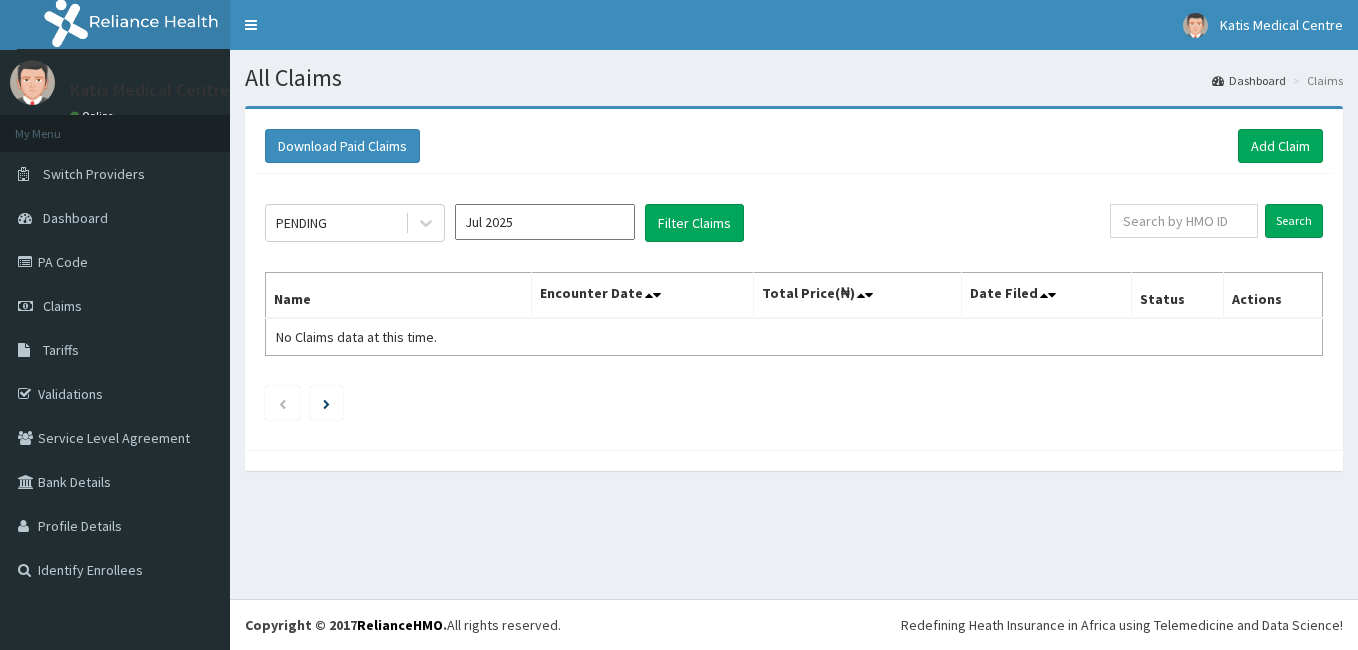 scroll, scrollTop: 0, scrollLeft: 0, axis: both 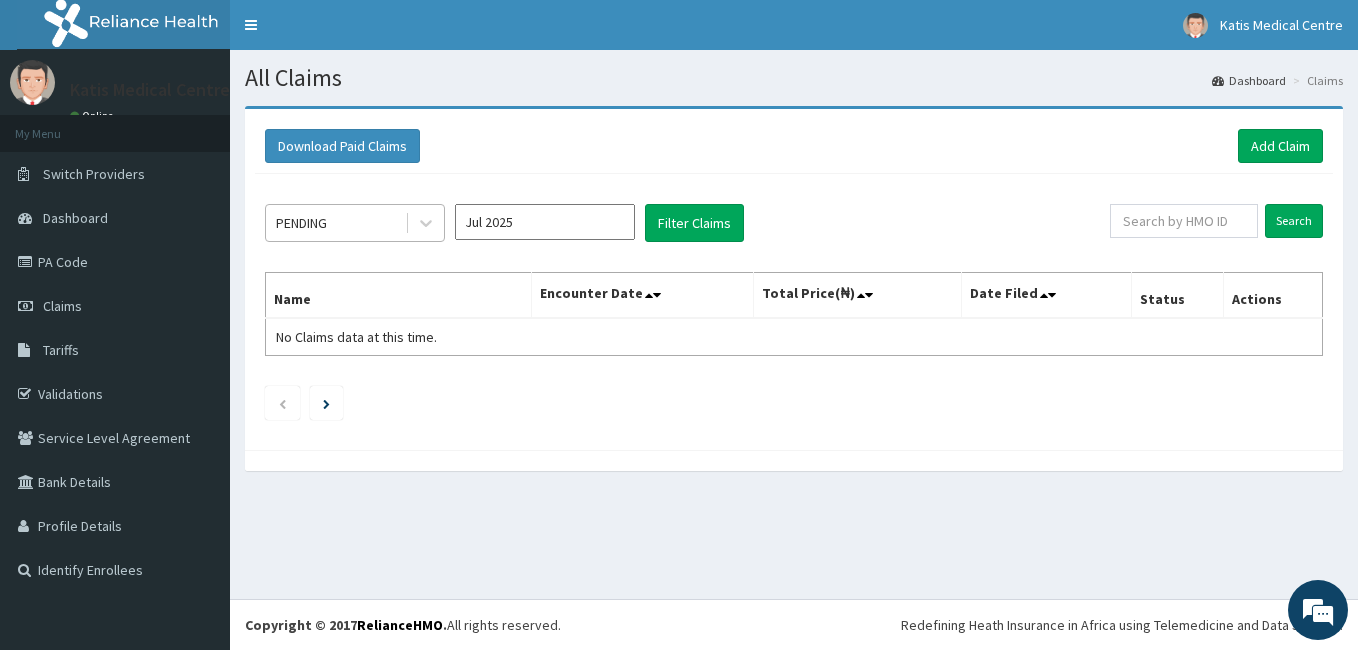 click on "PENDING" at bounding box center [335, 223] 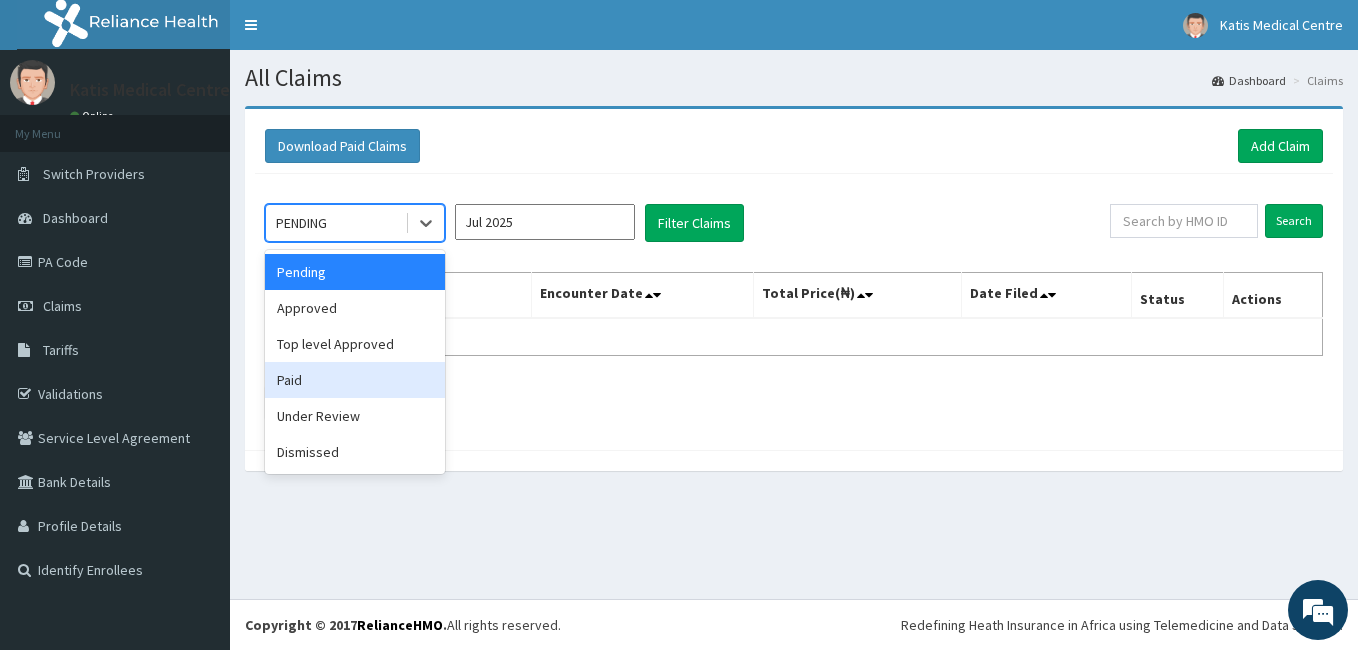 click on "Paid" at bounding box center (355, 380) 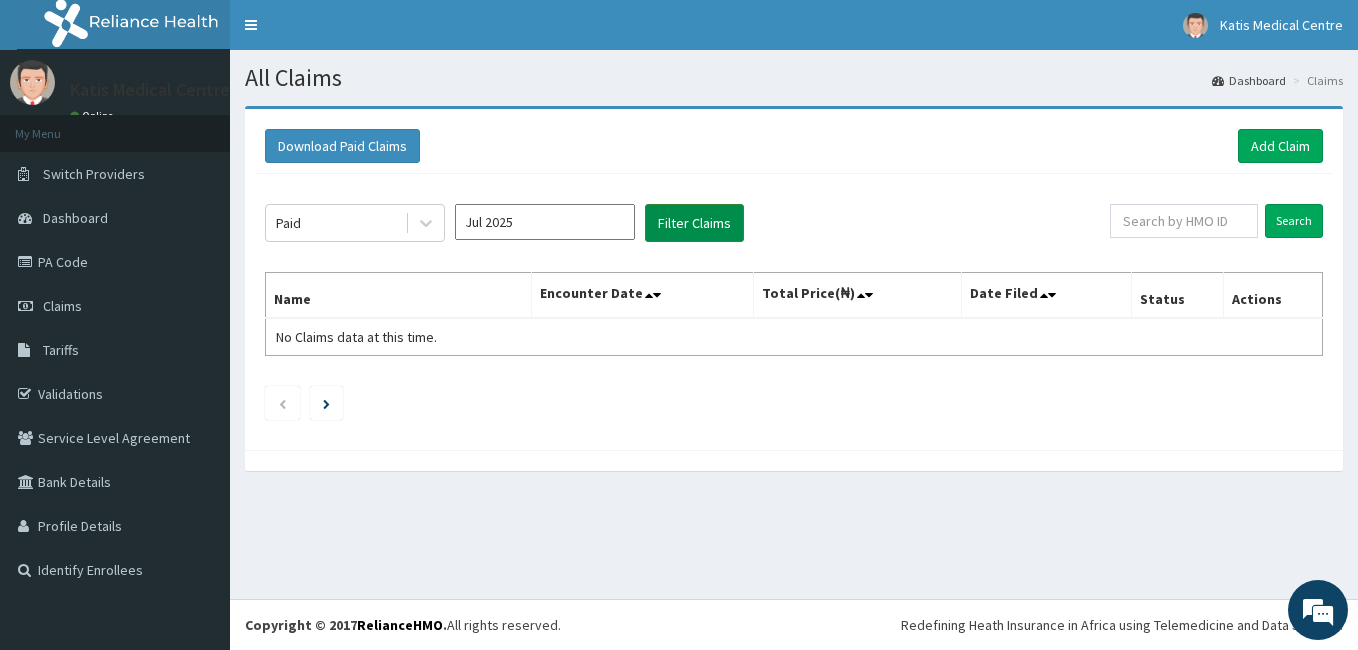 click on "Filter Claims" at bounding box center (694, 223) 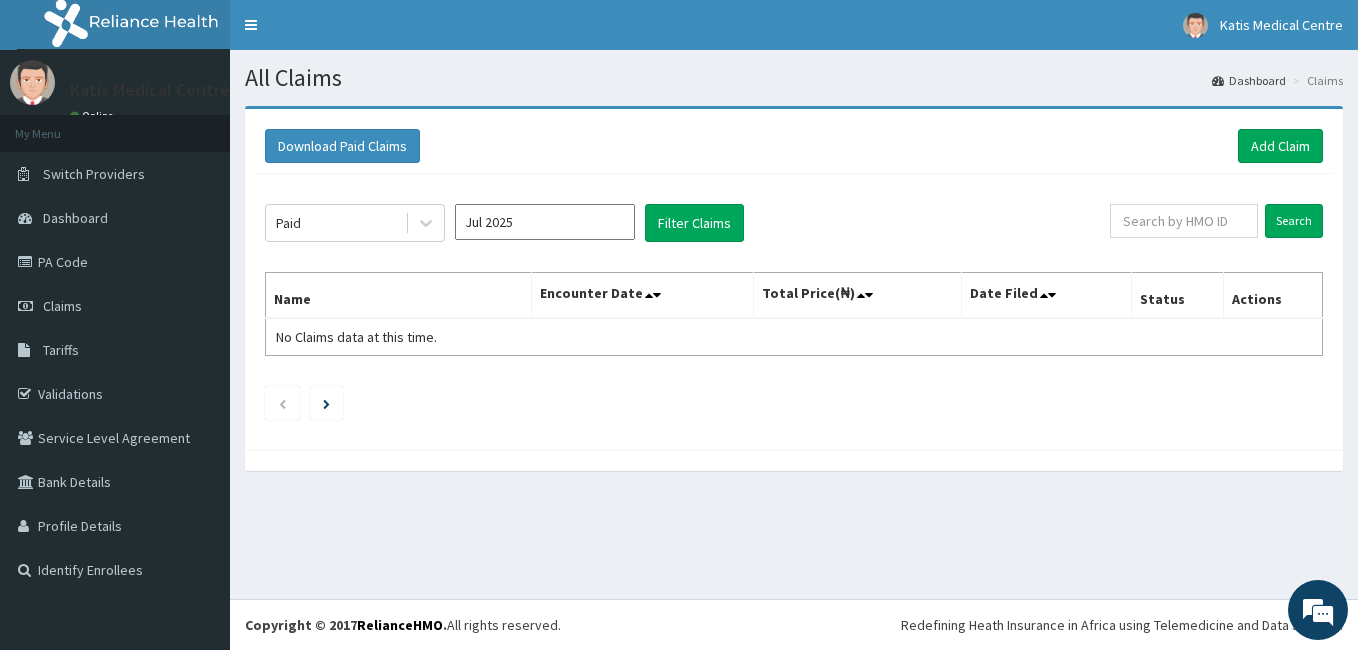 click on "Jul 2025" at bounding box center (545, 222) 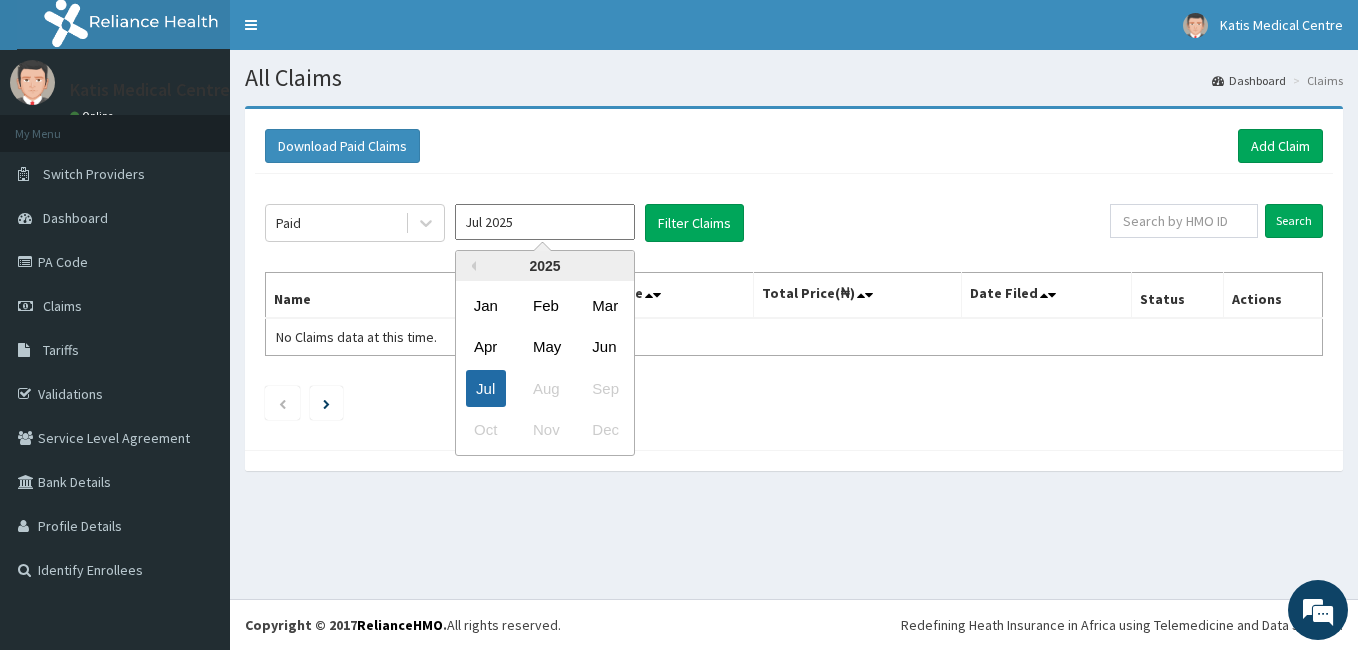 click on "Jul" at bounding box center (486, 388) 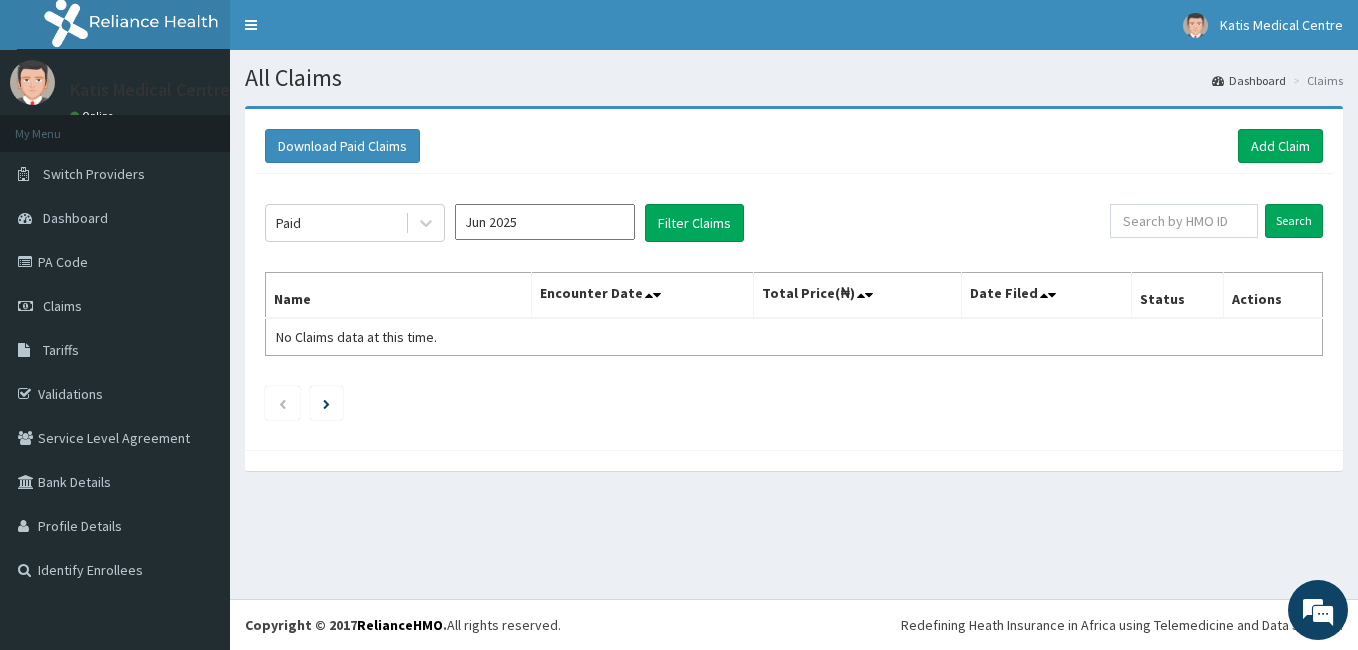 type on "Jun 2025" 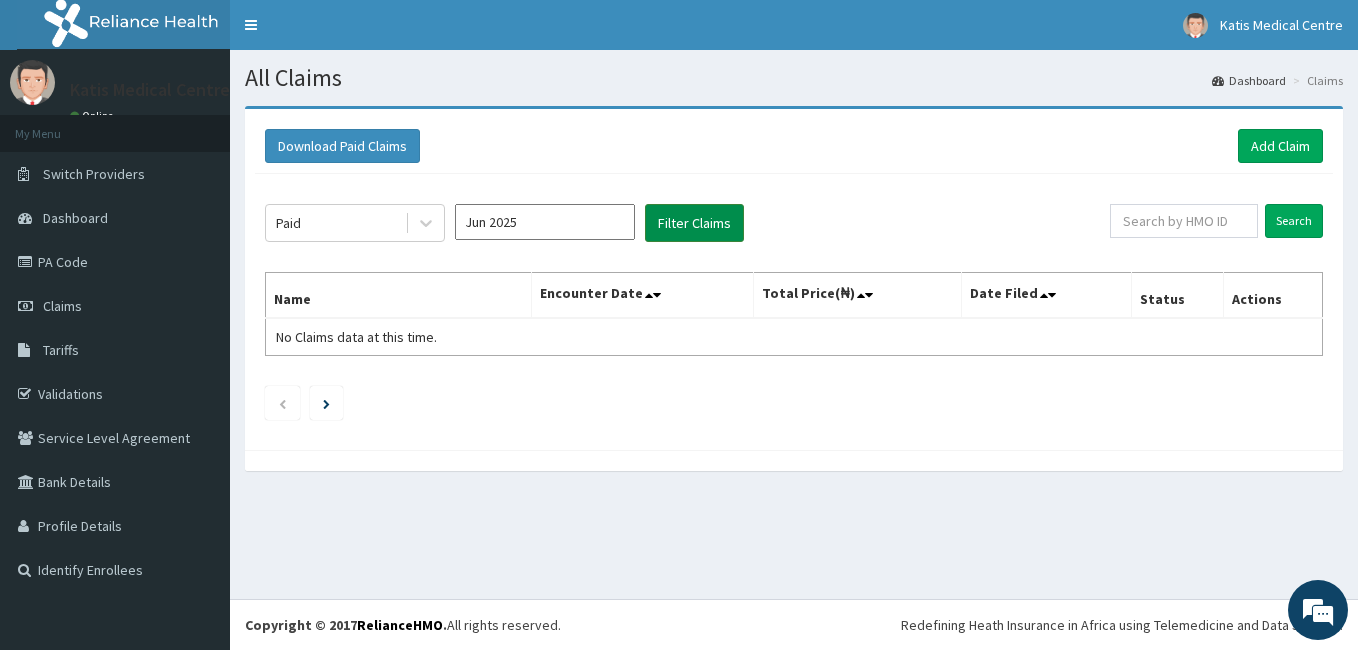 click on "Filter Claims" at bounding box center (694, 223) 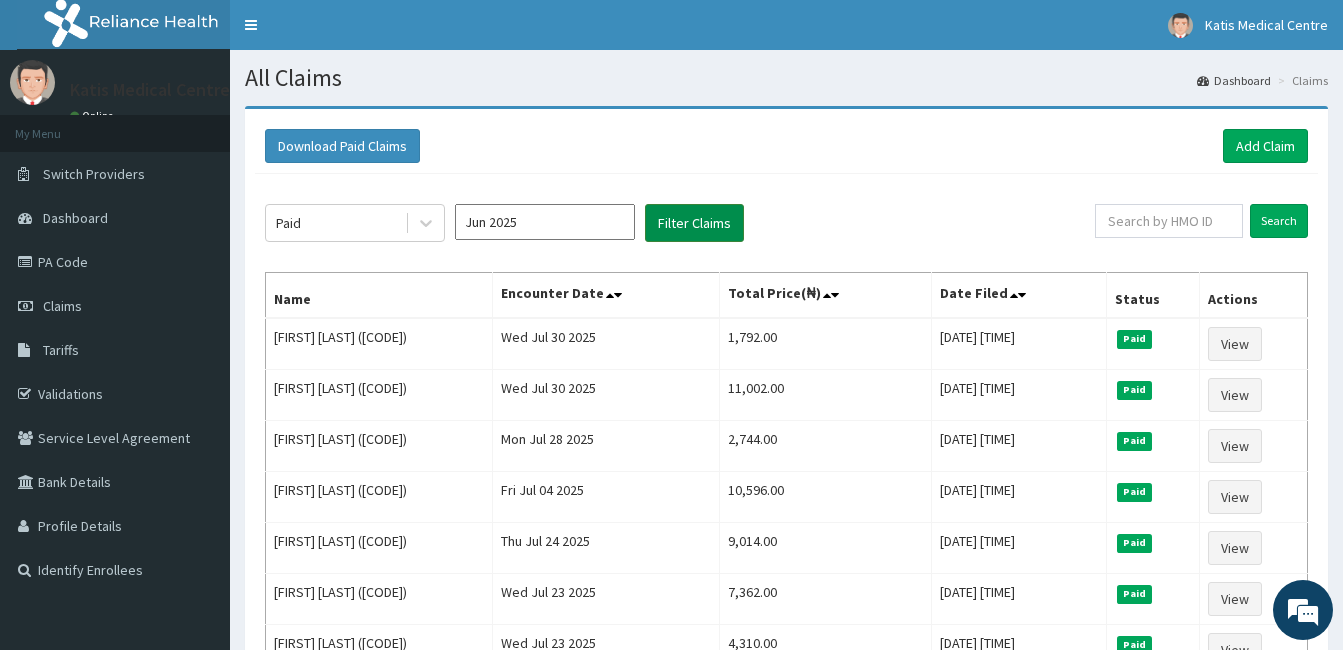 scroll, scrollTop: 0, scrollLeft: 0, axis: both 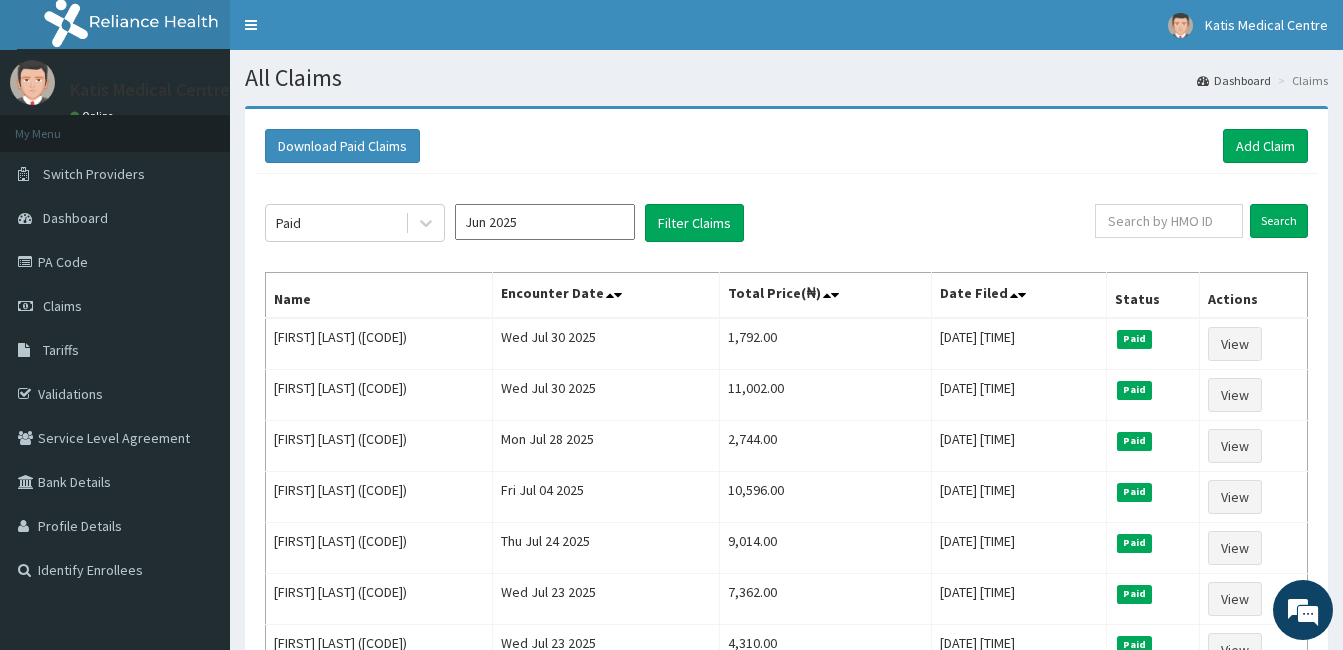 click on "Paid Jun 2025 Filter Claims Search Name Encounter Date Total Price(₦) Date Filed Status Actions Damilare Ojo (BTR/10206/C) Wed Jul 30 2025 1,792.00 Thu, 31 Jul 2025 09:32:55 GMT Paid View Damilare Ojo (BTR/10206/C) Wed Jul 30 2025 11,002.00 Thu, 31 Jul 2025 09:00:43 GMT Paid View Paul Opeyemi Ojo (BTR/10206/A) Mon Jul 28 2025 2,744.00 Tue, 29 Jul 2025 18:47:03 GMT Paid View Paul Opeyemi Ojo (BTR/10206/A) Fri Jul 04 2025 10,596.00 Tue, 29 Jul 2025 18:44:21 GMT Paid View Kehinde Sholola (KAY/10008/D) Thu Jul 24 2025 9,014.00 Tue, 29 Jul 2025 15:21:16 GMT Paid View Taiye Sholola (KAY/10008/C) Wed Jul 23 2025 7,362.00 Tue, 29 Jul 2025 15:15:17 GMT Paid View Lekan Sholola (KAY/10008/A) Wed Jul 23 2025 4,310.00 Tue, 29 Jul 2025 15:13:21 GMT Paid View Nike Sholola (KAY/10008/B) Wed Jul 23 2025 4,310.00 Tue, 29 Jul 2025 15:12:27 GMT Paid View Alashe  Zainab  (TMQ/10252/A) Sun Jul 20 2025 8,190.80 Tue, 29 Jul 2025 15:11:22 GMT Paid View Rebecca Imole Shode (FLE/10214/A) Wed Jul 02 2025 9,562.80 Paid View 7,488.00 1" 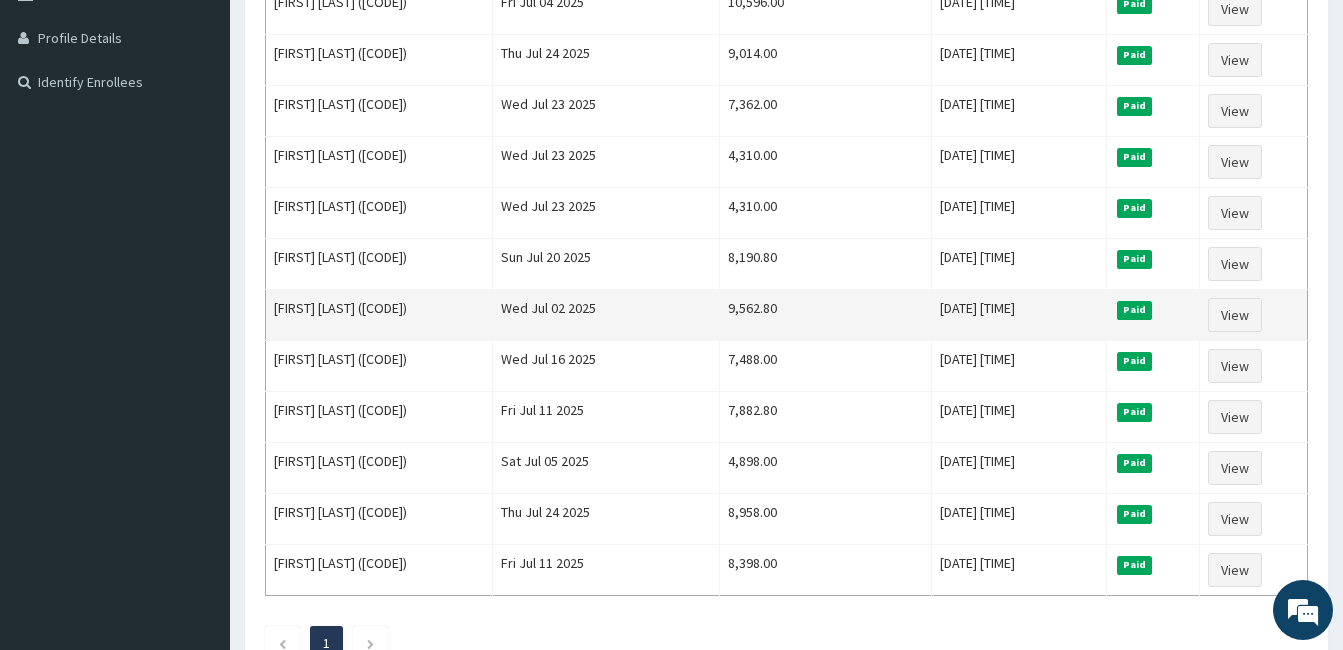 scroll, scrollTop: 535, scrollLeft: 0, axis: vertical 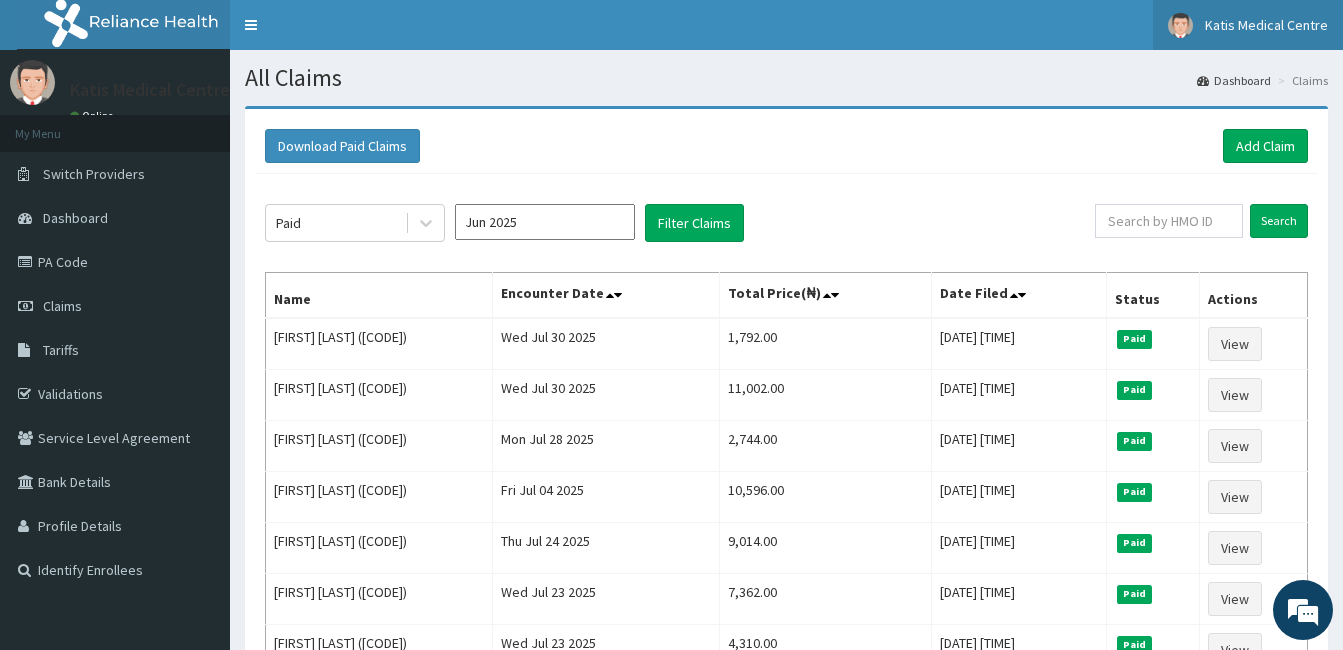 click on "Katis Medical Centre" at bounding box center (1248, 25) 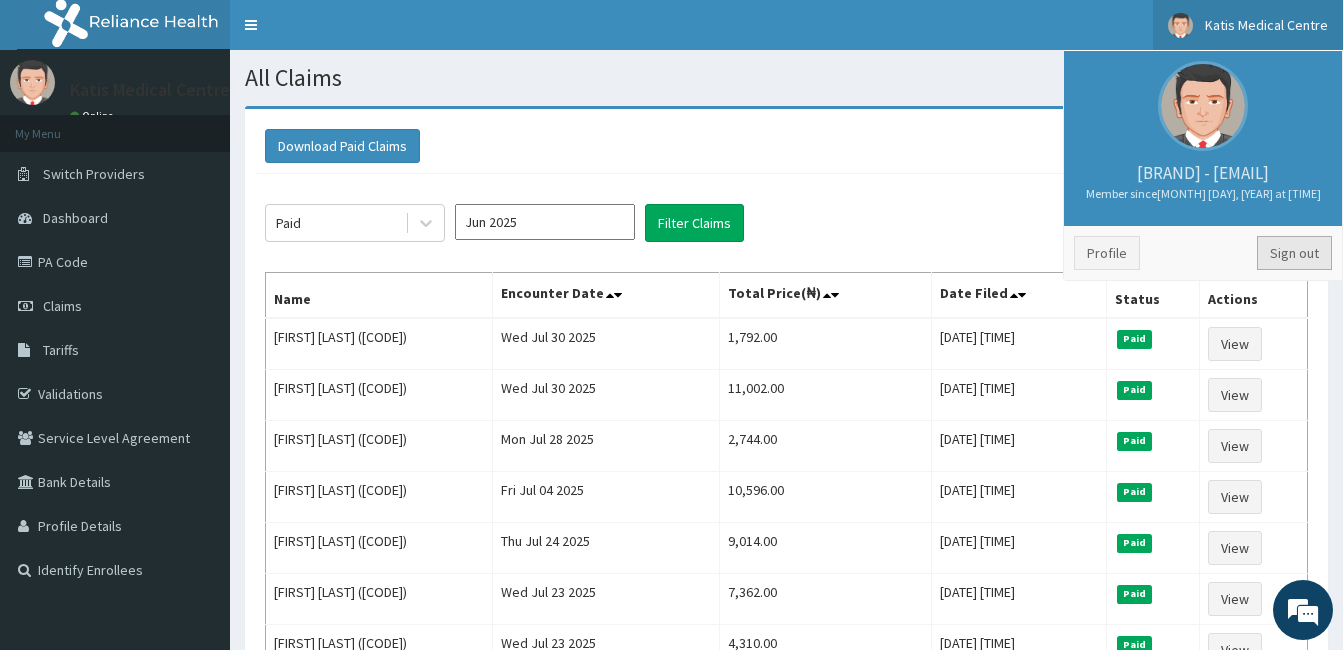 click on "Sign out" at bounding box center (1294, 253) 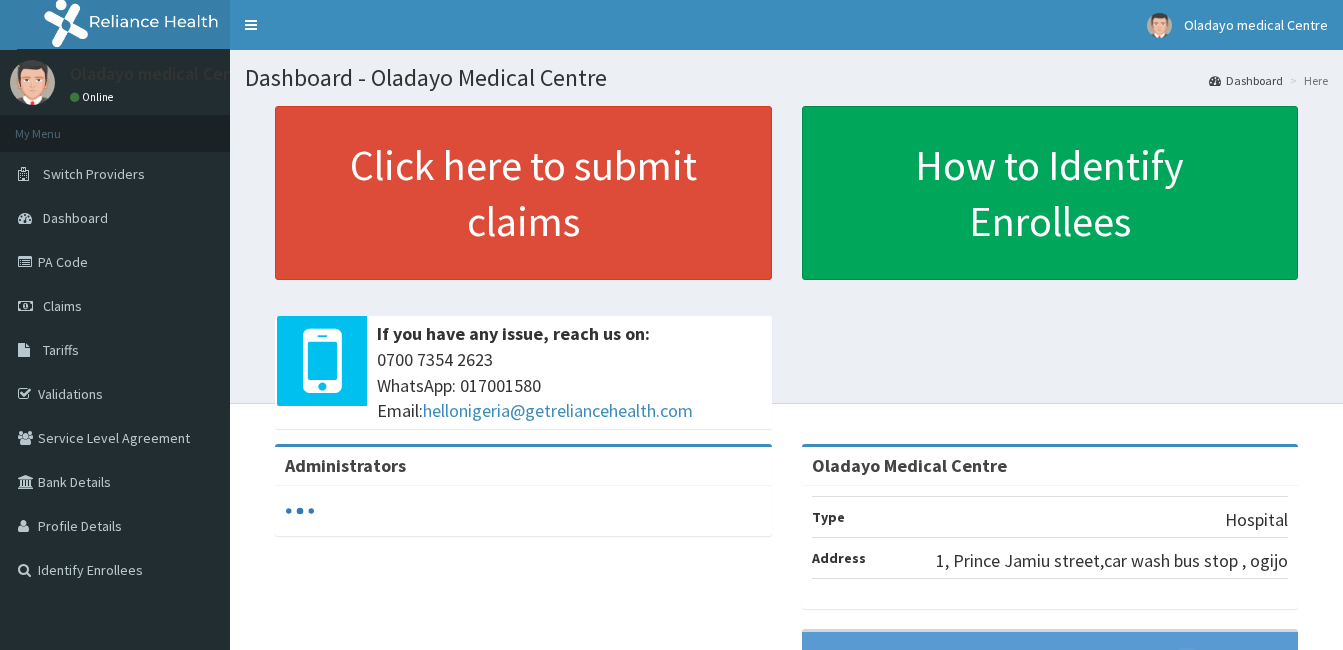 scroll, scrollTop: 0, scrollLeft: 0, axis: both 